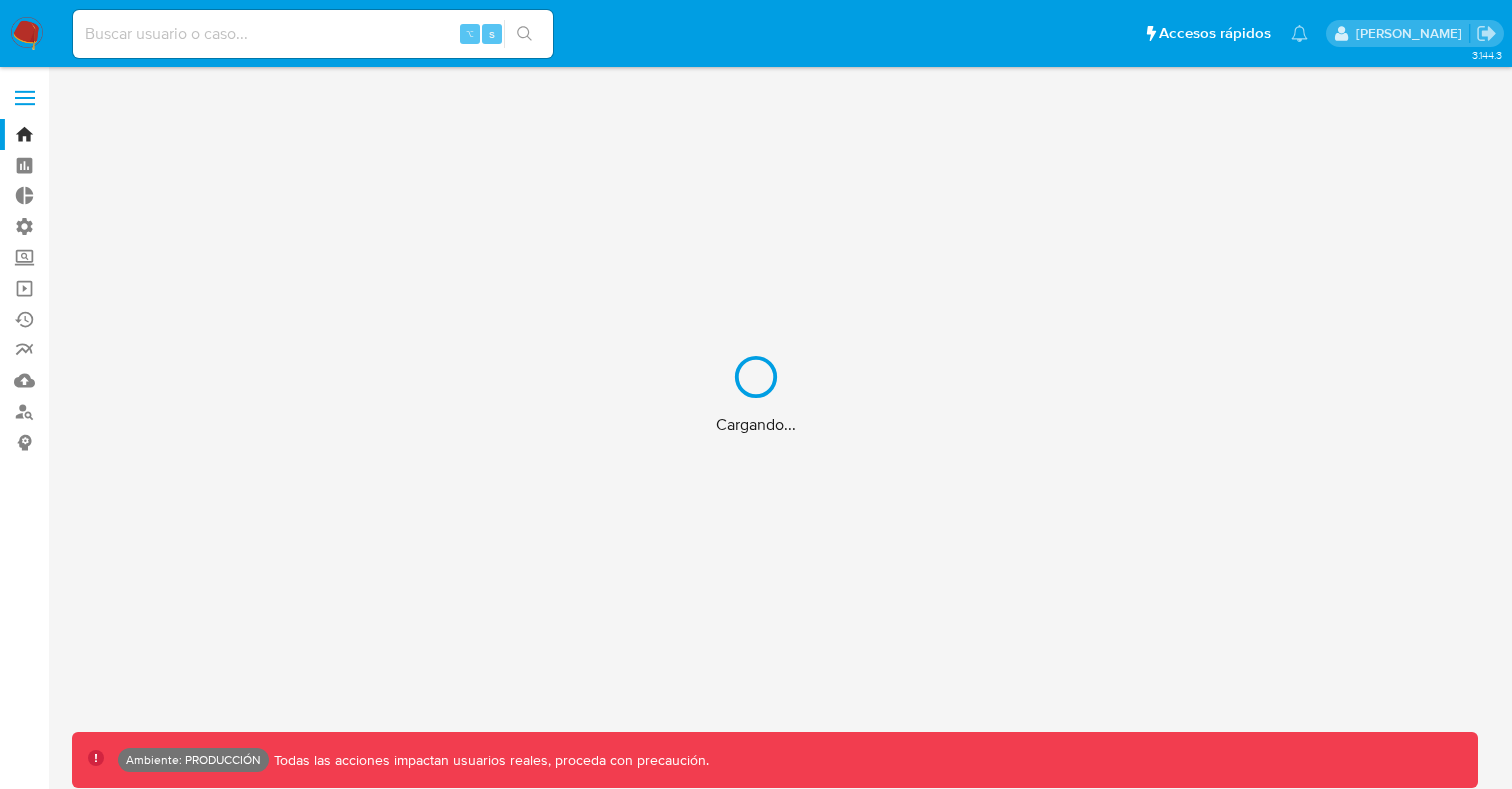 scroll, scrollTop: 0, scrollLeft: 0, axis: both 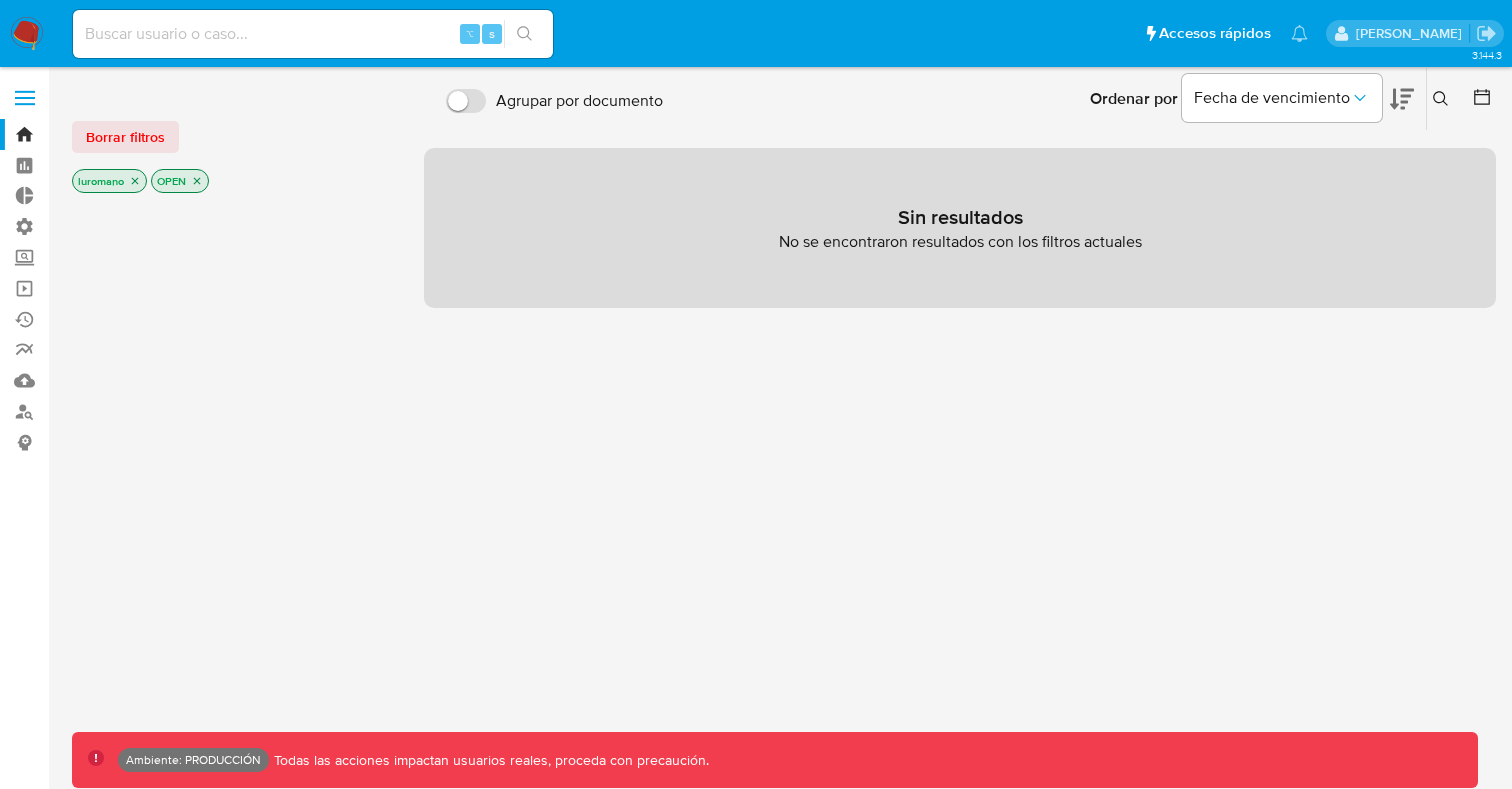 click at bounding box center (25, 98) 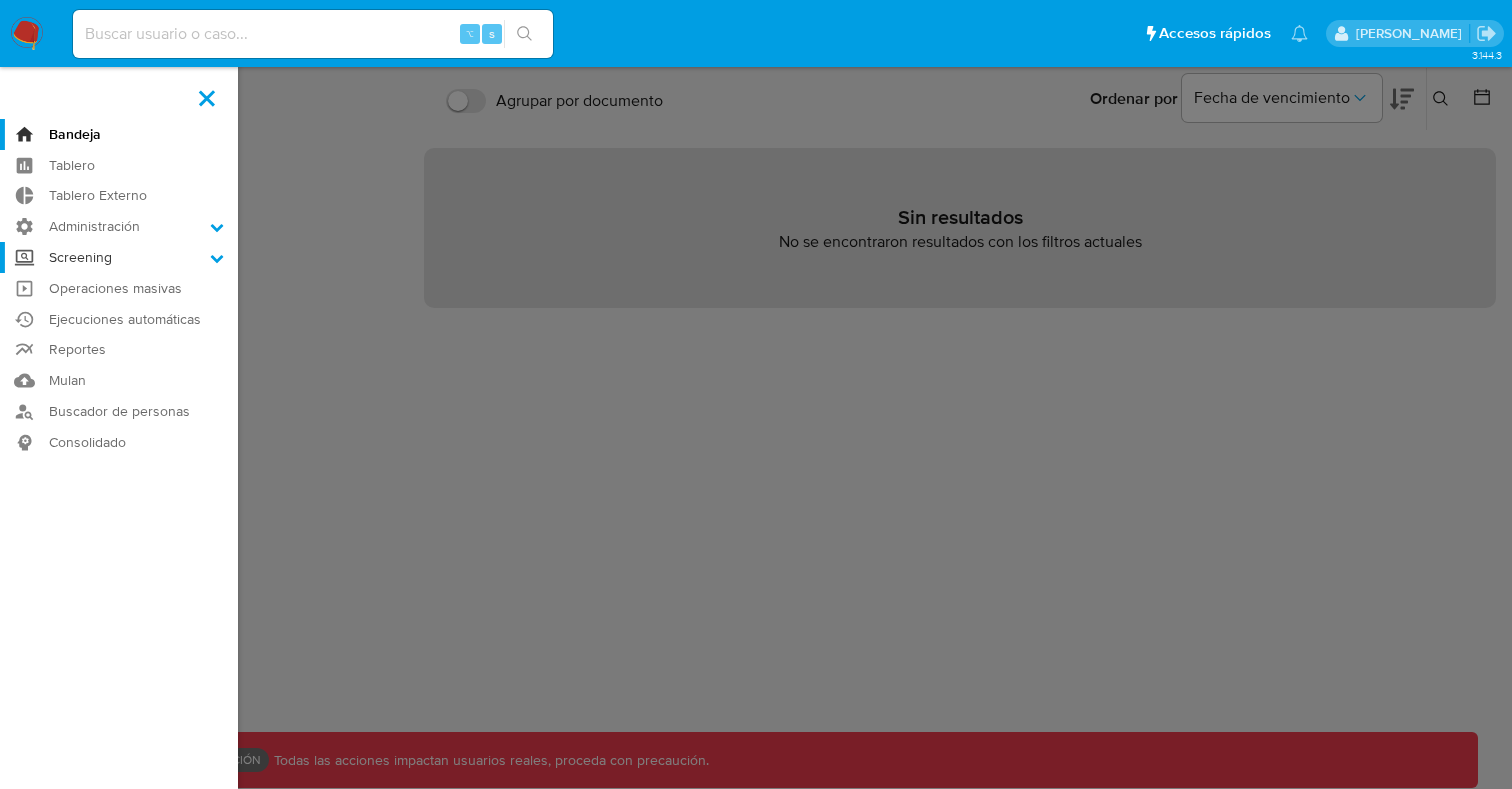 click on "Screening" at bounding box center [119, 257] 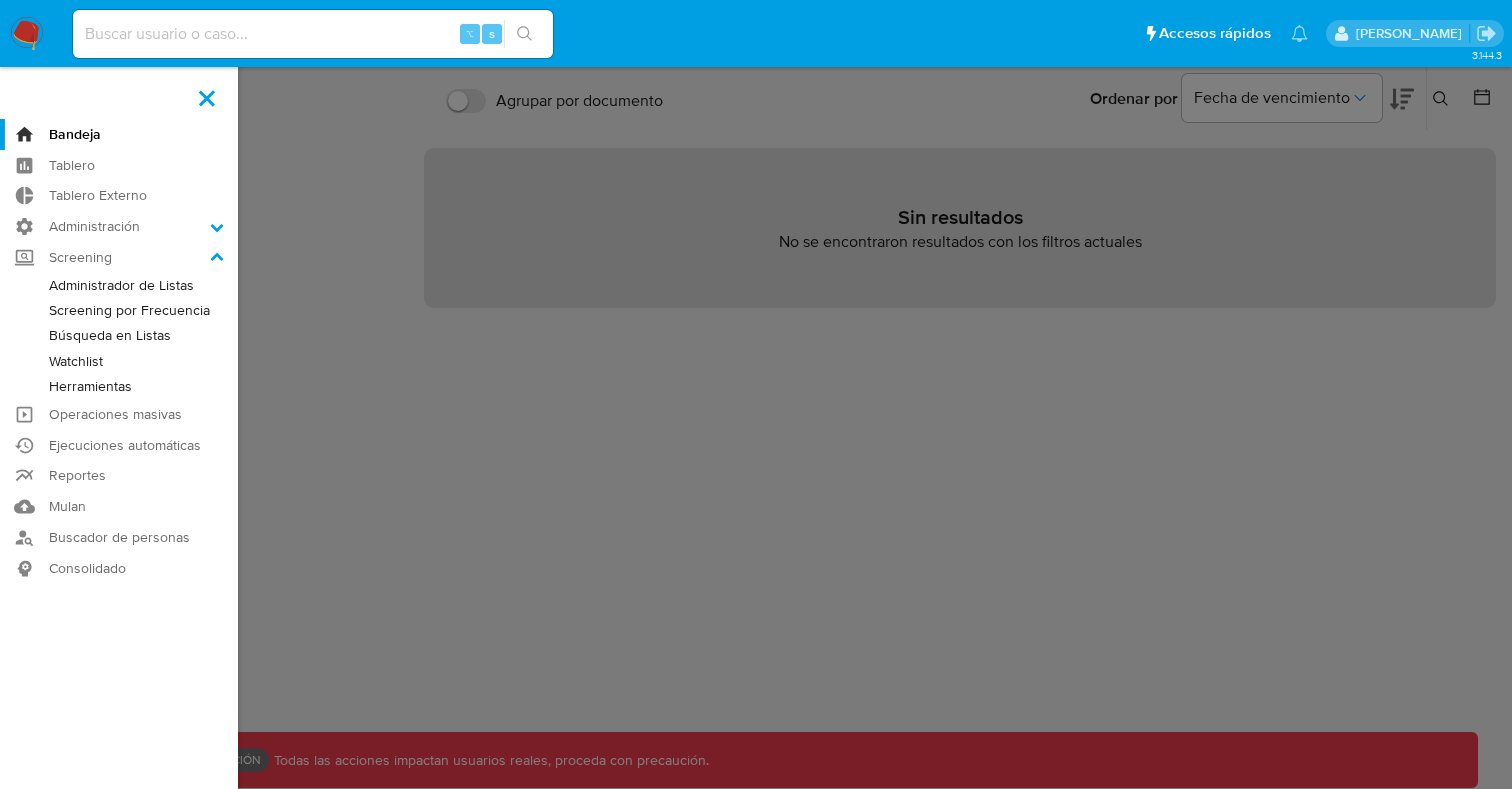 click on "Herramientas" at bounding box center (119, 386) 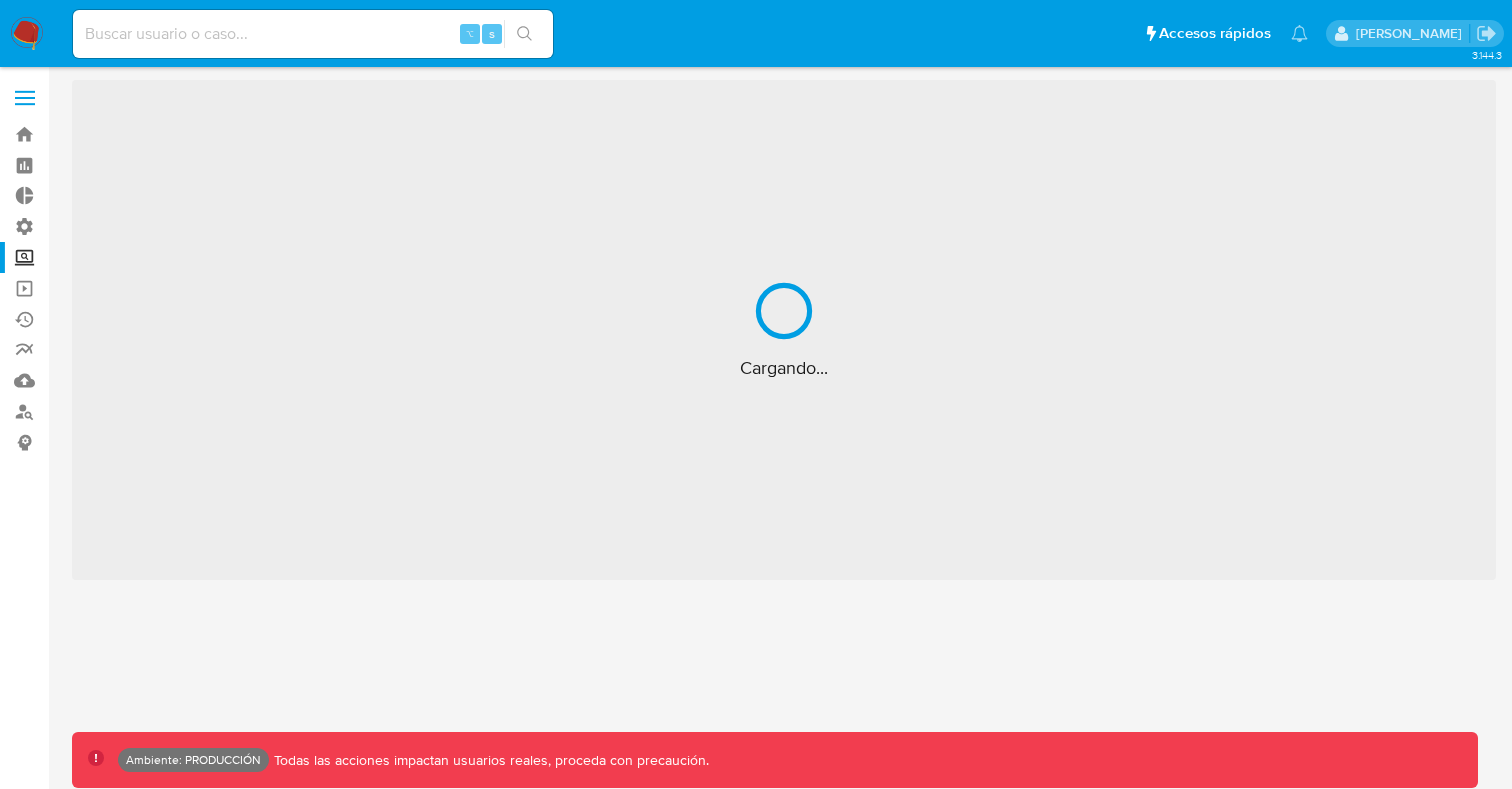 scroll, scrollTop: 0, scrollLeft: 0, axis: both 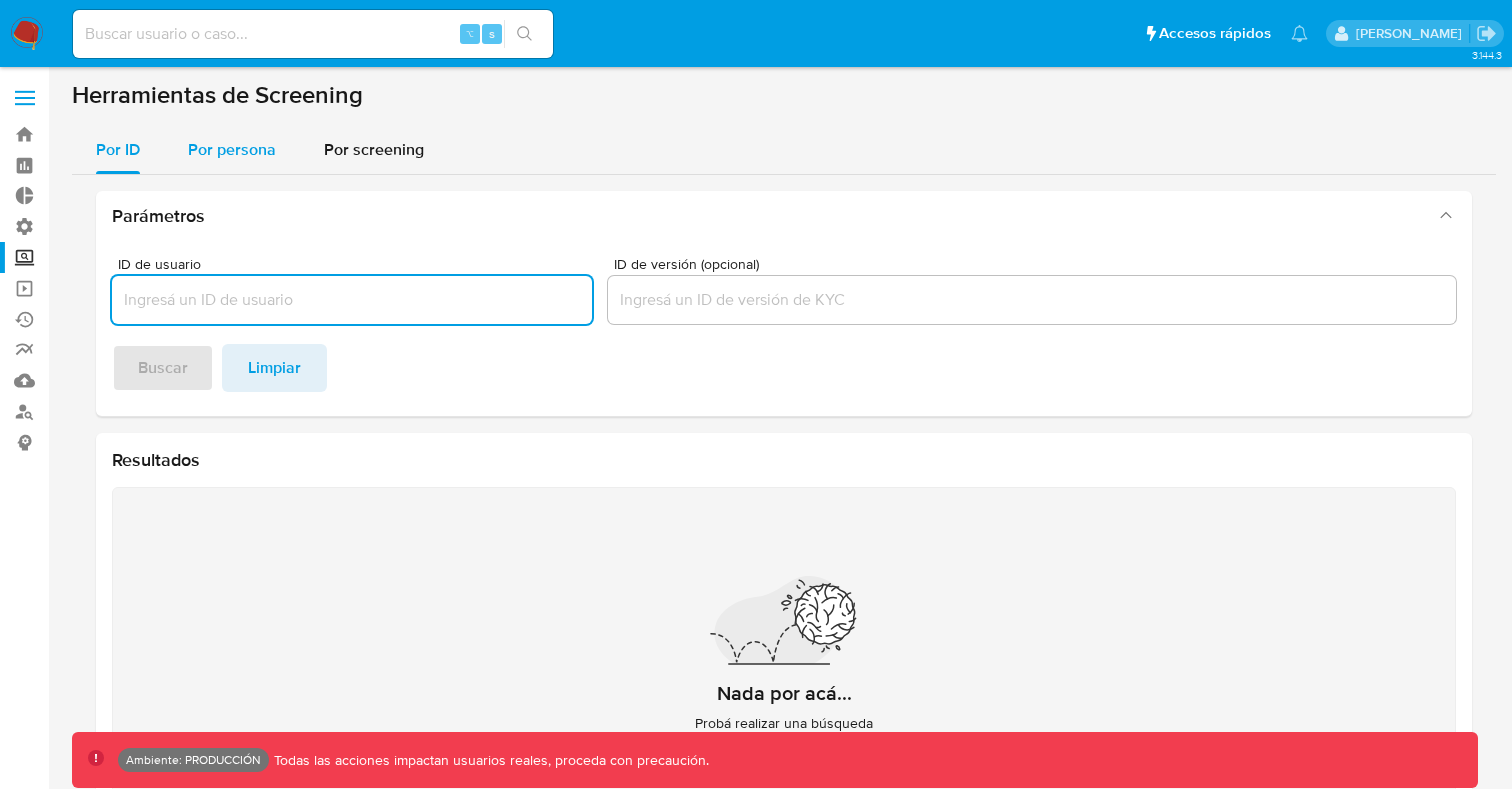 click on "Por persona" at bounding box center [232, 149] 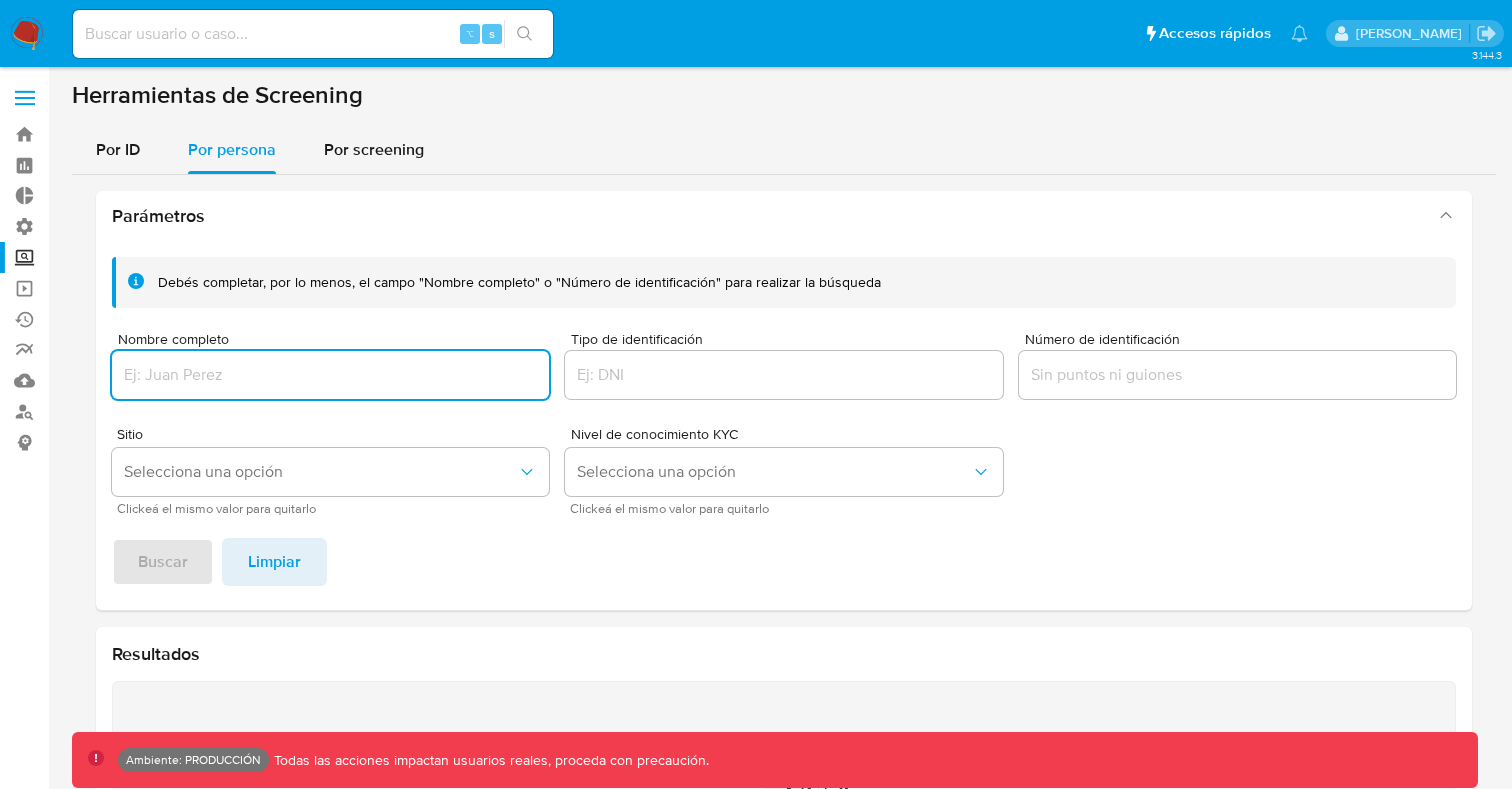 click at bounding box center [1237, 375] 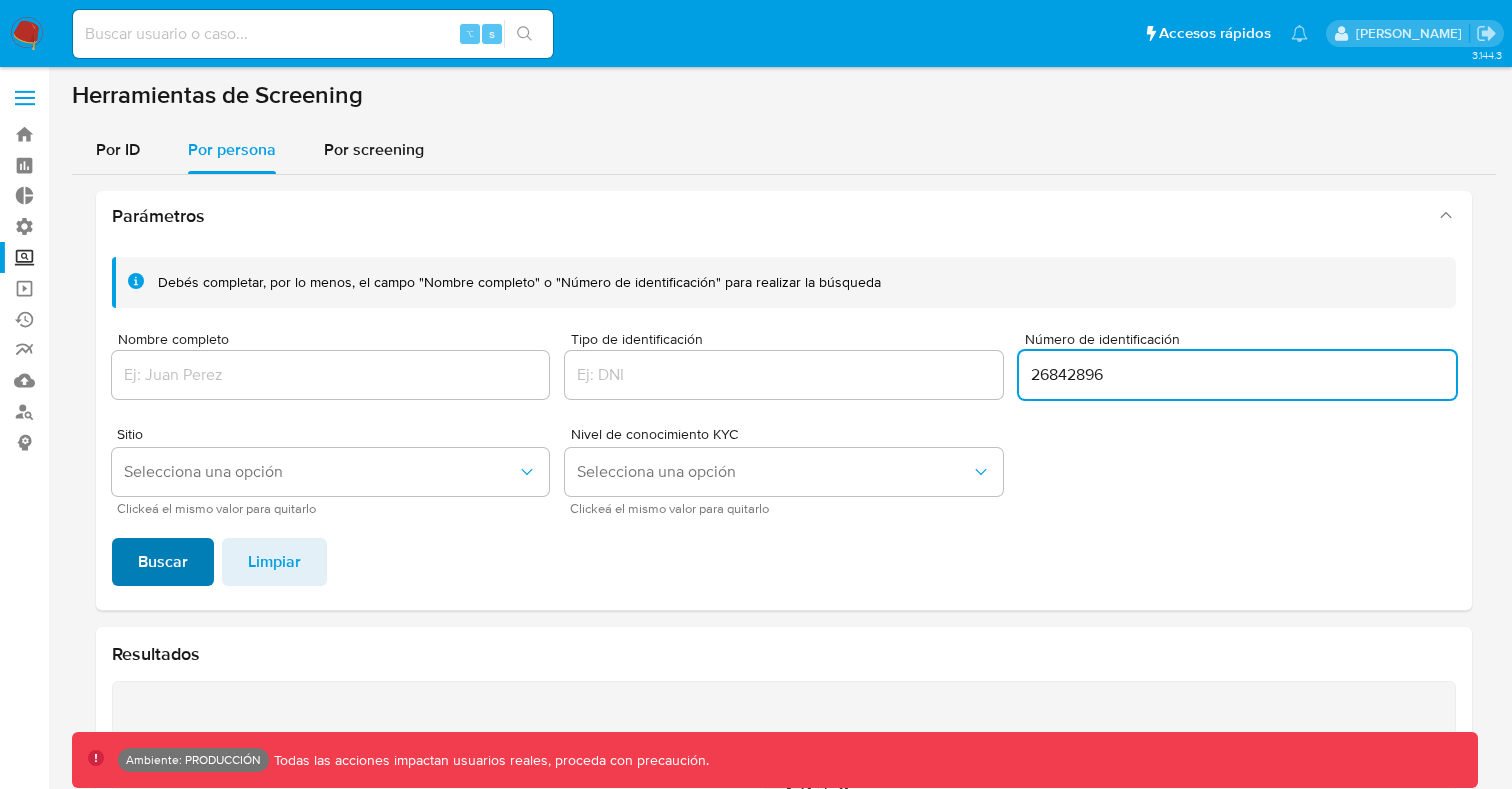 type on "26842896" 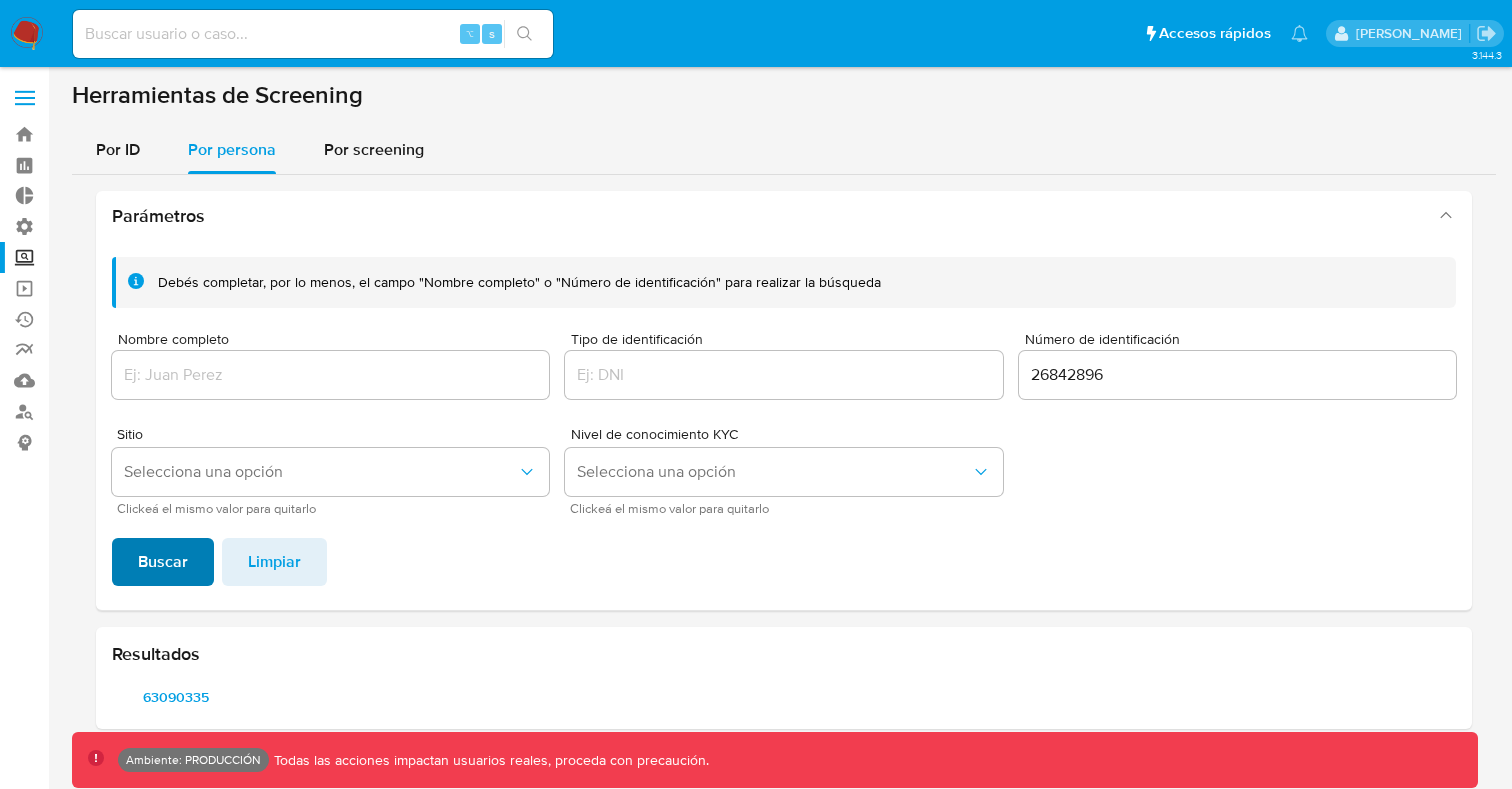 scroll, scrollTop: 0, scrollLeft: 0, axis: both 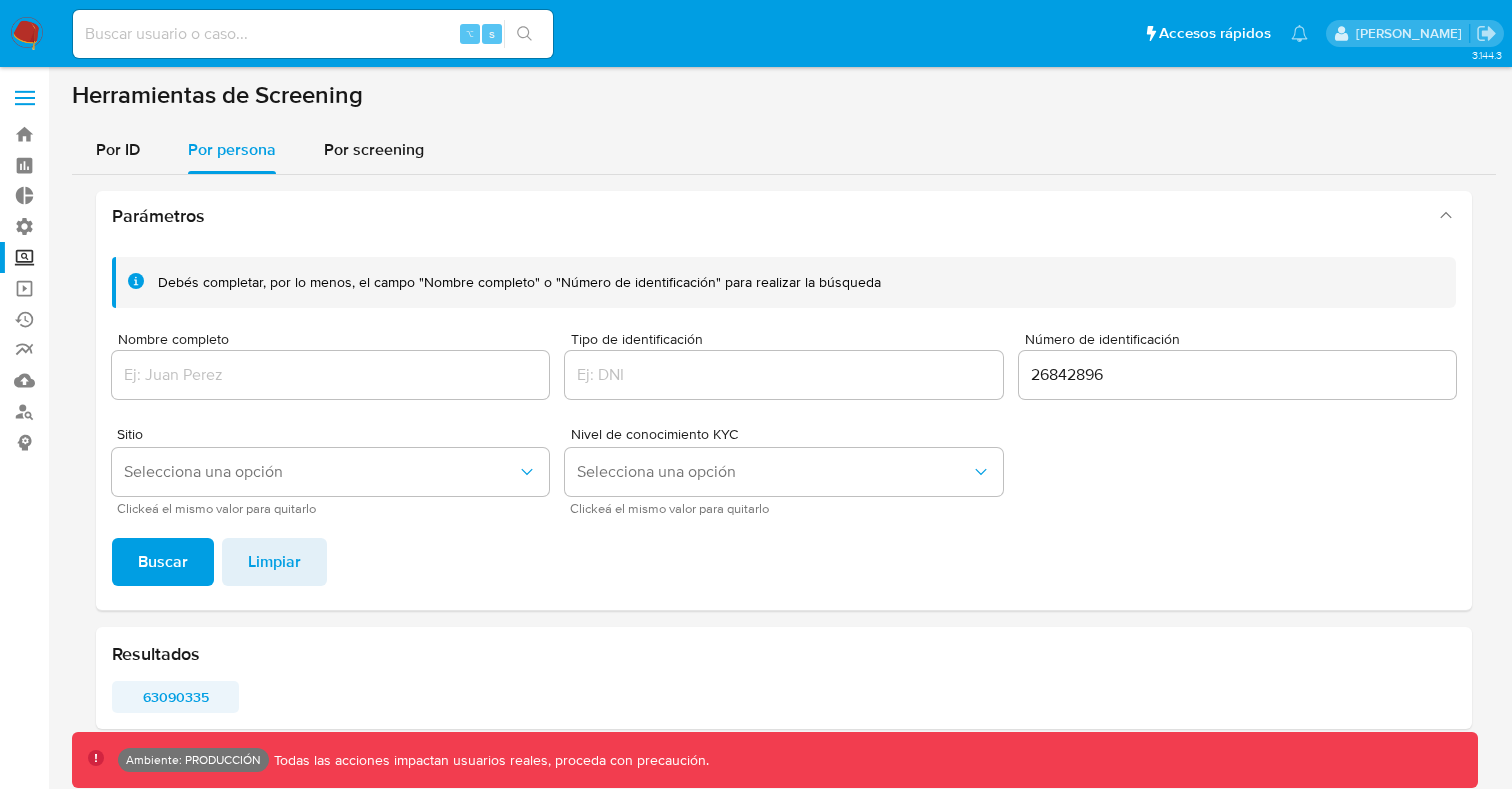 click on "63090335" at bounding box center [175, 697] 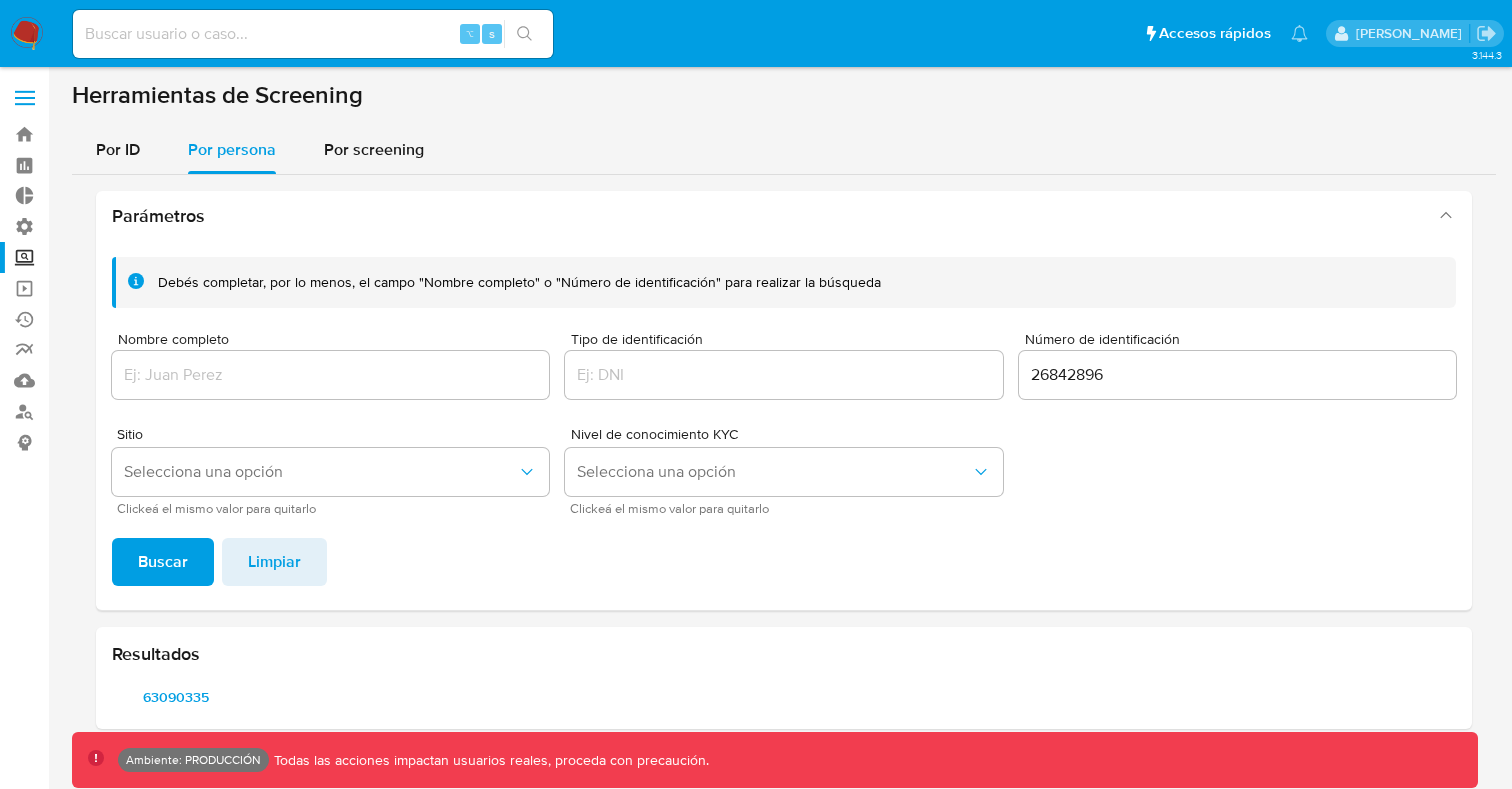 type 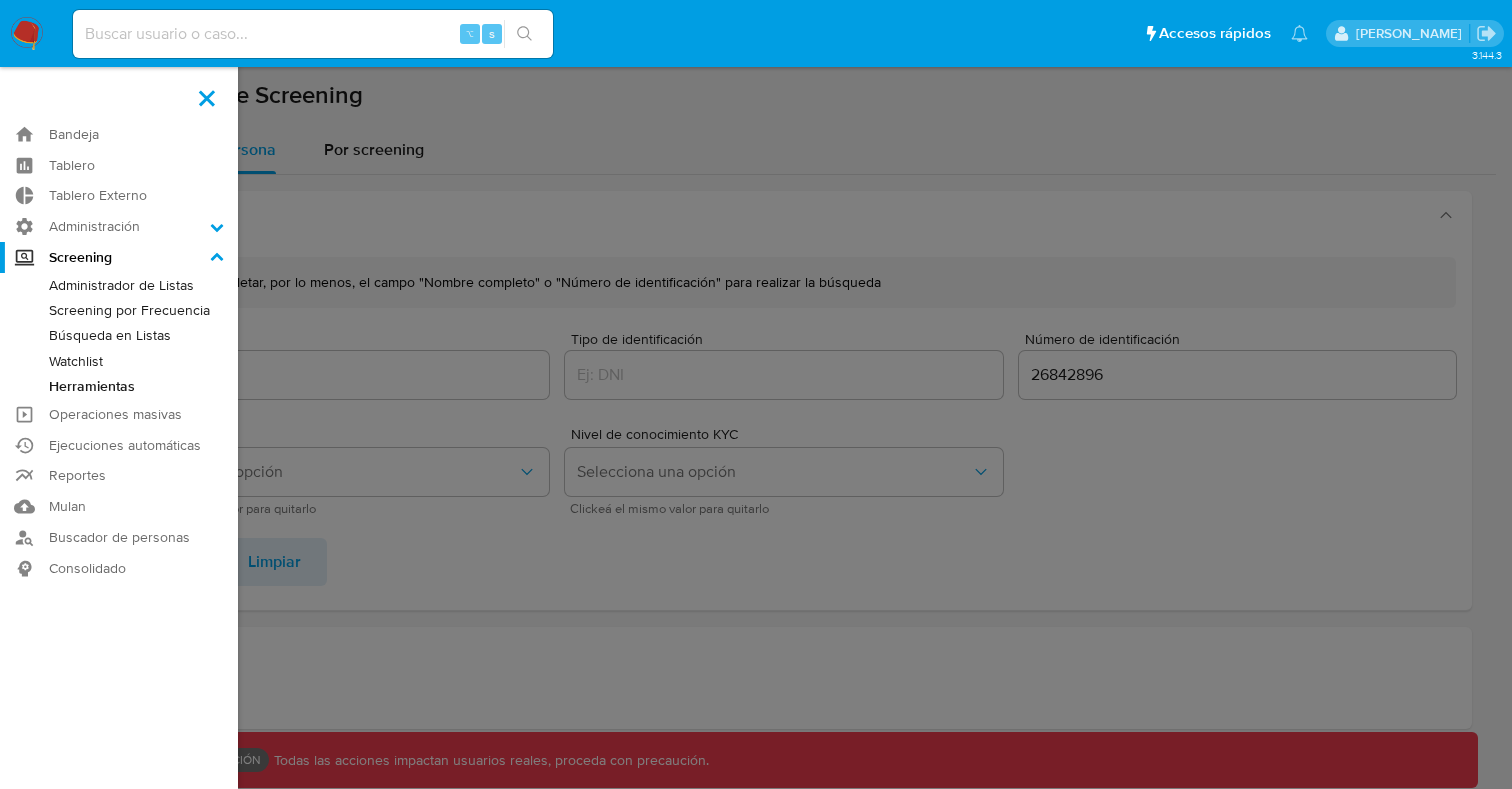 click on "Búsqueda en Listas" at bounding box center [119, 335] 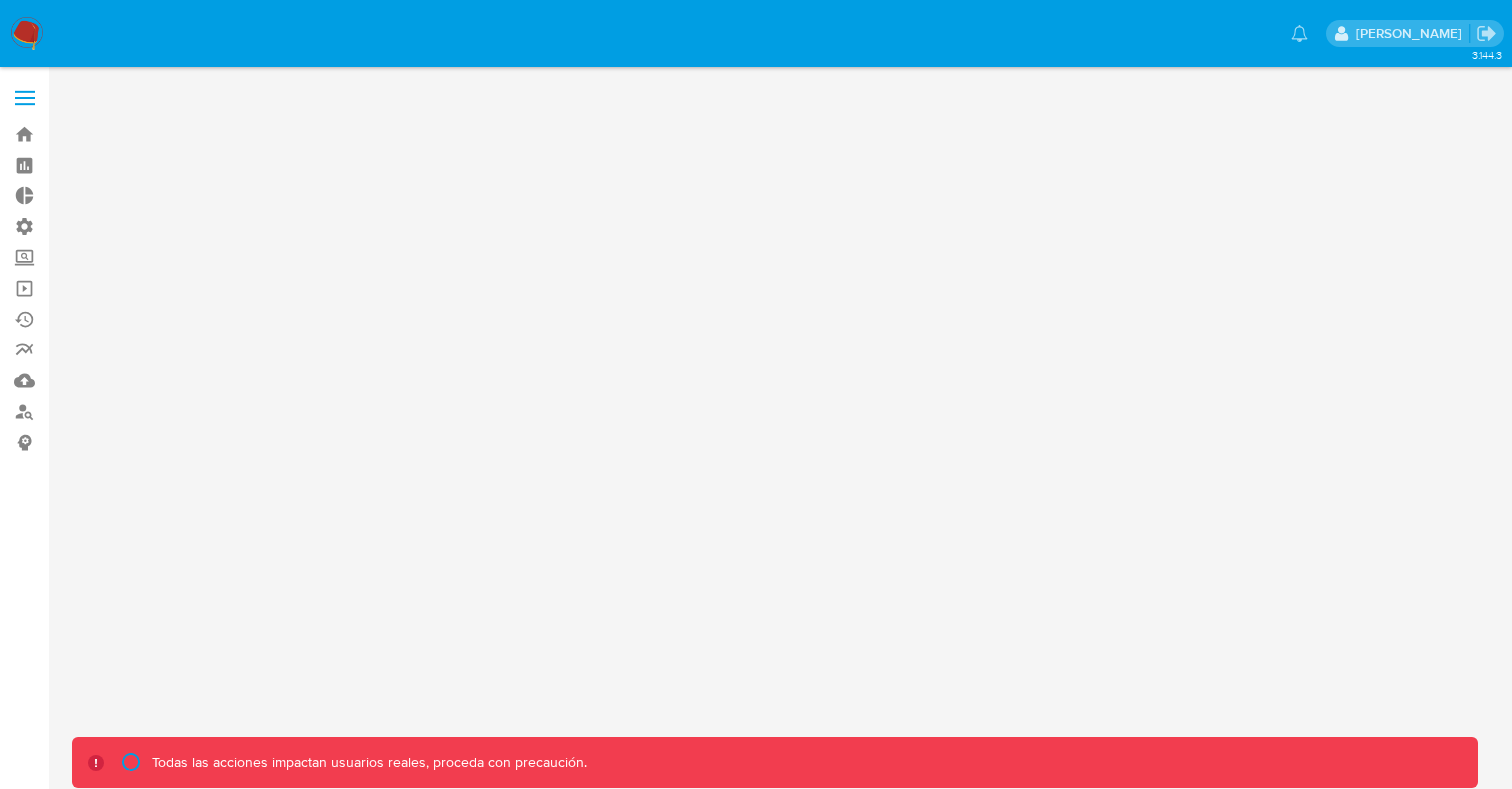 scroll, scrollTop: 0, scrollLeft: 0, axis: both 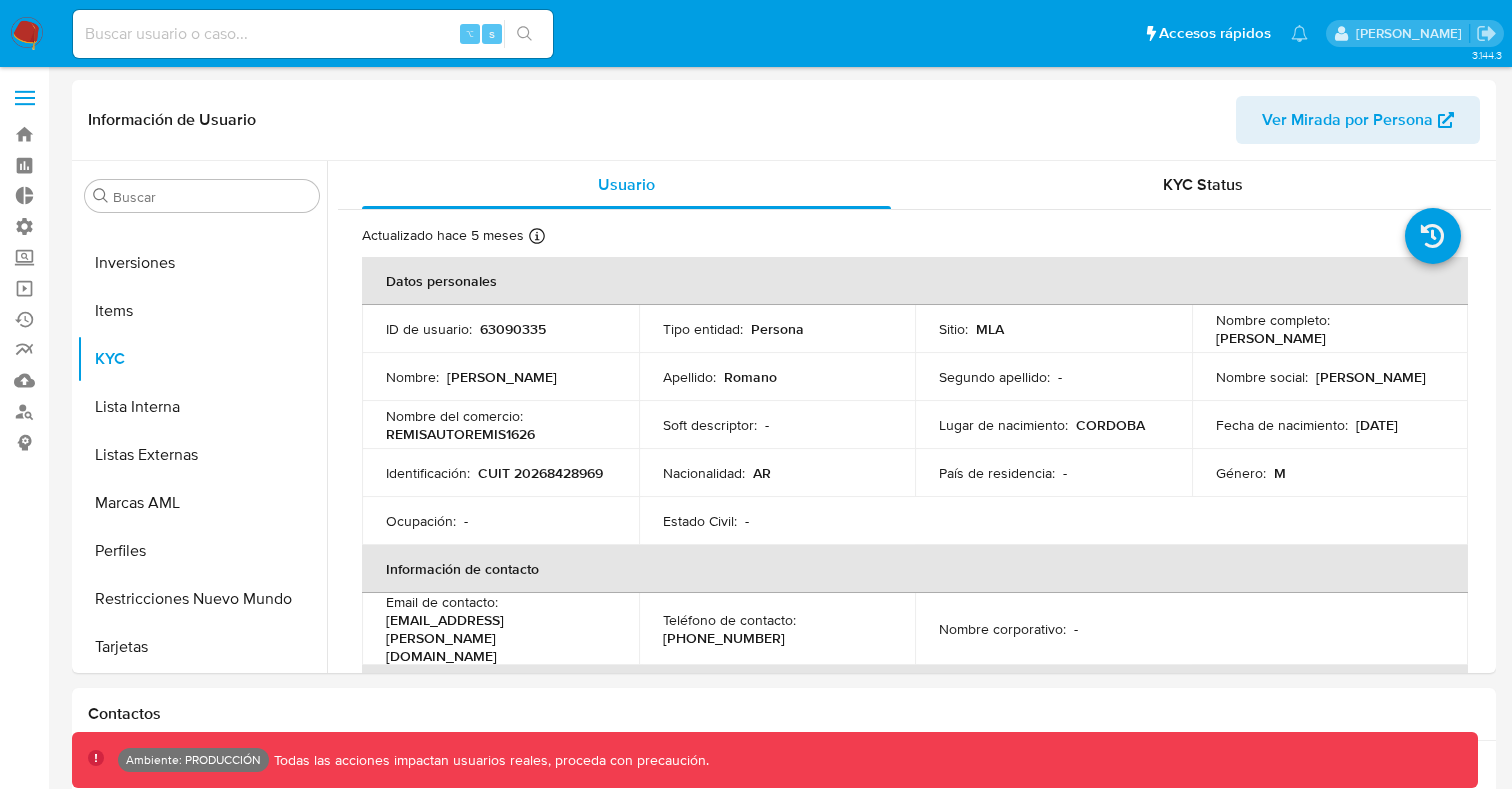 select on "10" 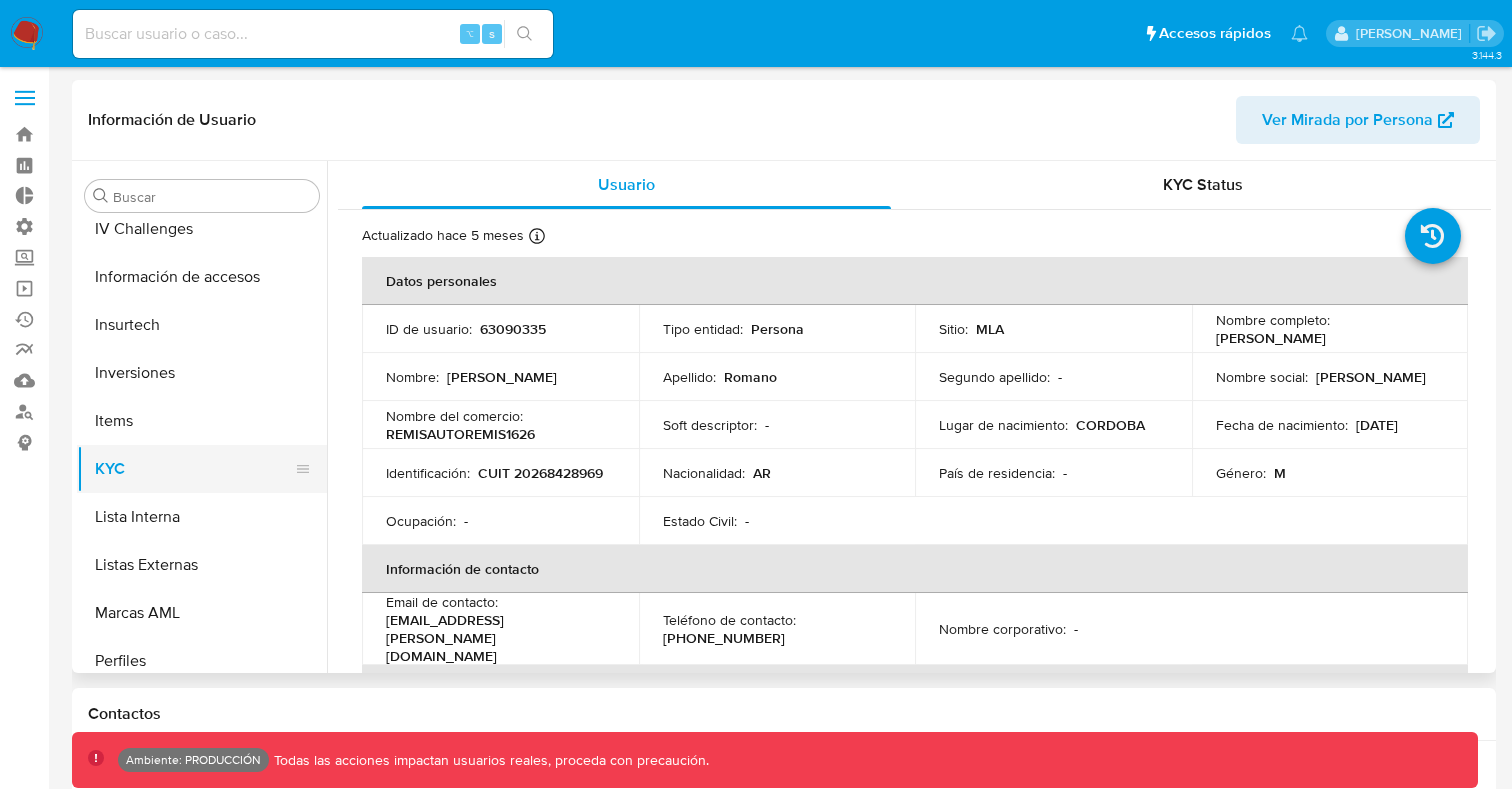 scroll, scrollTop: 784, scrollLeft: 0, axis: vertical 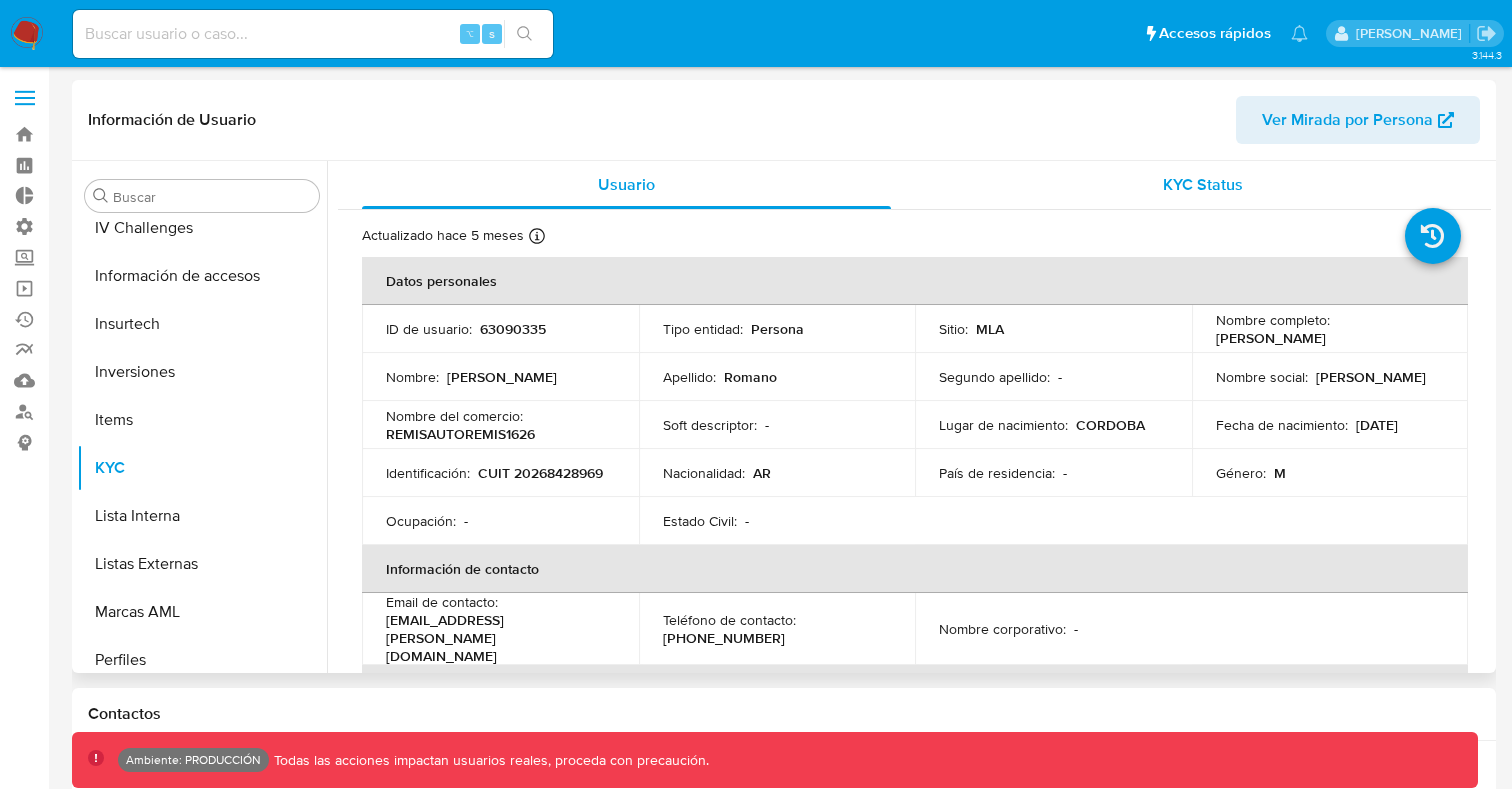 click on "KYC Status" at bounding box center (1203, 184) 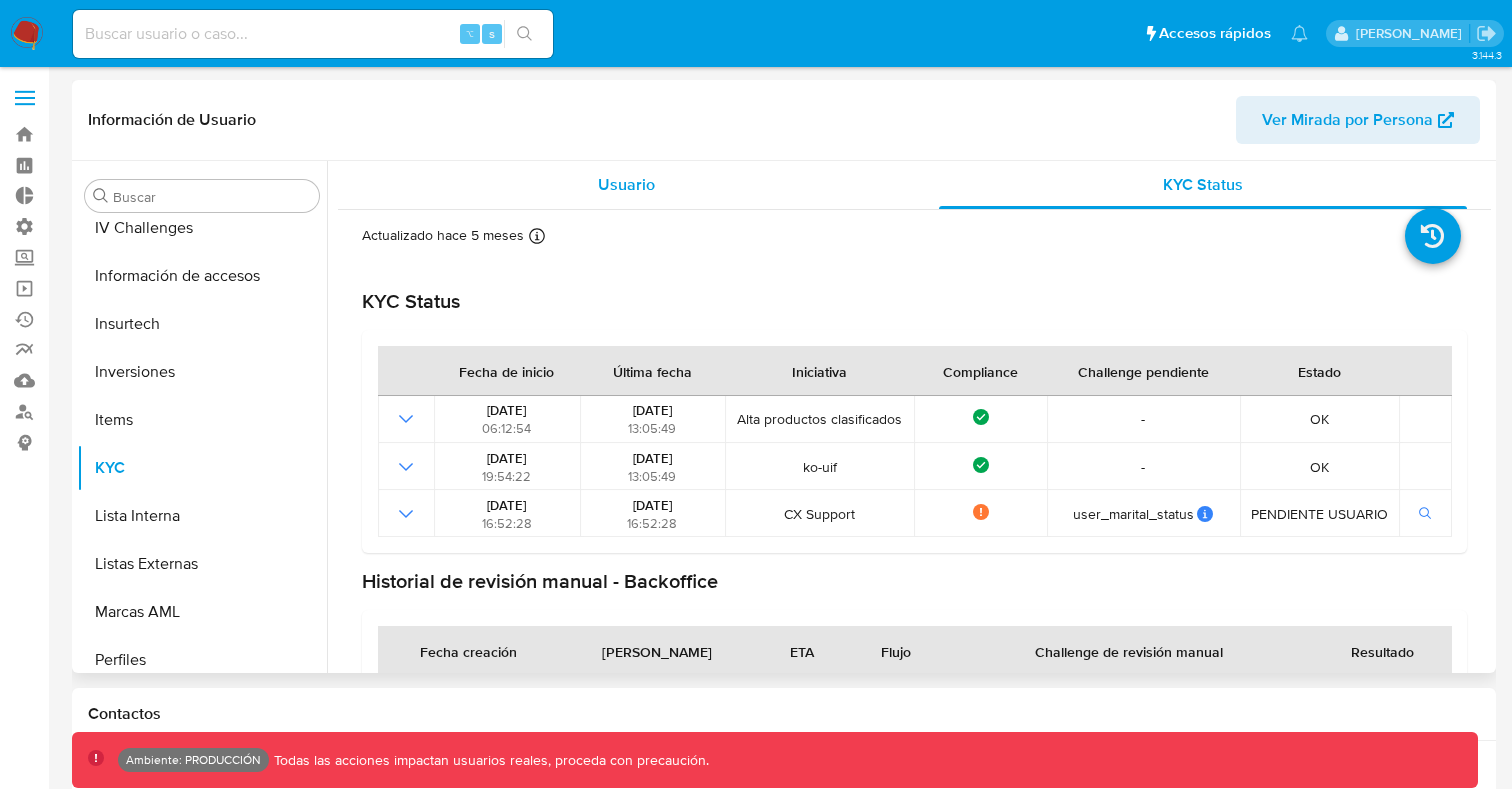 click on "Usuario" at bounding box center (626, 184) 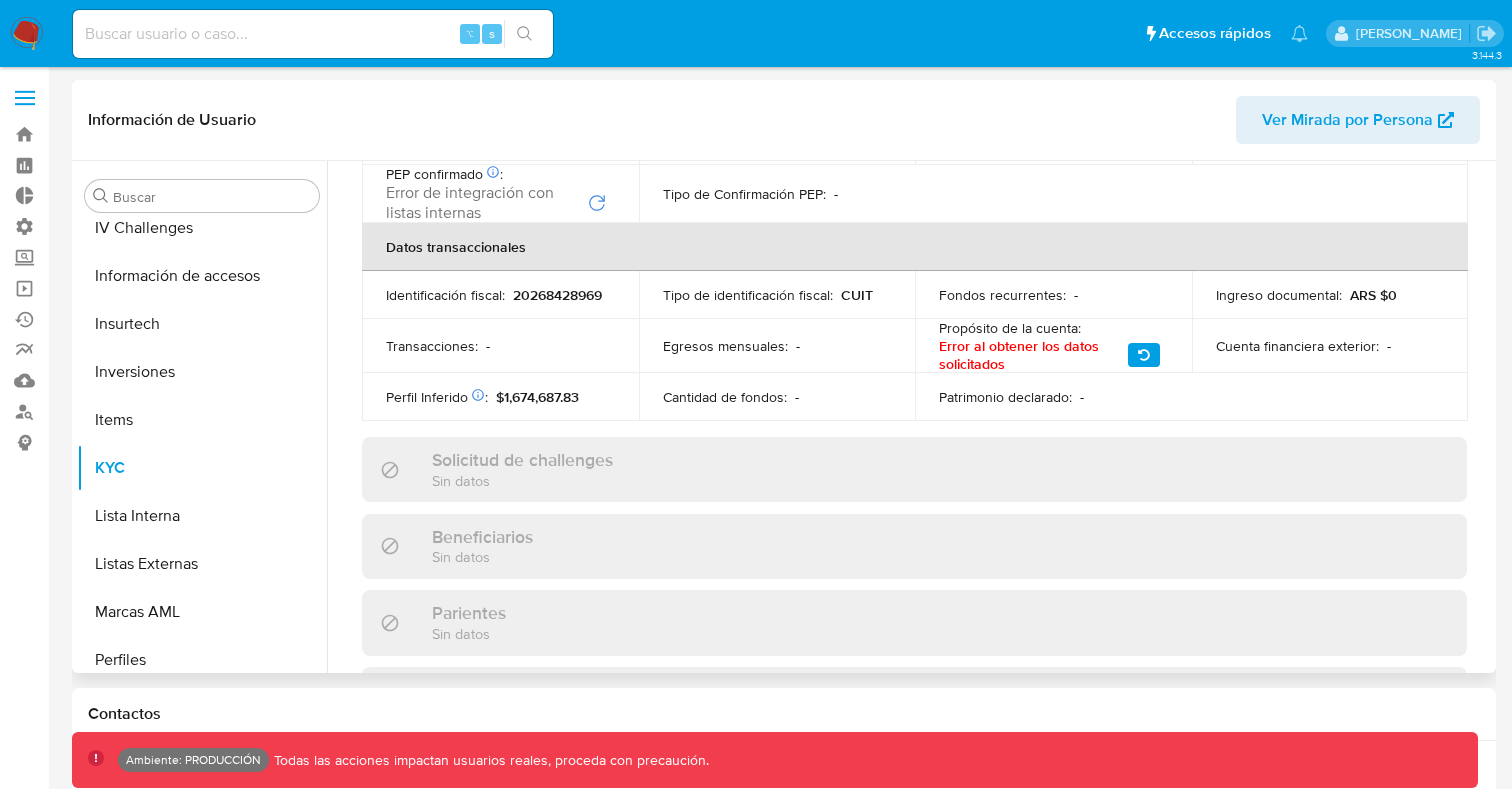 scroll, scrollTop: 602, scrollLeft: 0, axis: vertical 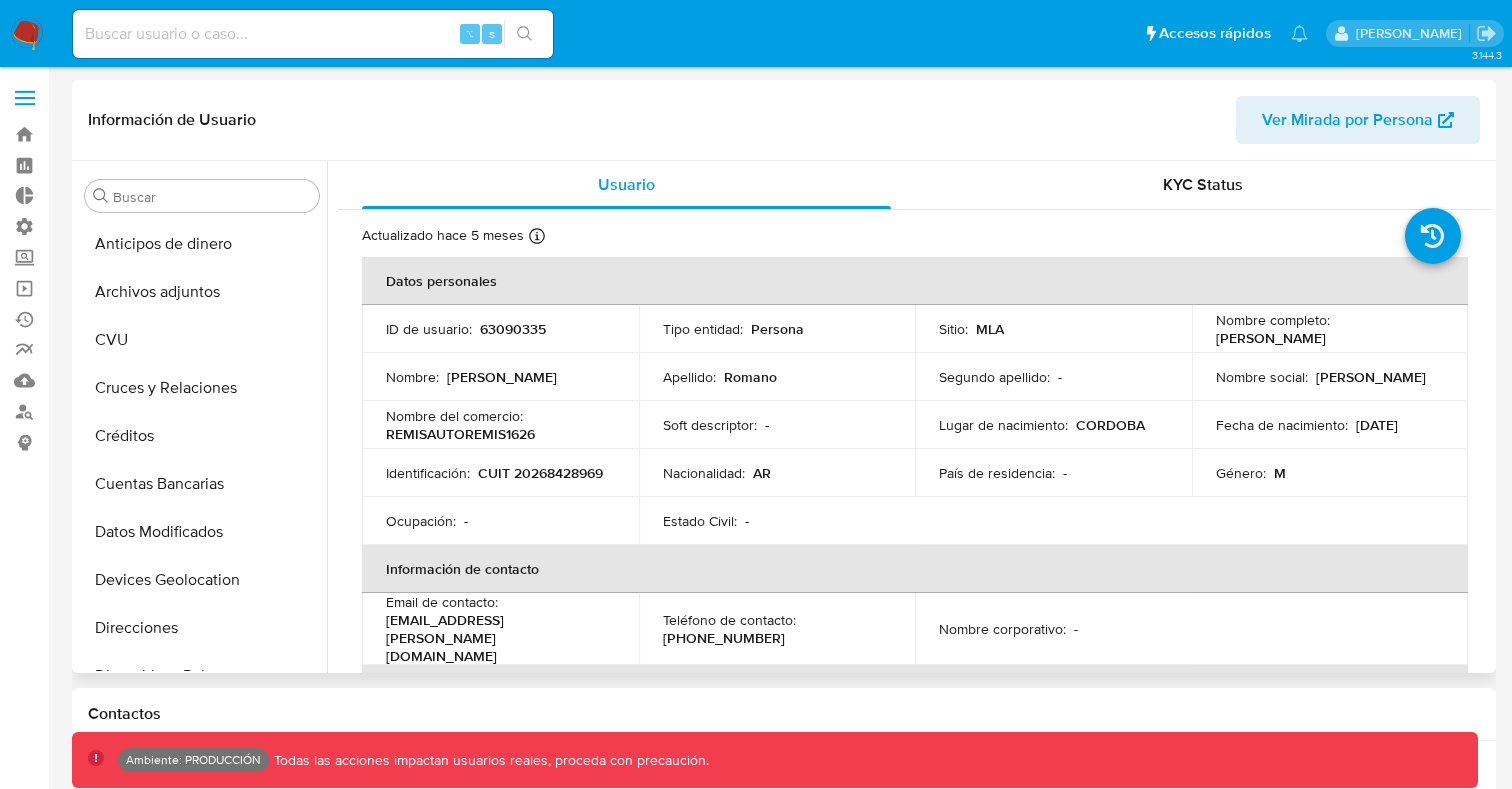 type 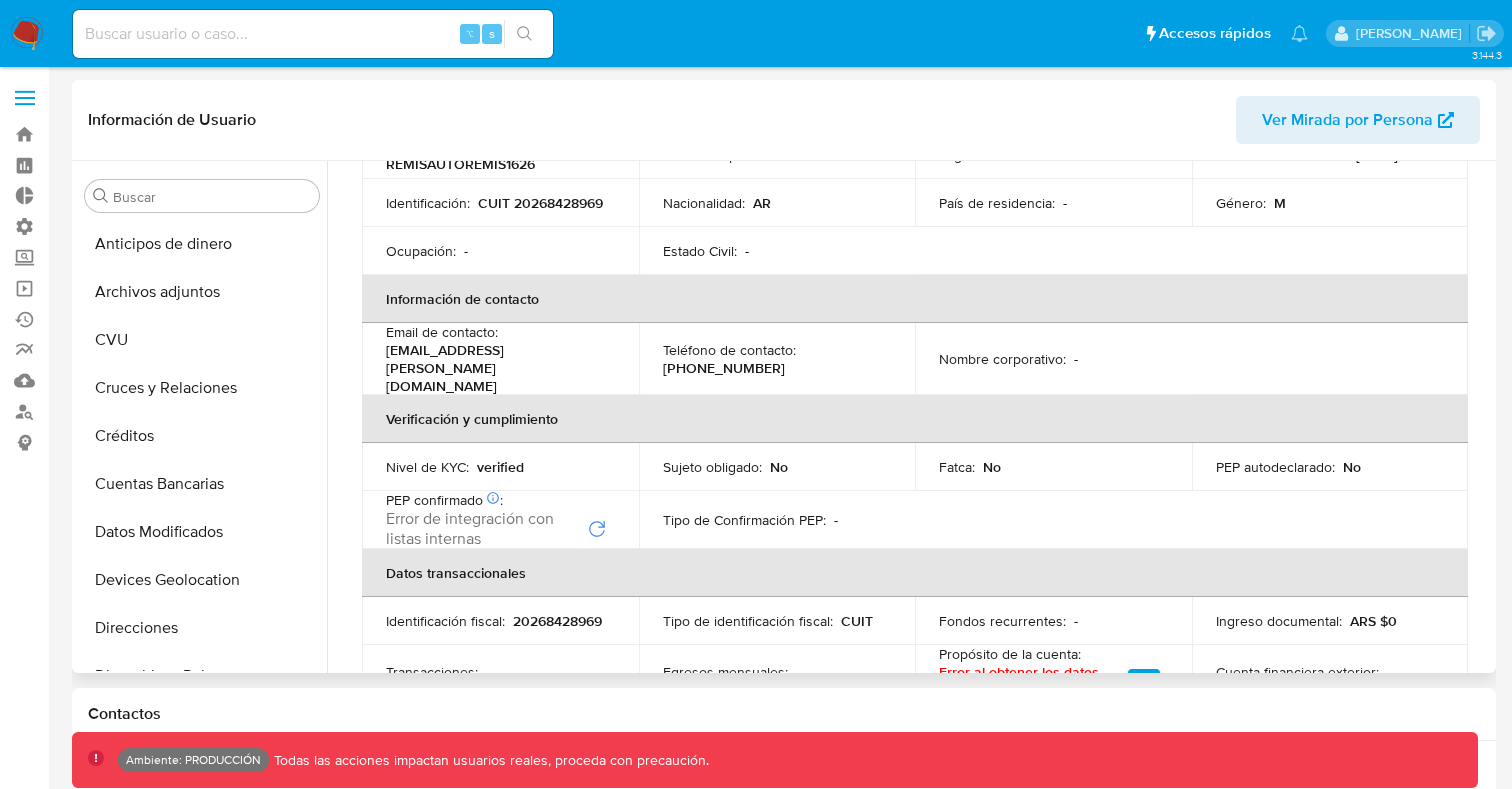 scroll, scrollTop: 271, scrollLeft: 0, axis: vertical 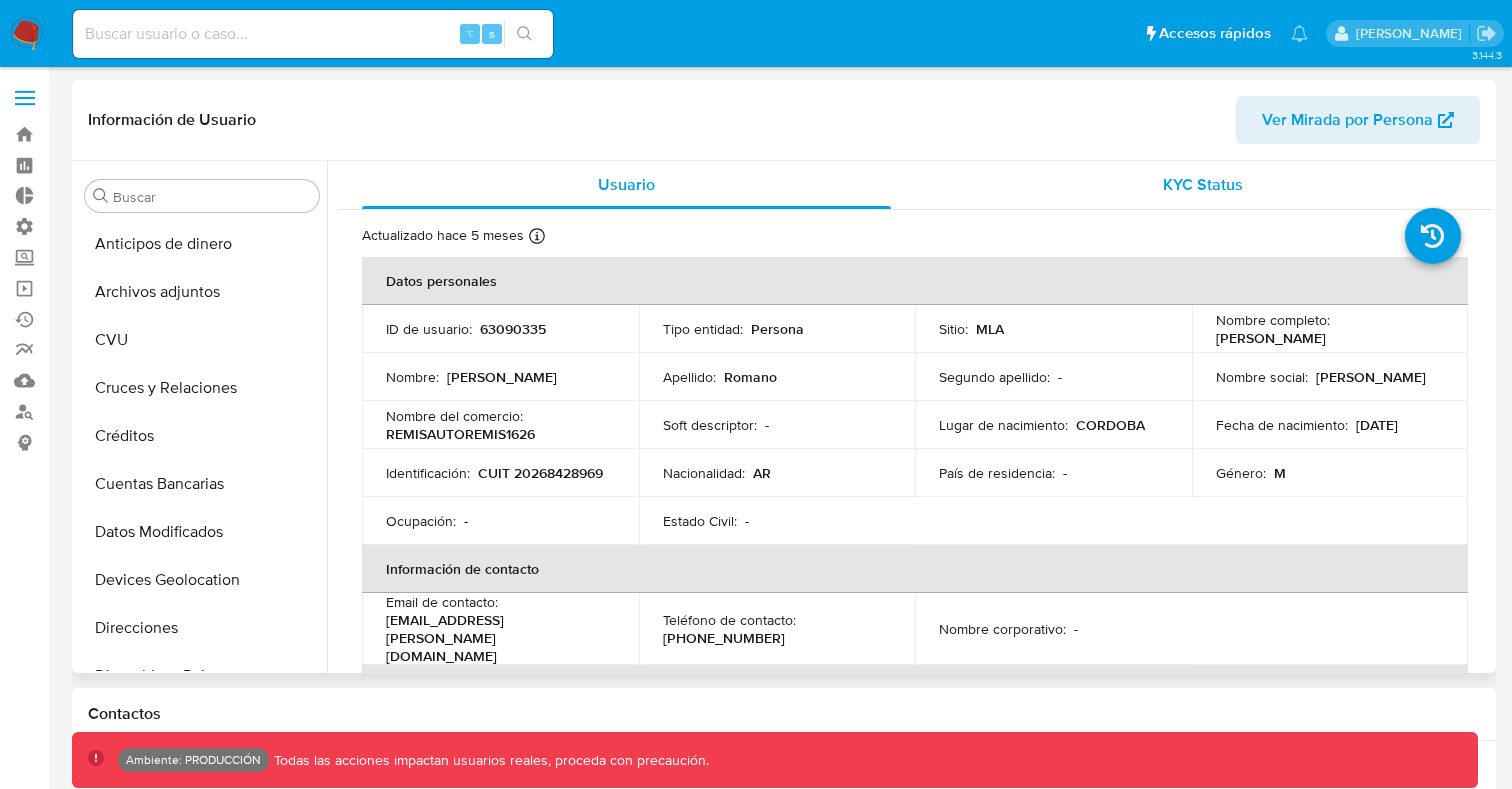 click on "KYC Status" at bounding box center (1203, 184) 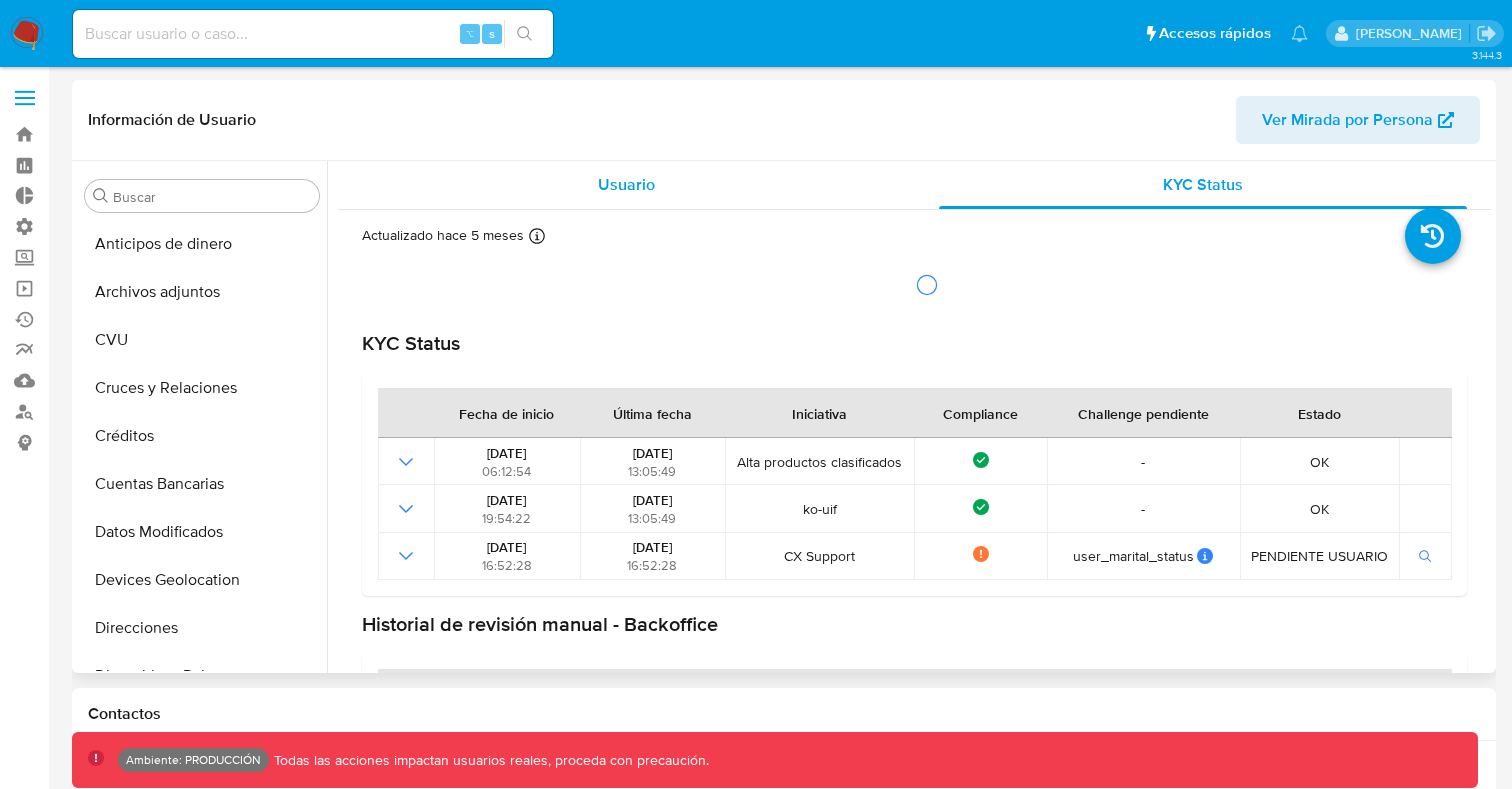 click on "Usuario" at bounding box center [626, 184] 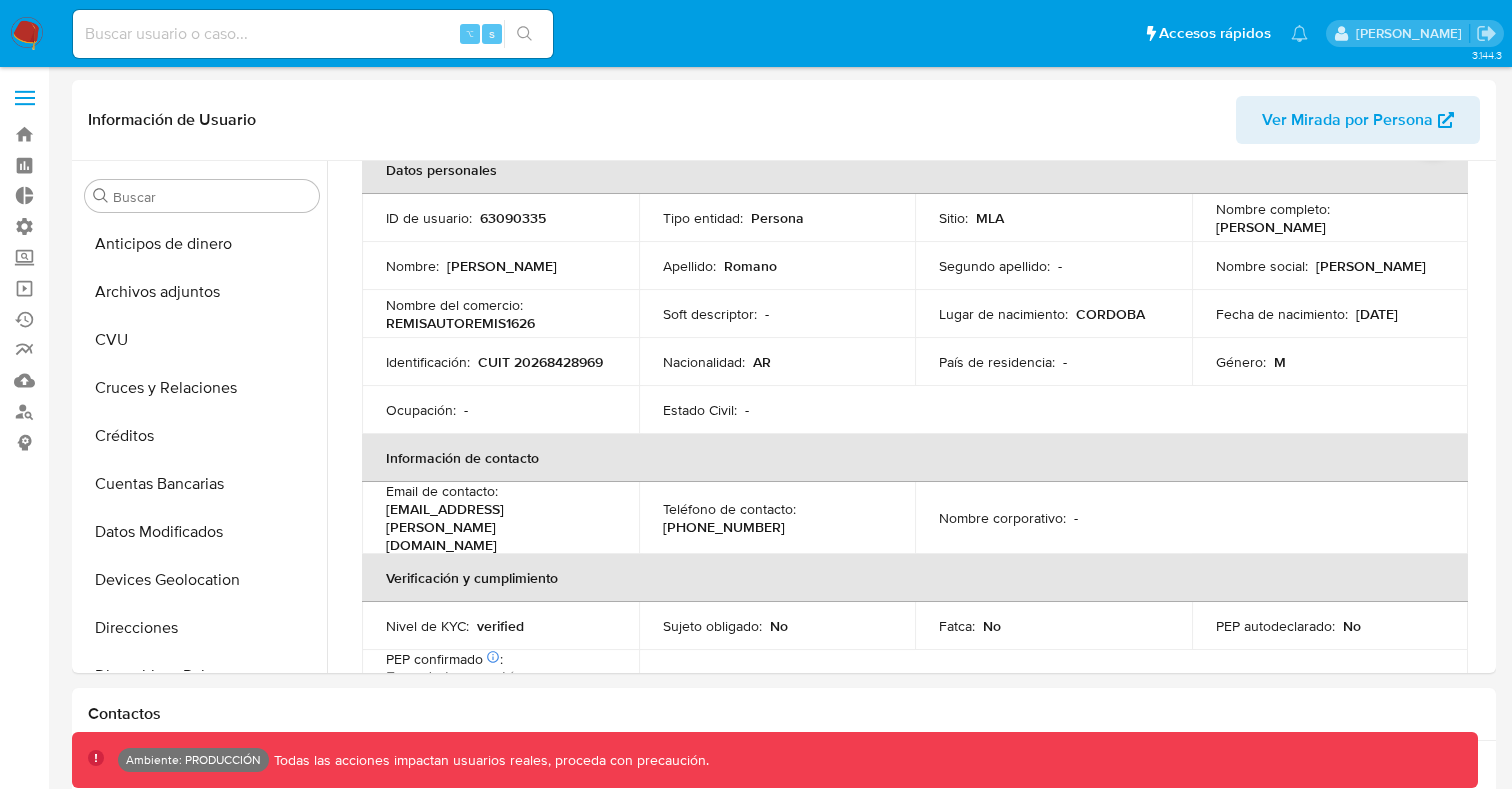 scroll, scrollTop: 0, scrollLeft: 0, axis: both 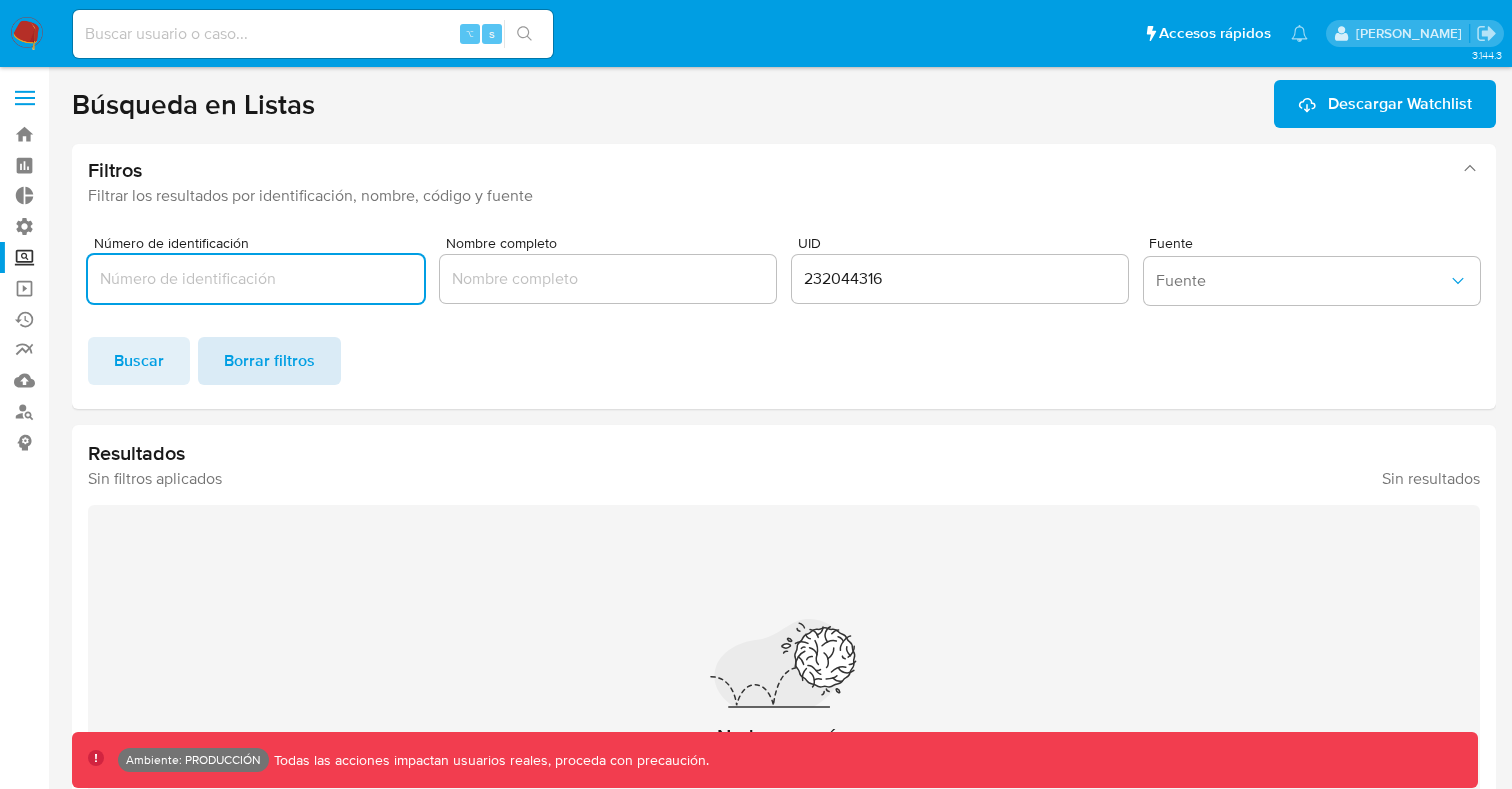 click on "Borrar filtros" at bounding box center (269, 361) 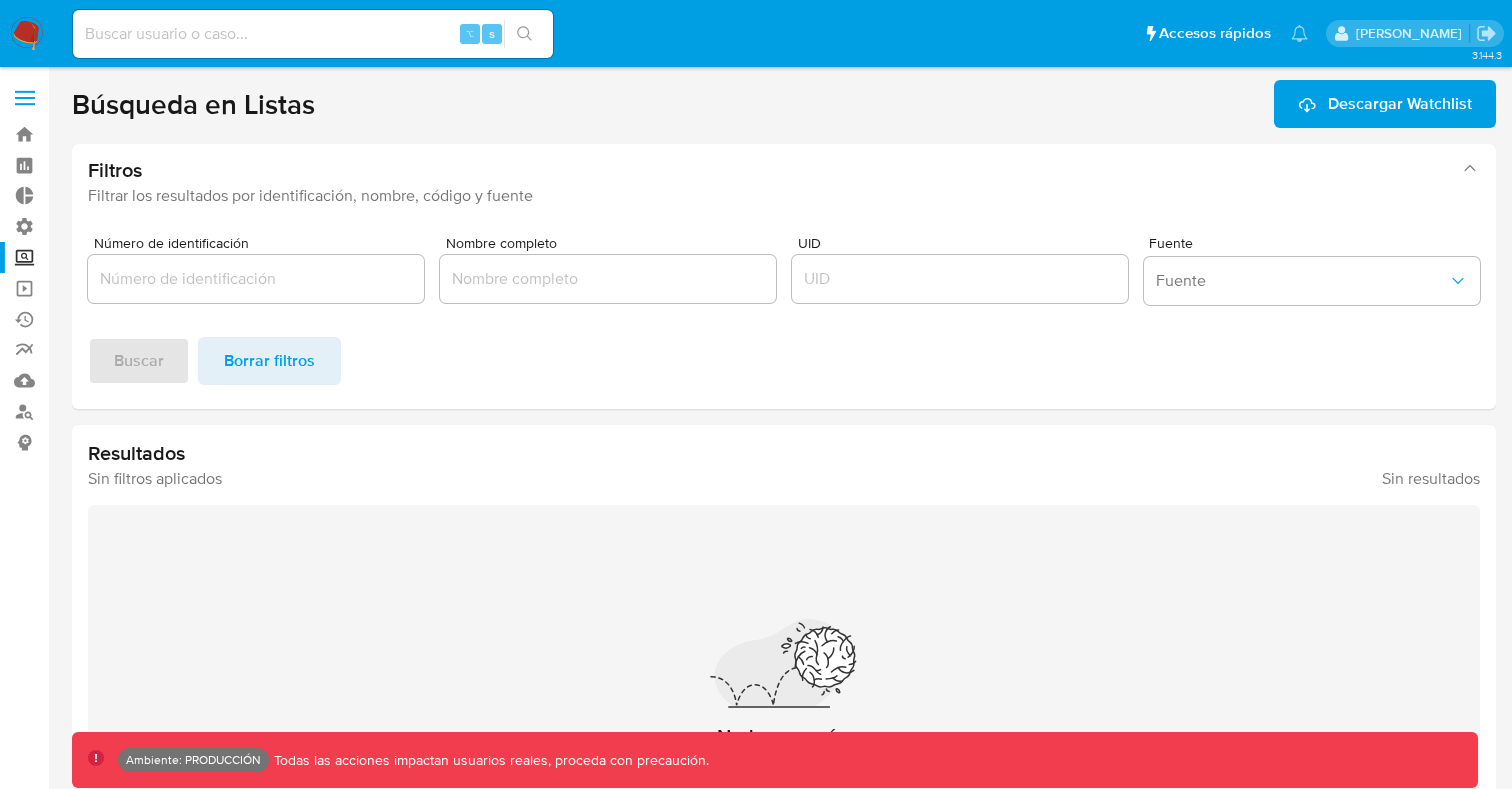 click at bounding box center [256, 279] 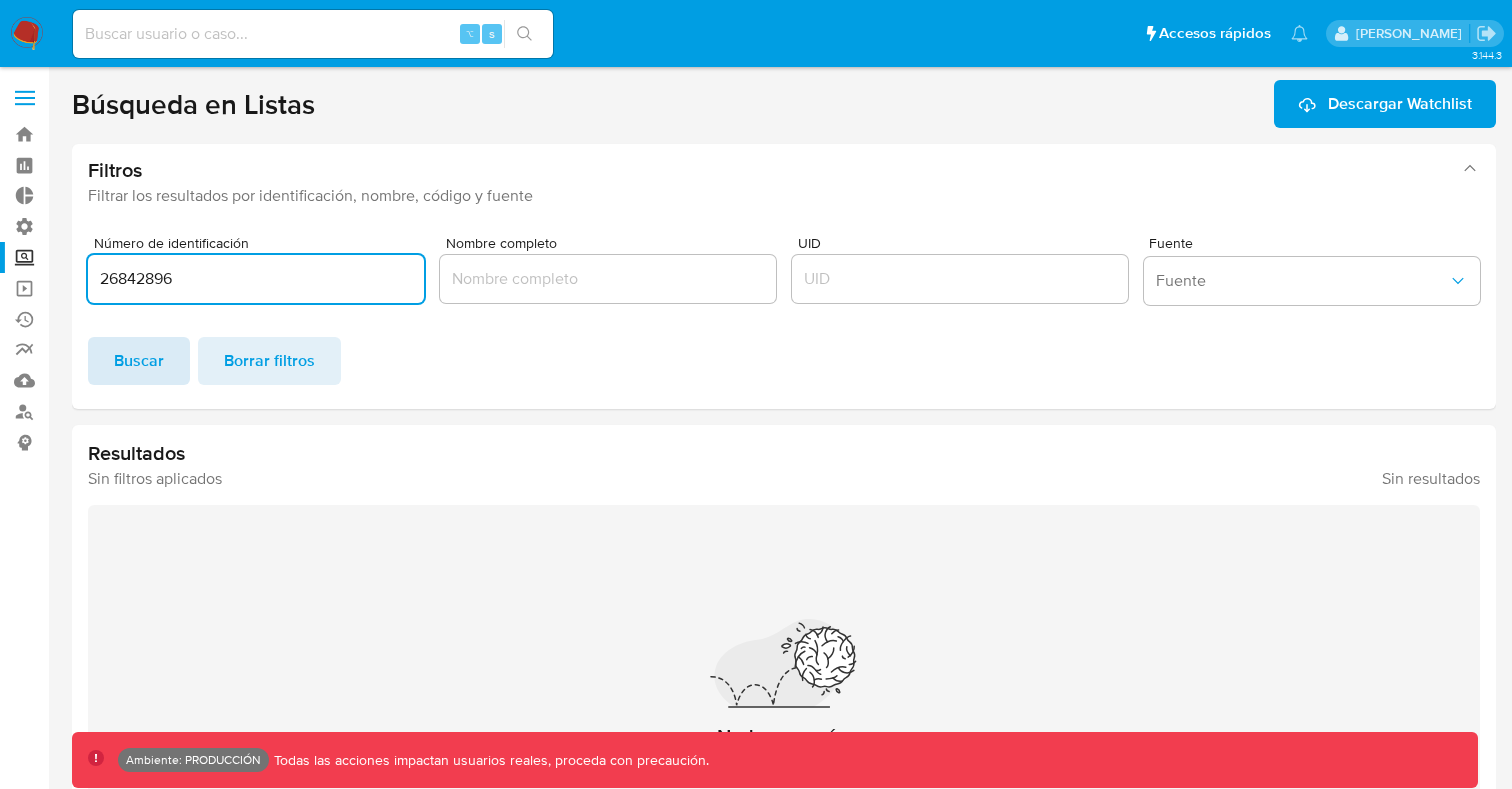 type on "26842896" 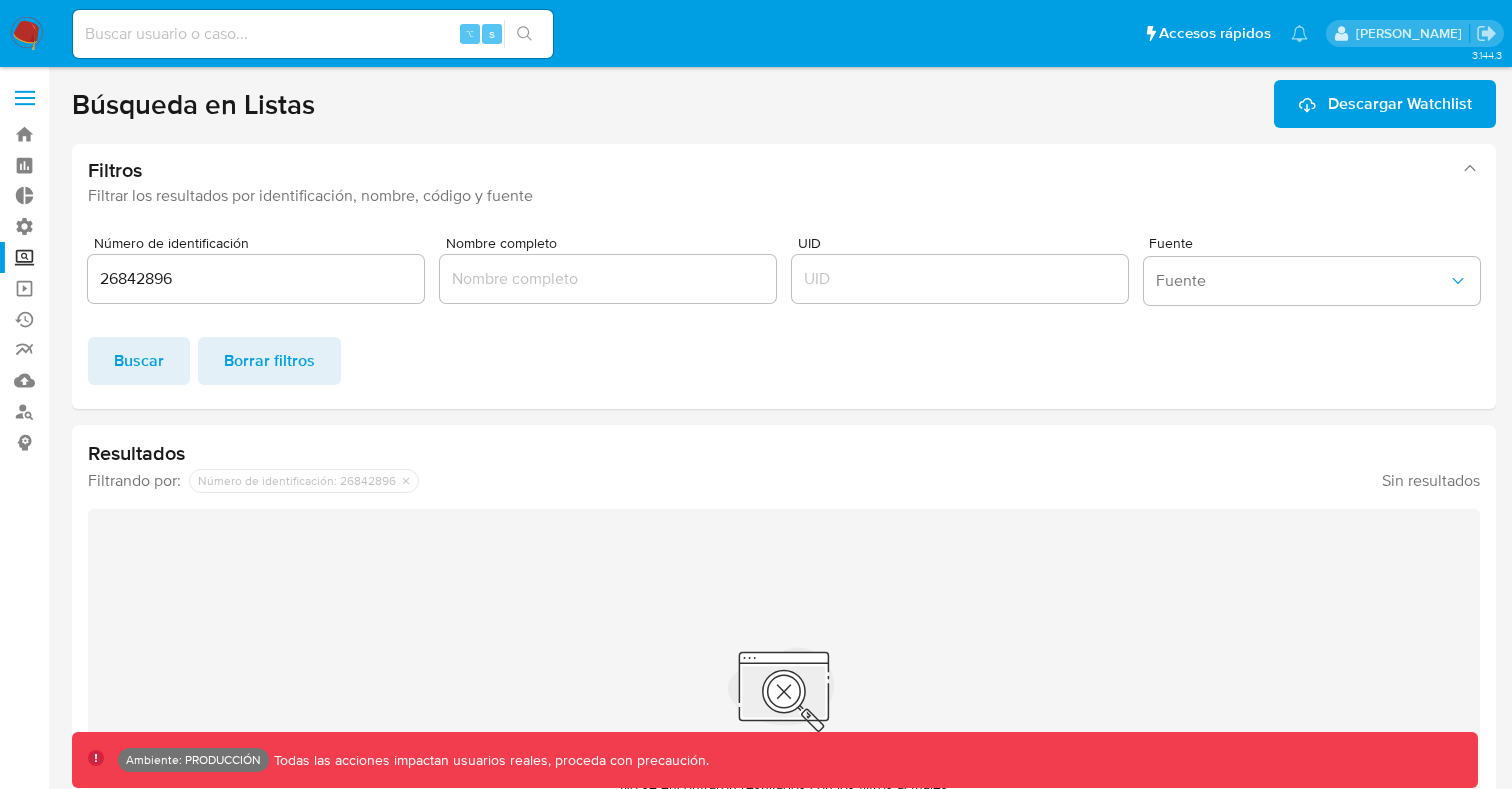 click on "Borrar filtros" at bounding box center [269, 361] 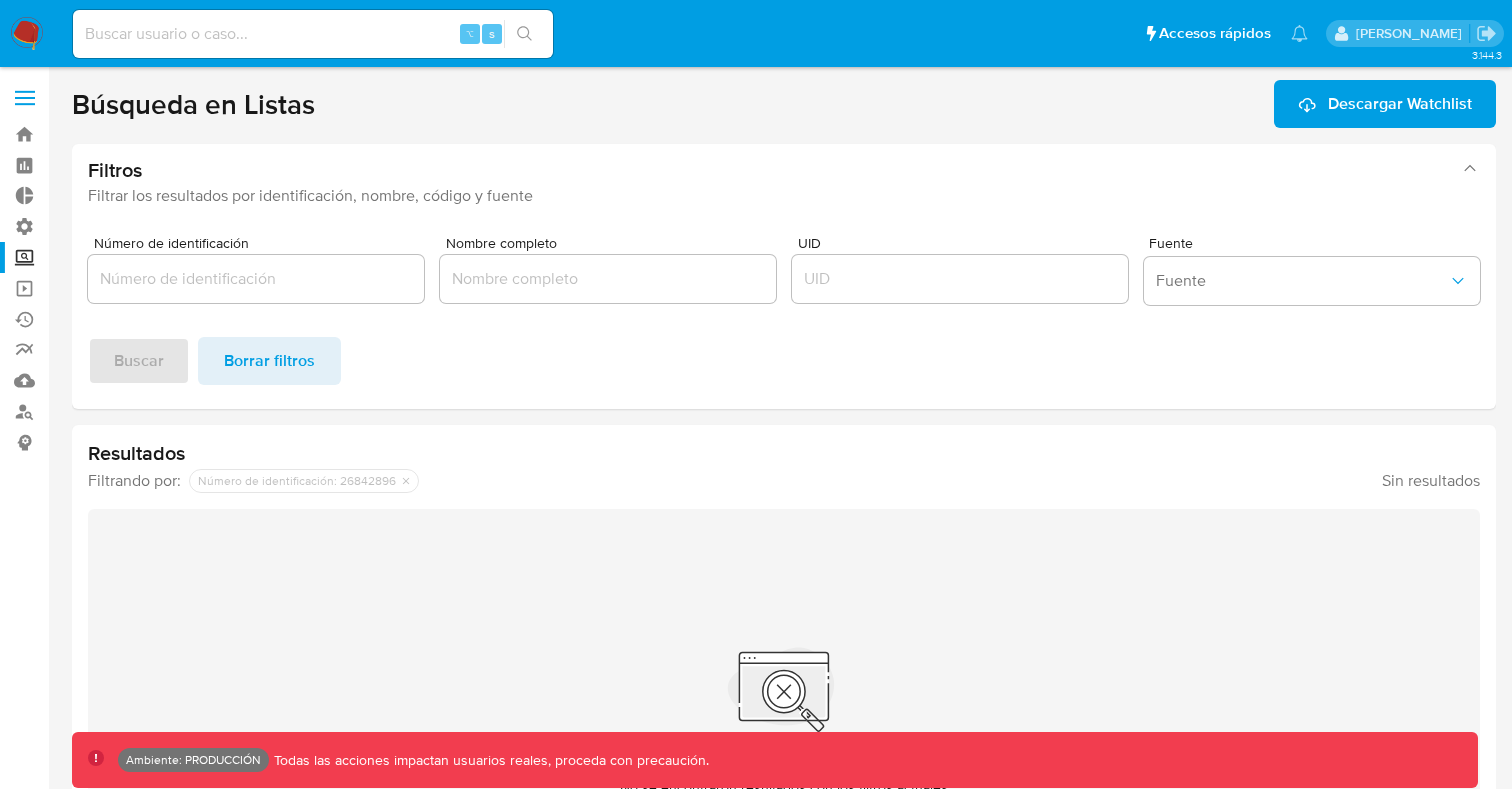 click at bounding box center [608, 279] 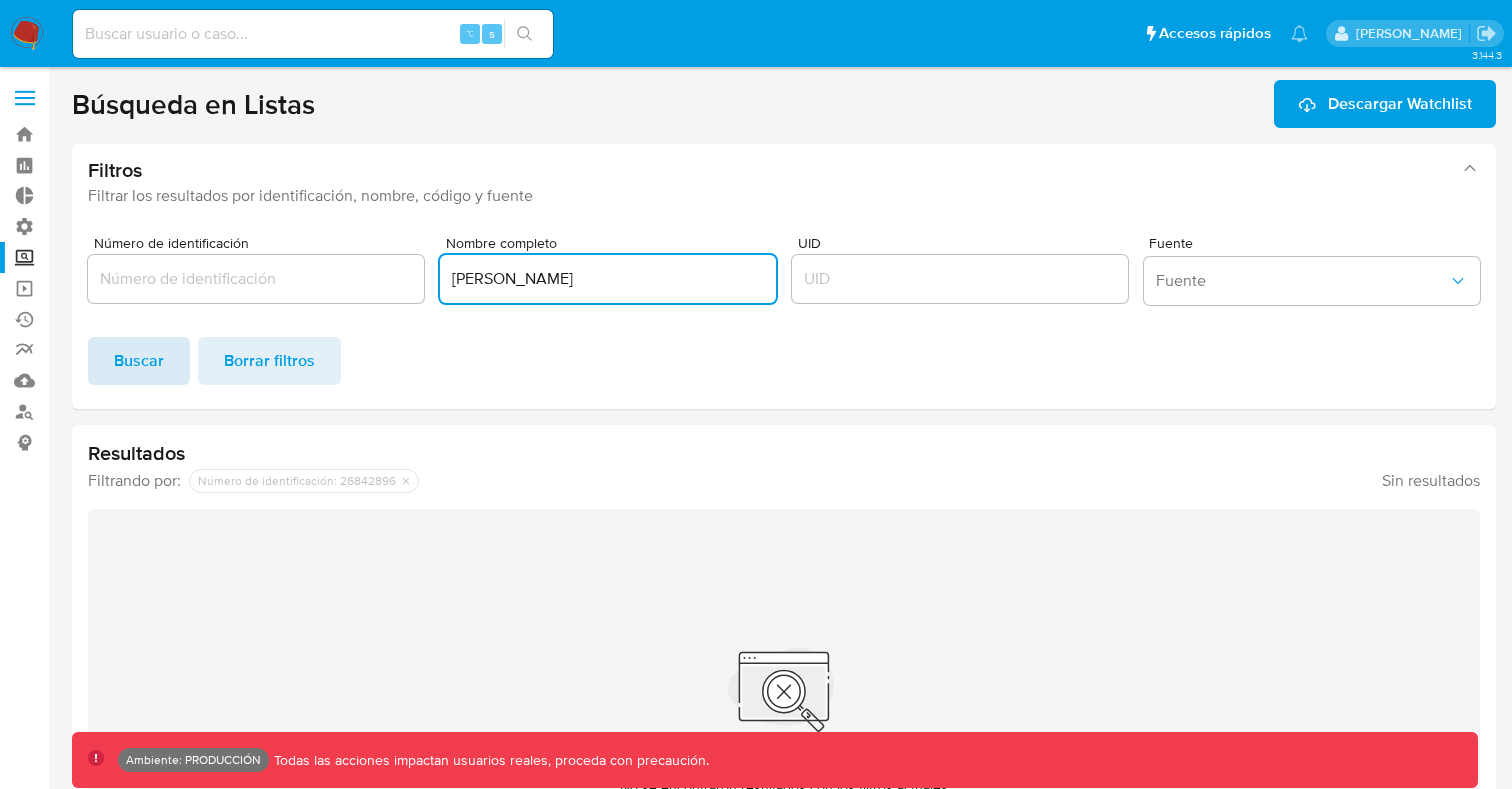 type on "lucio javier romano" 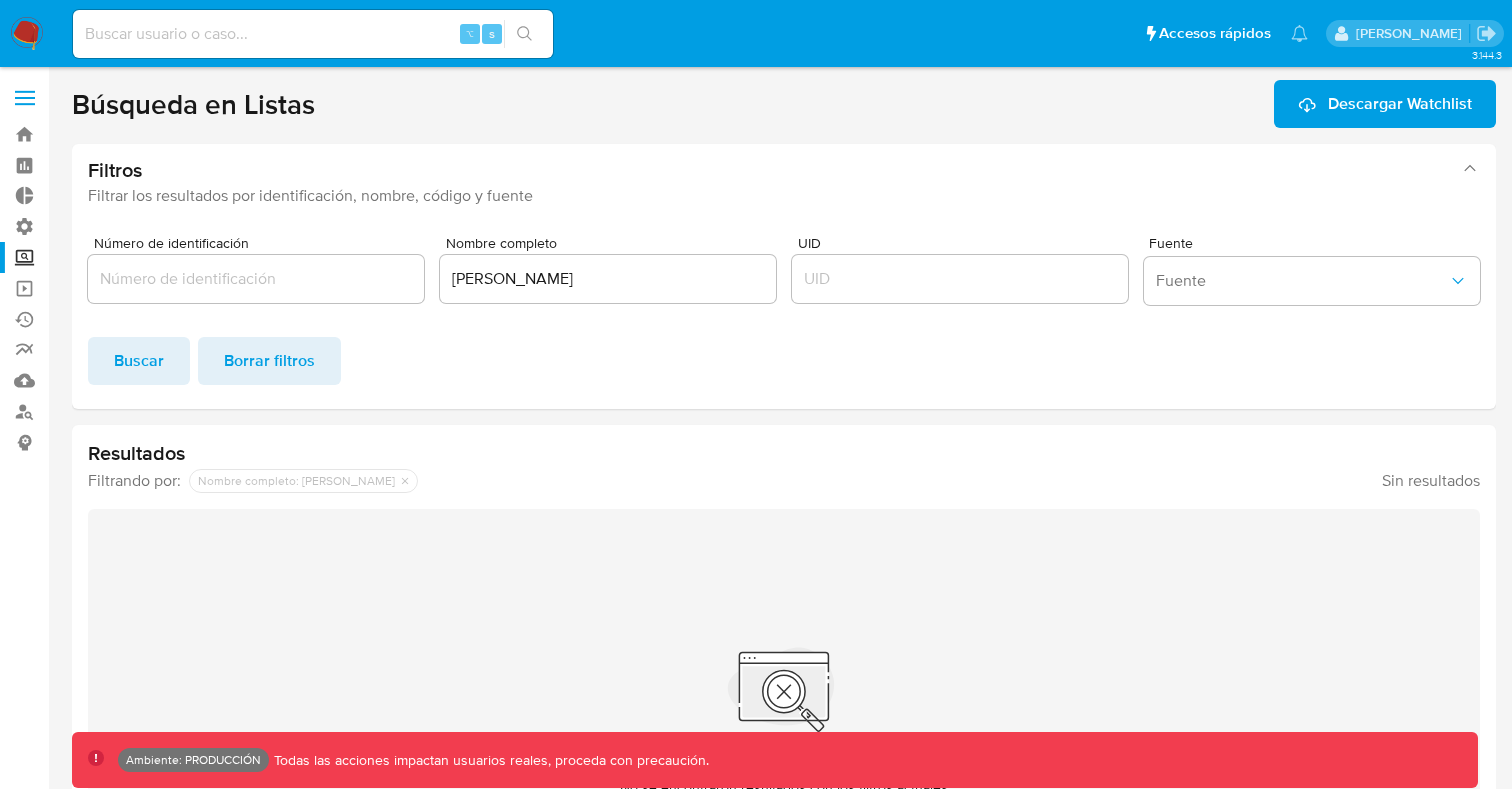 click on "Borrar filtros" at bounding box center (269, 361) 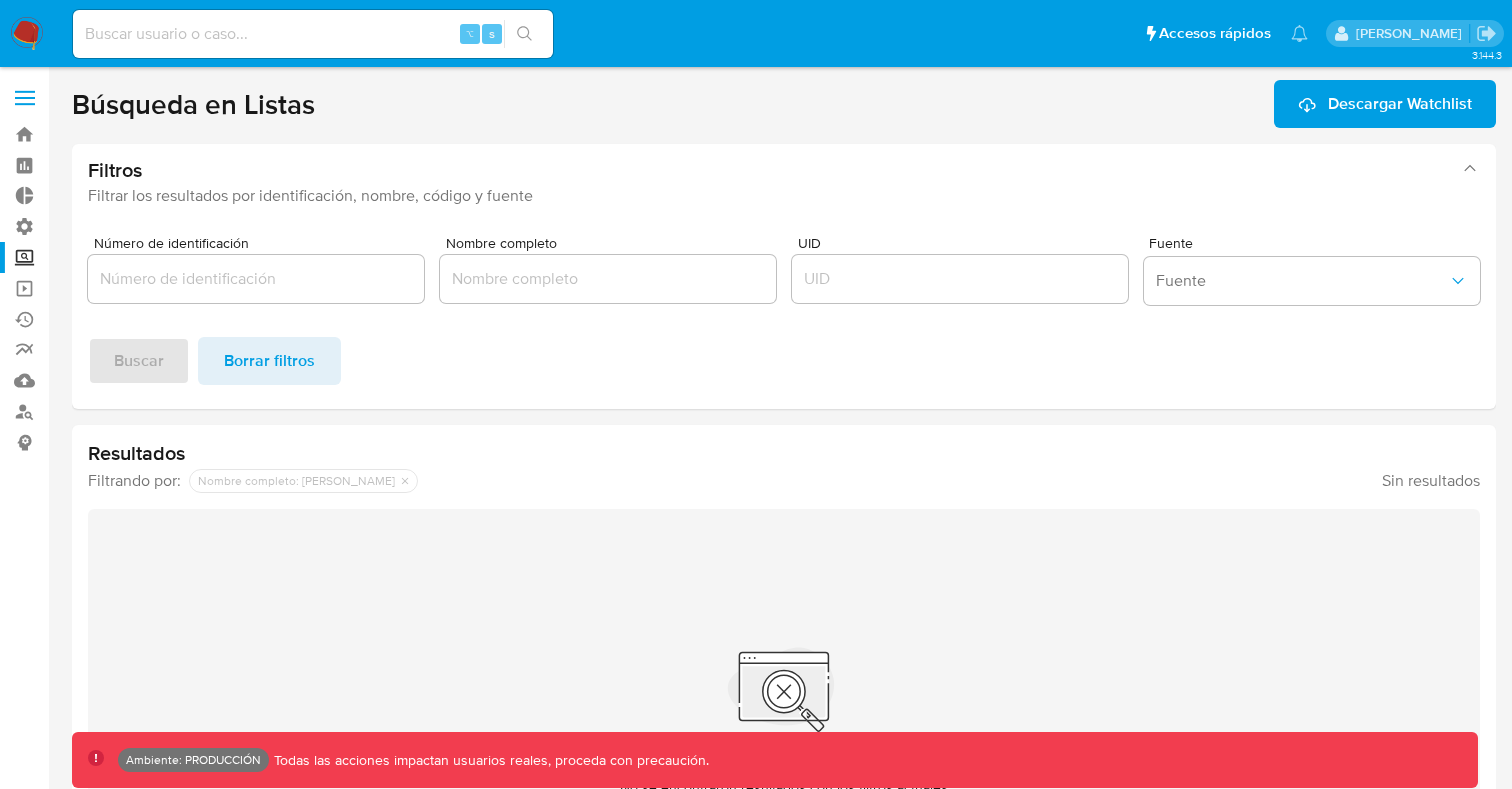 click at bounding box center [25, 98] 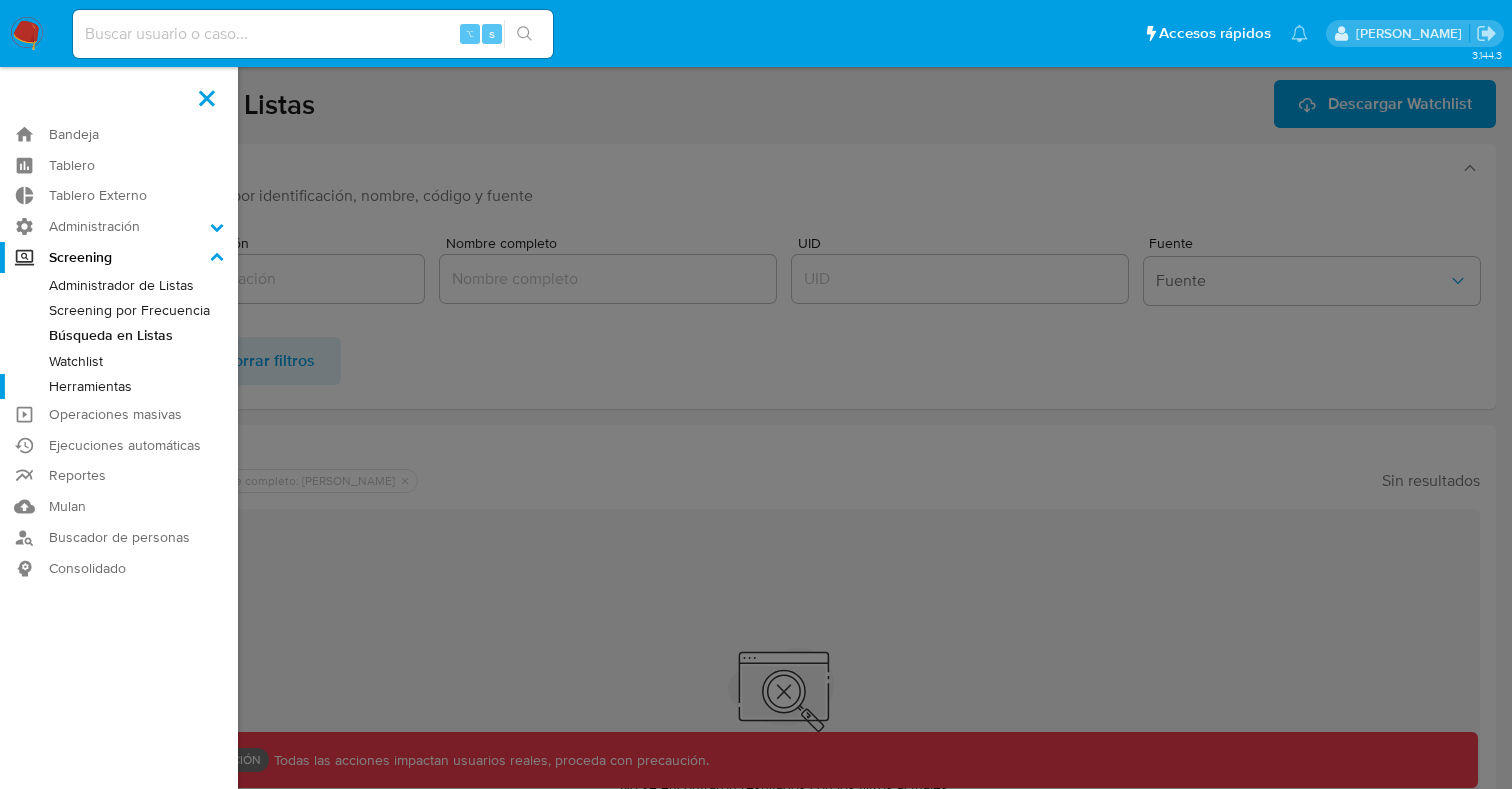 click on "Herramientas" at bounding box center (119, 386) 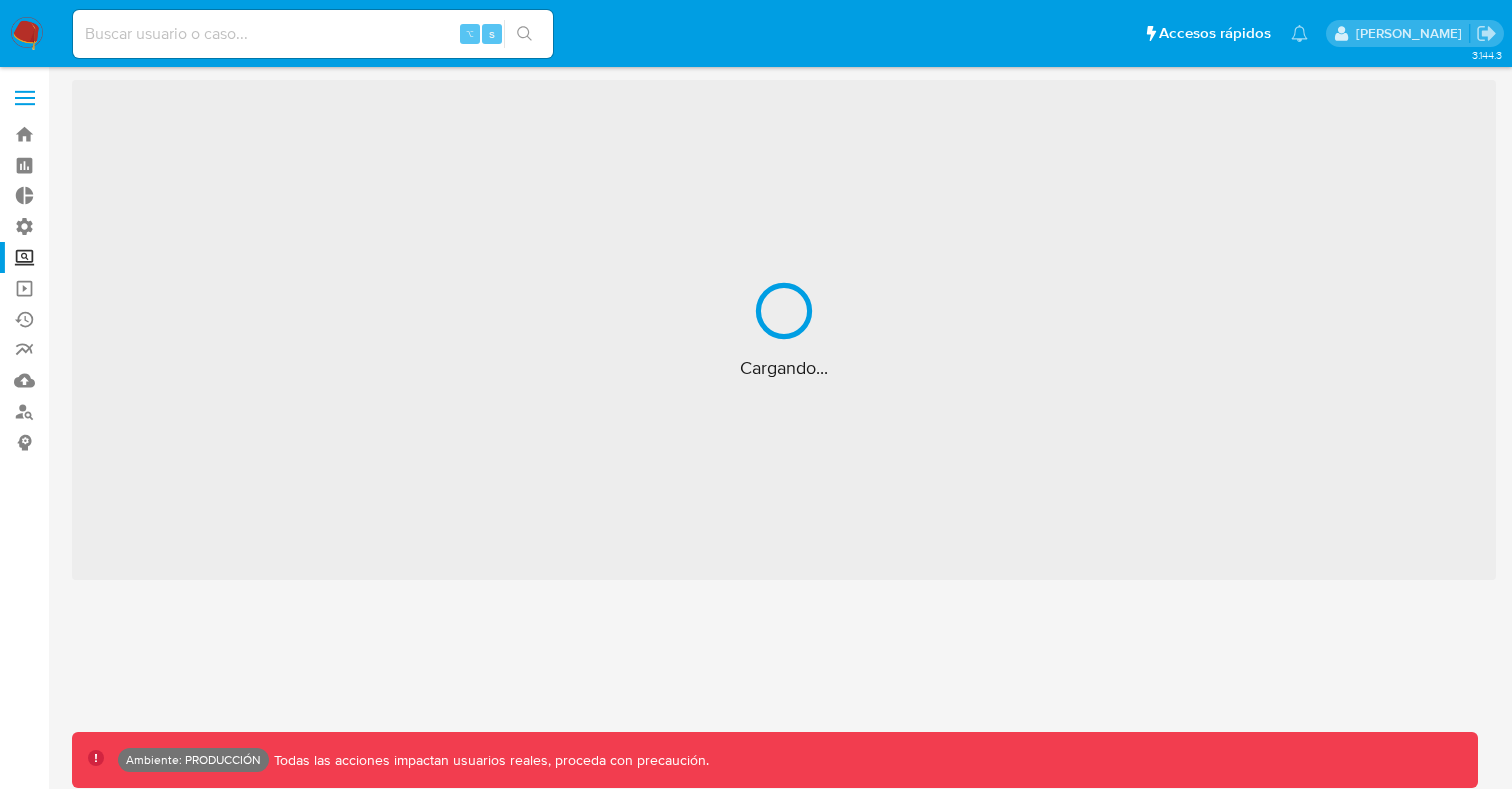 scroll, scrollTop: 0, scrollLeft: 0, axis: both 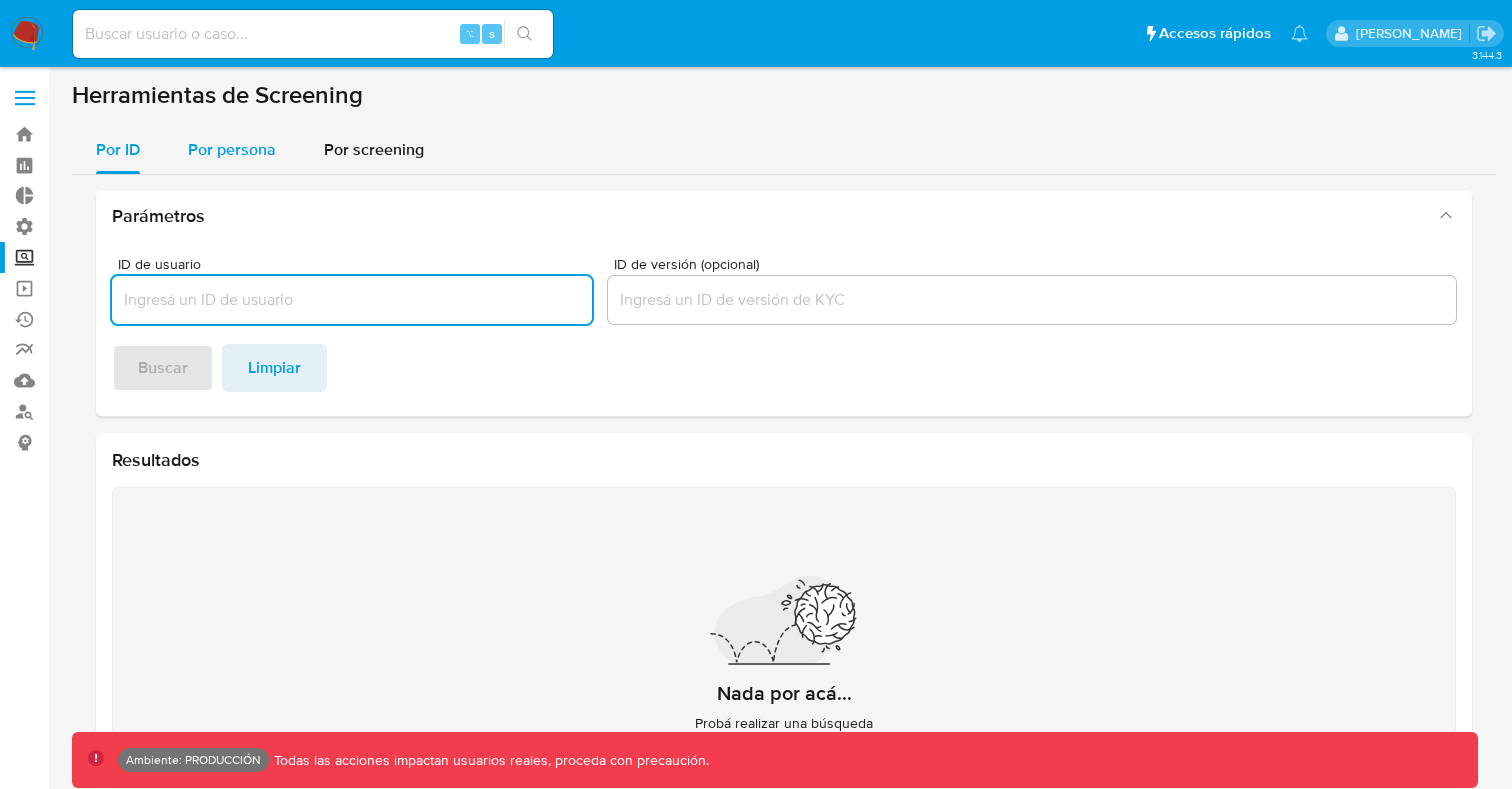 click on "Por persona" at bounding box center (232, 149) 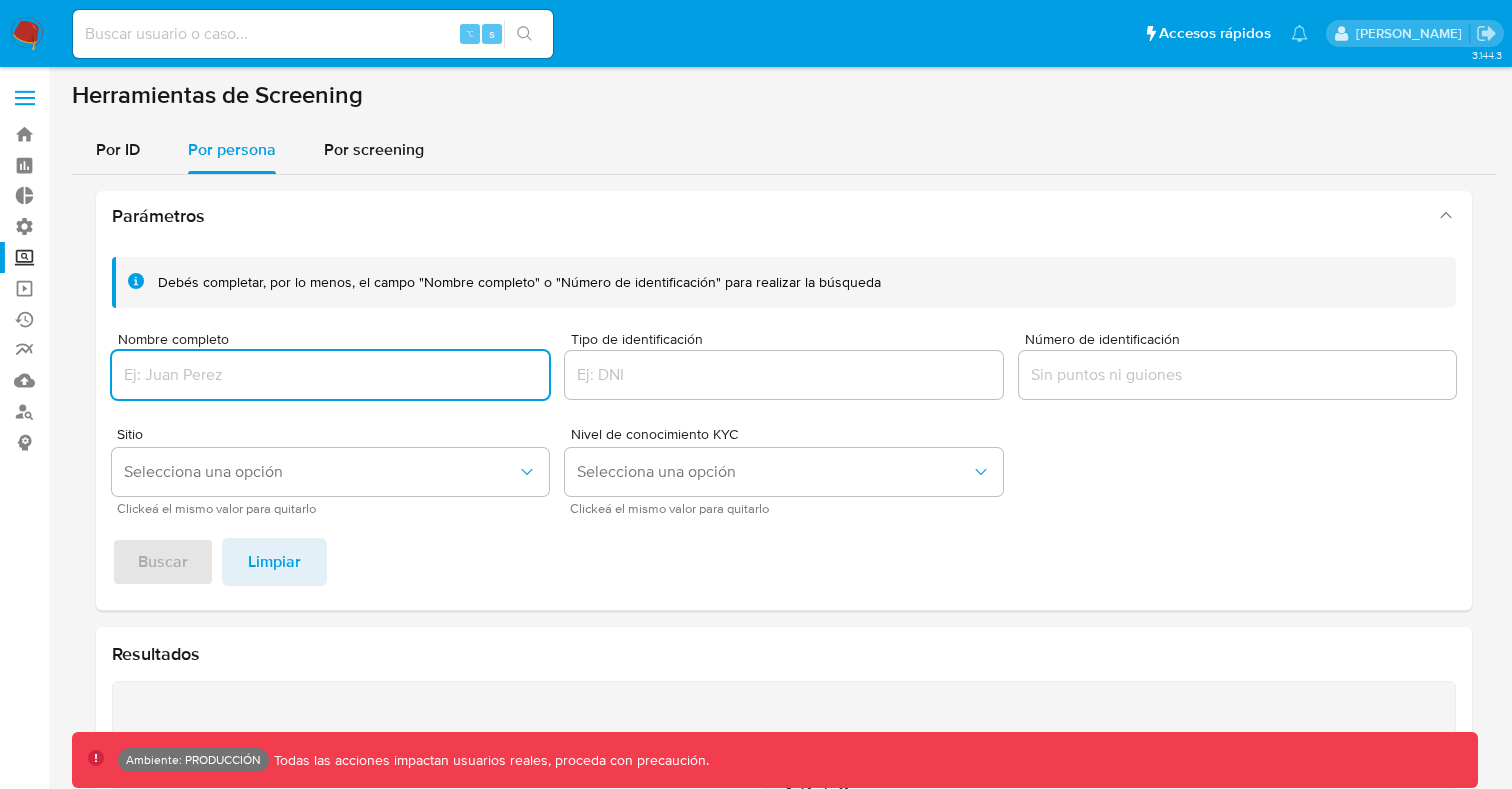 click at bounding box center (330, 375) 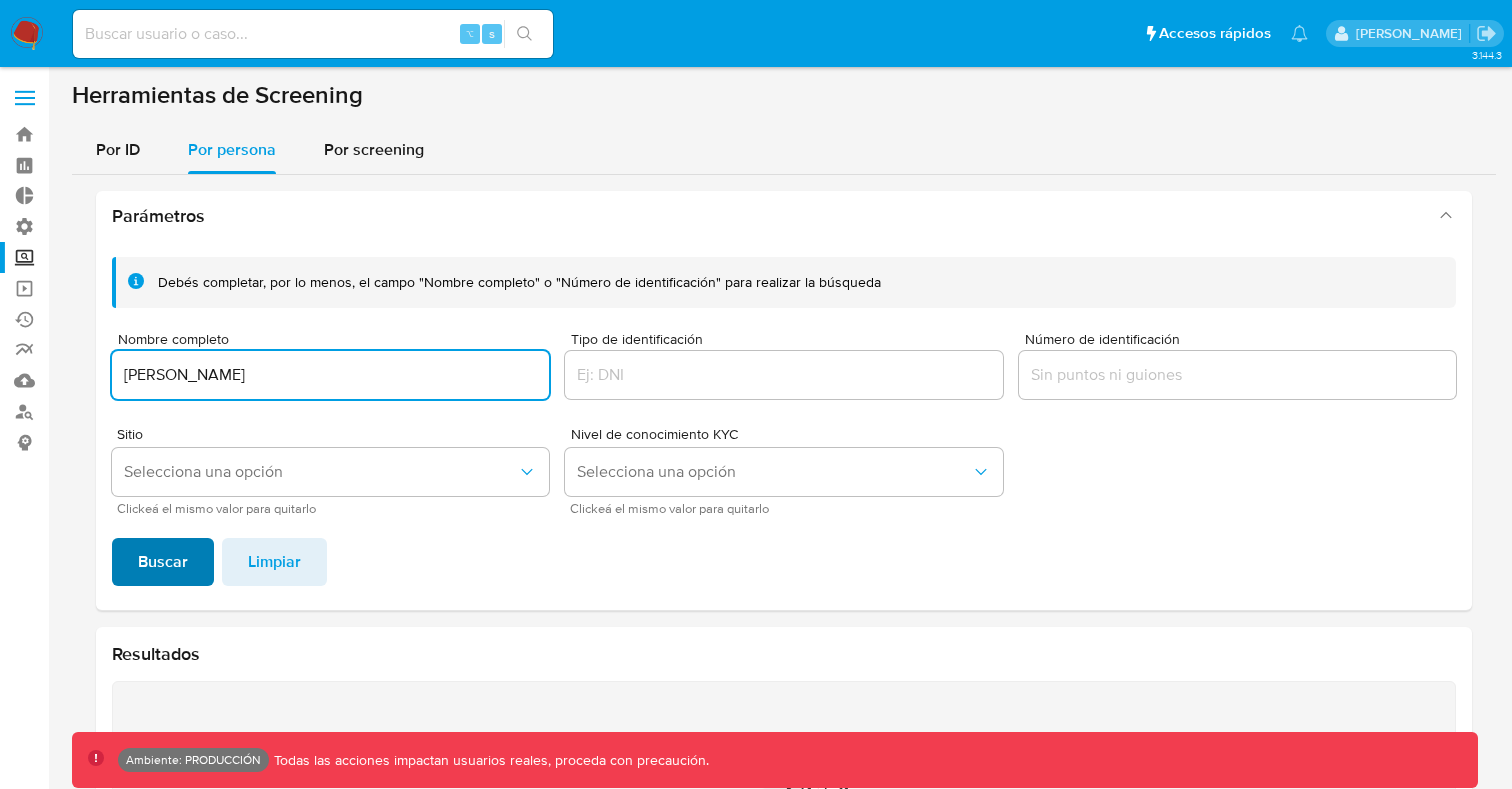 click on "Buscar" at bounding box center (163, 562) 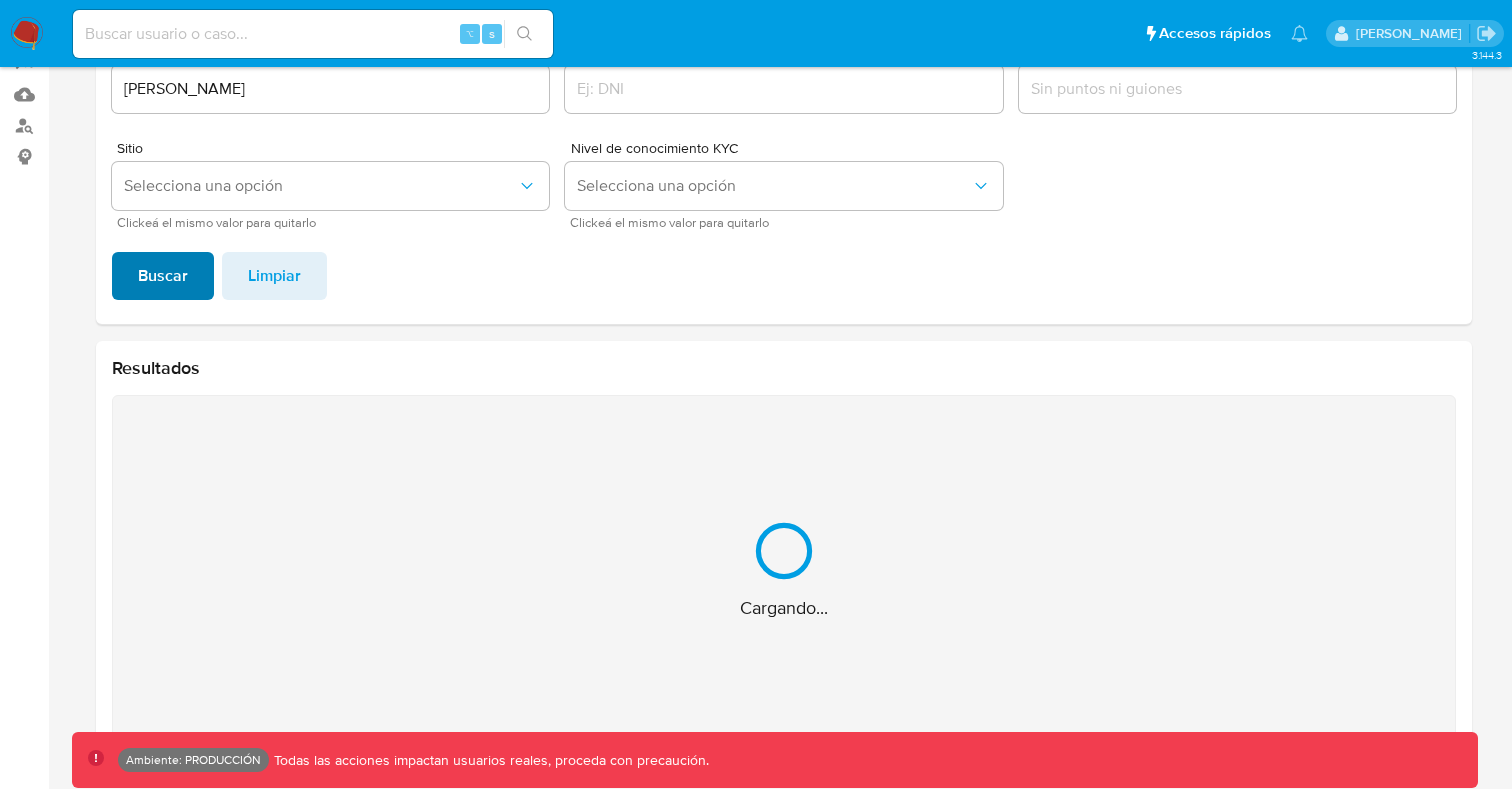 scroll, scrollTop: 0, scrollLeft: 0, axis: both 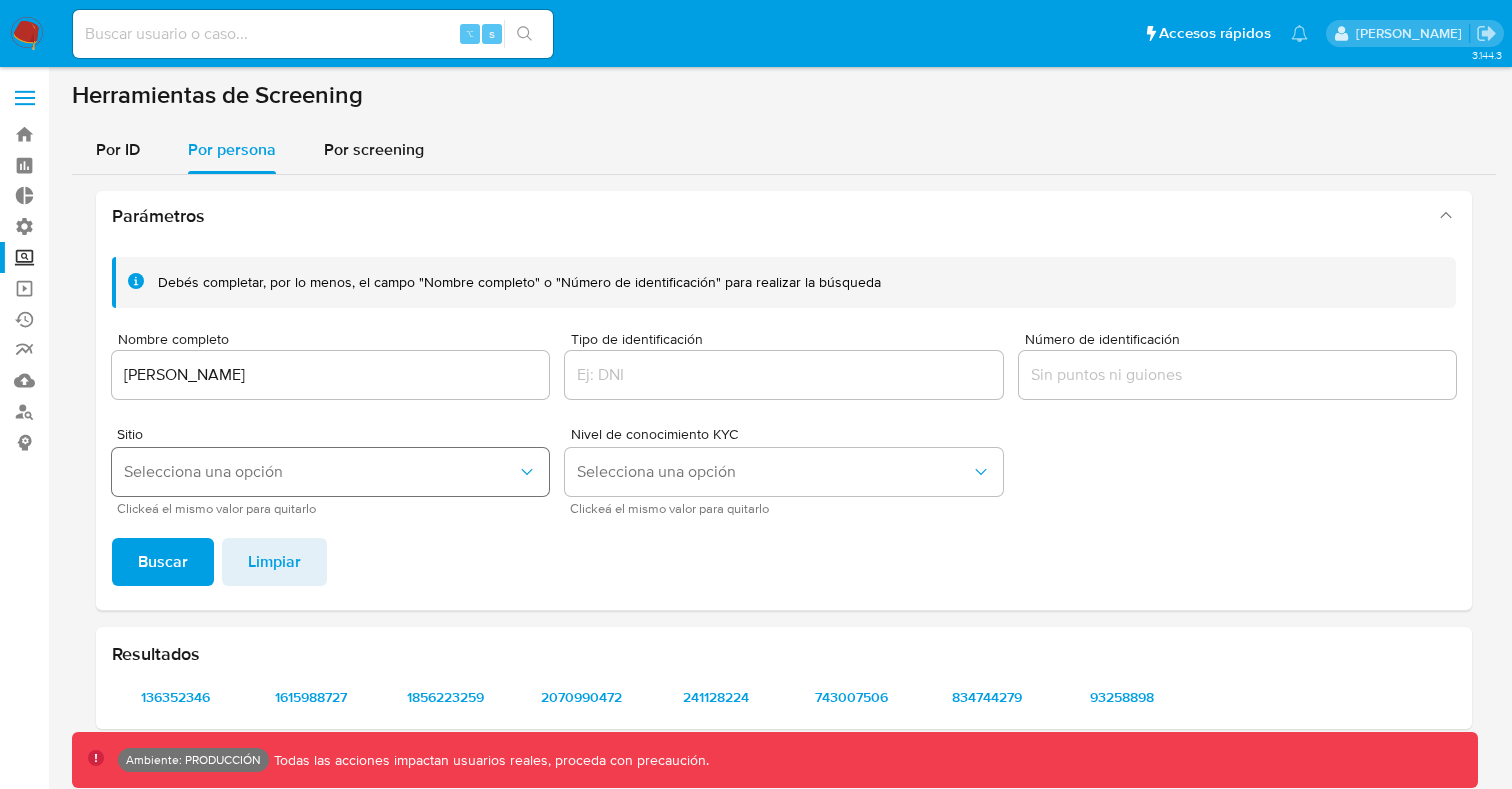 click 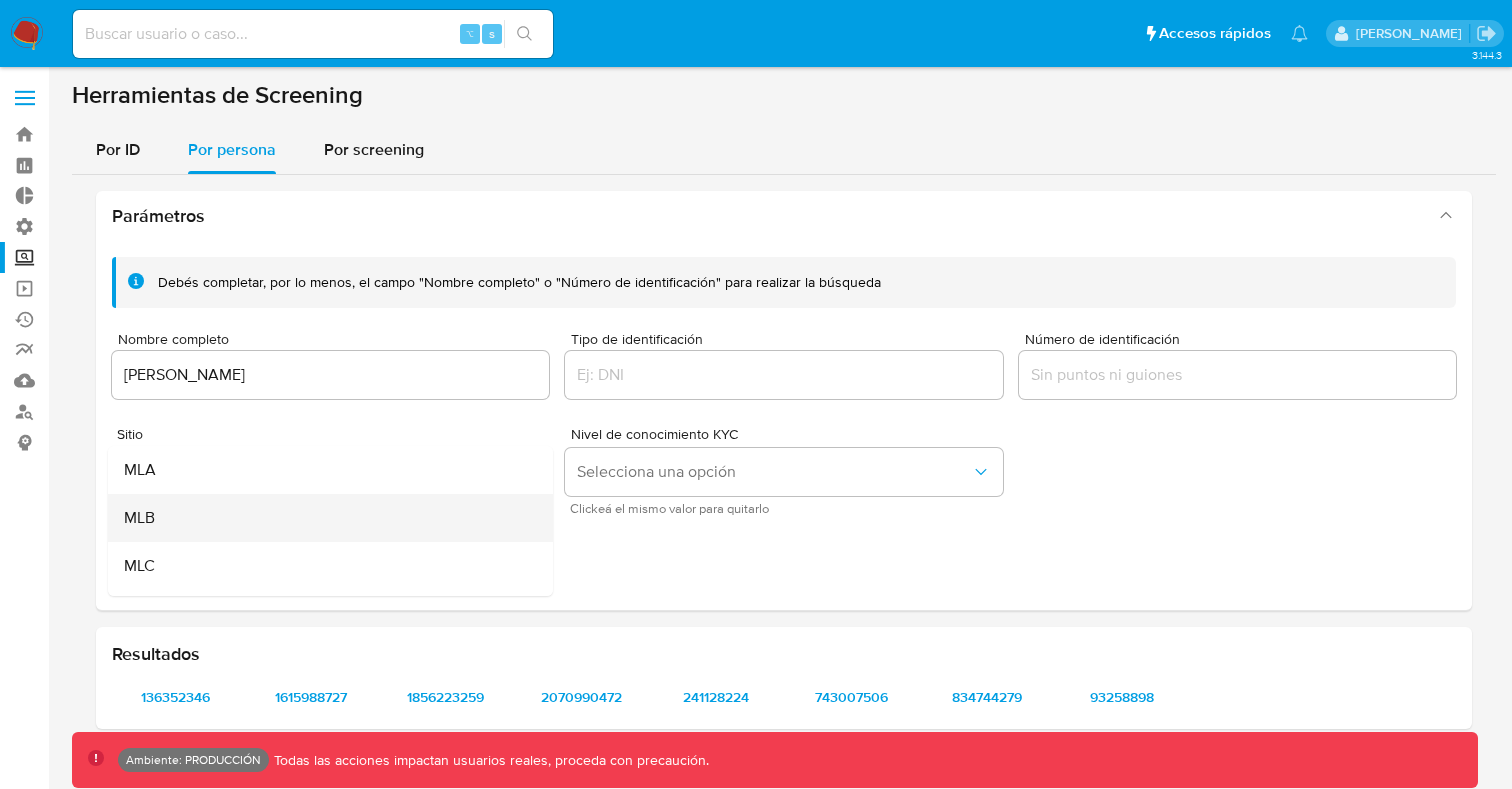 click on "MLB" at bounding box center (324, 518) 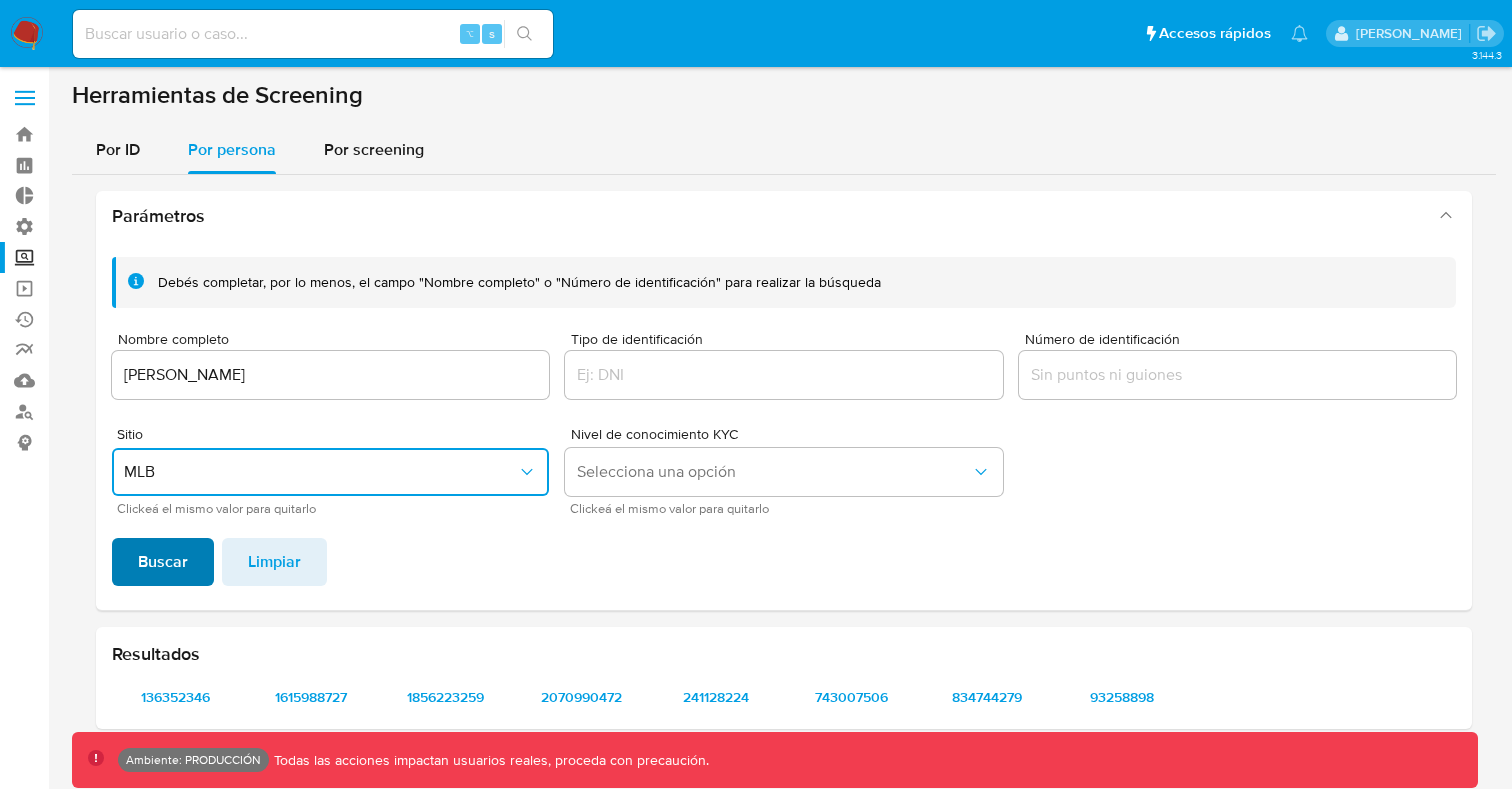 click on "Buscar" at bounding box center (163, 562) 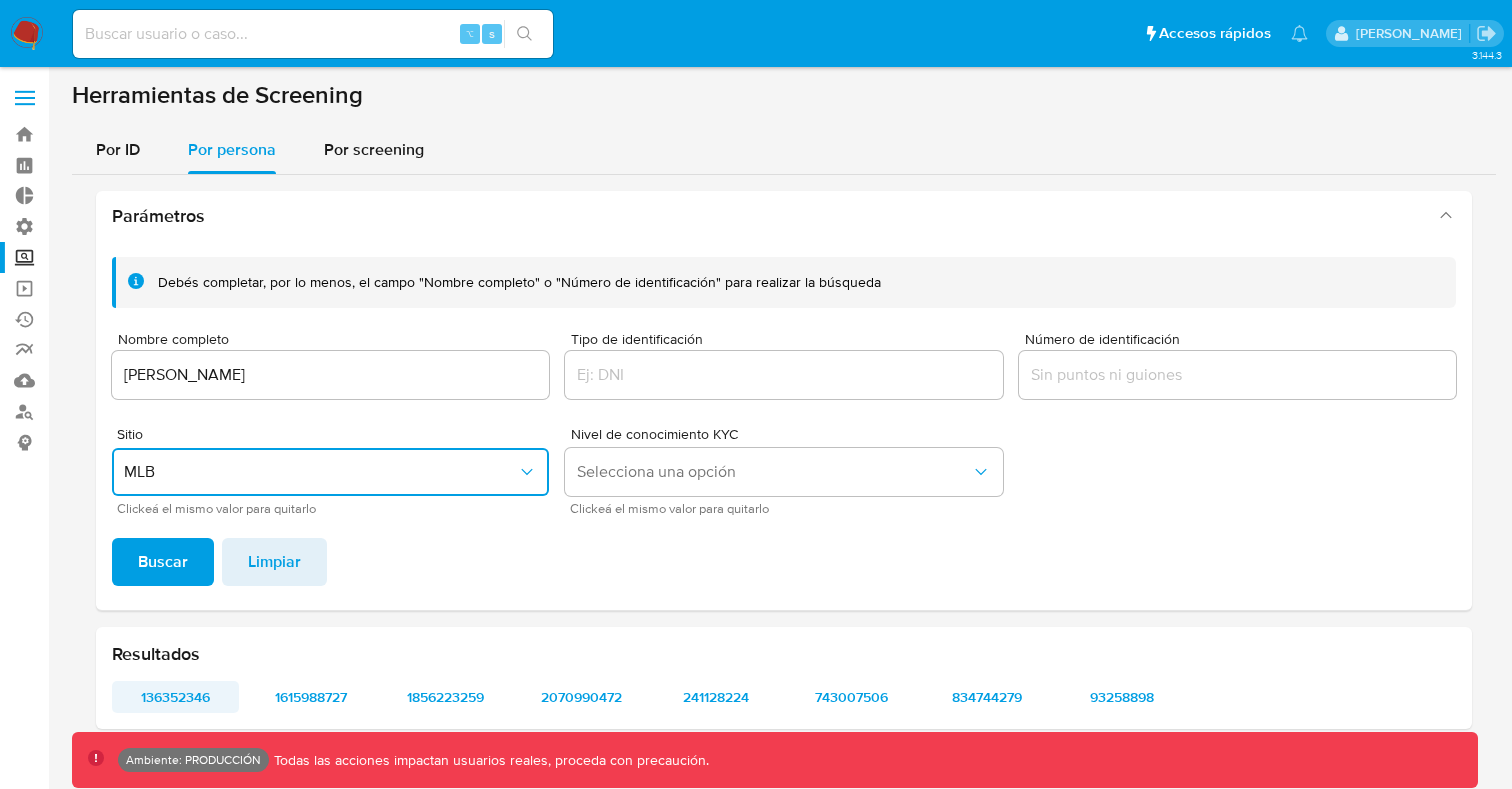 click on "136352346" at bounding box center [175, 697] 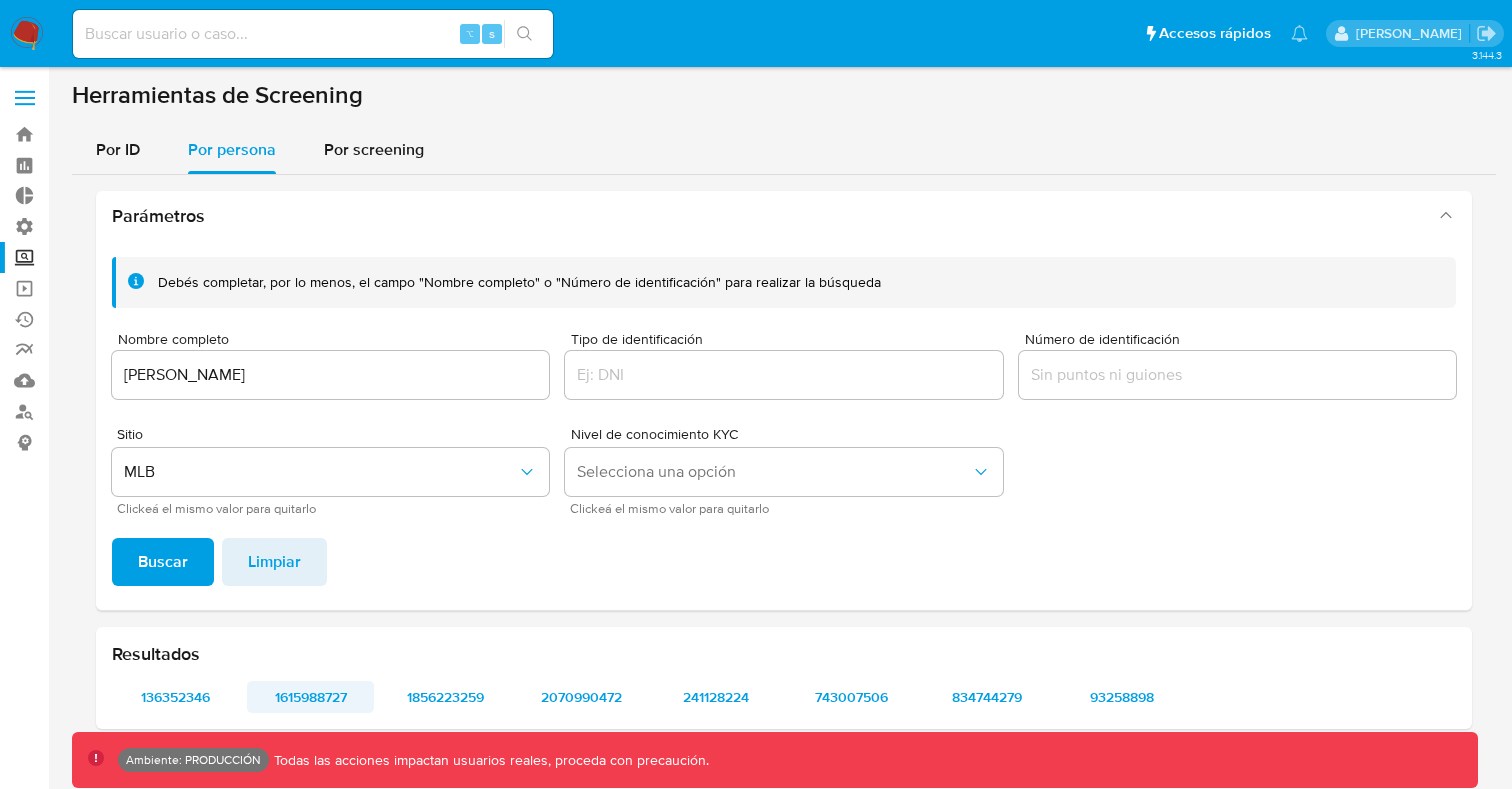 click on "1615988727" at bounding box center [310, 697] 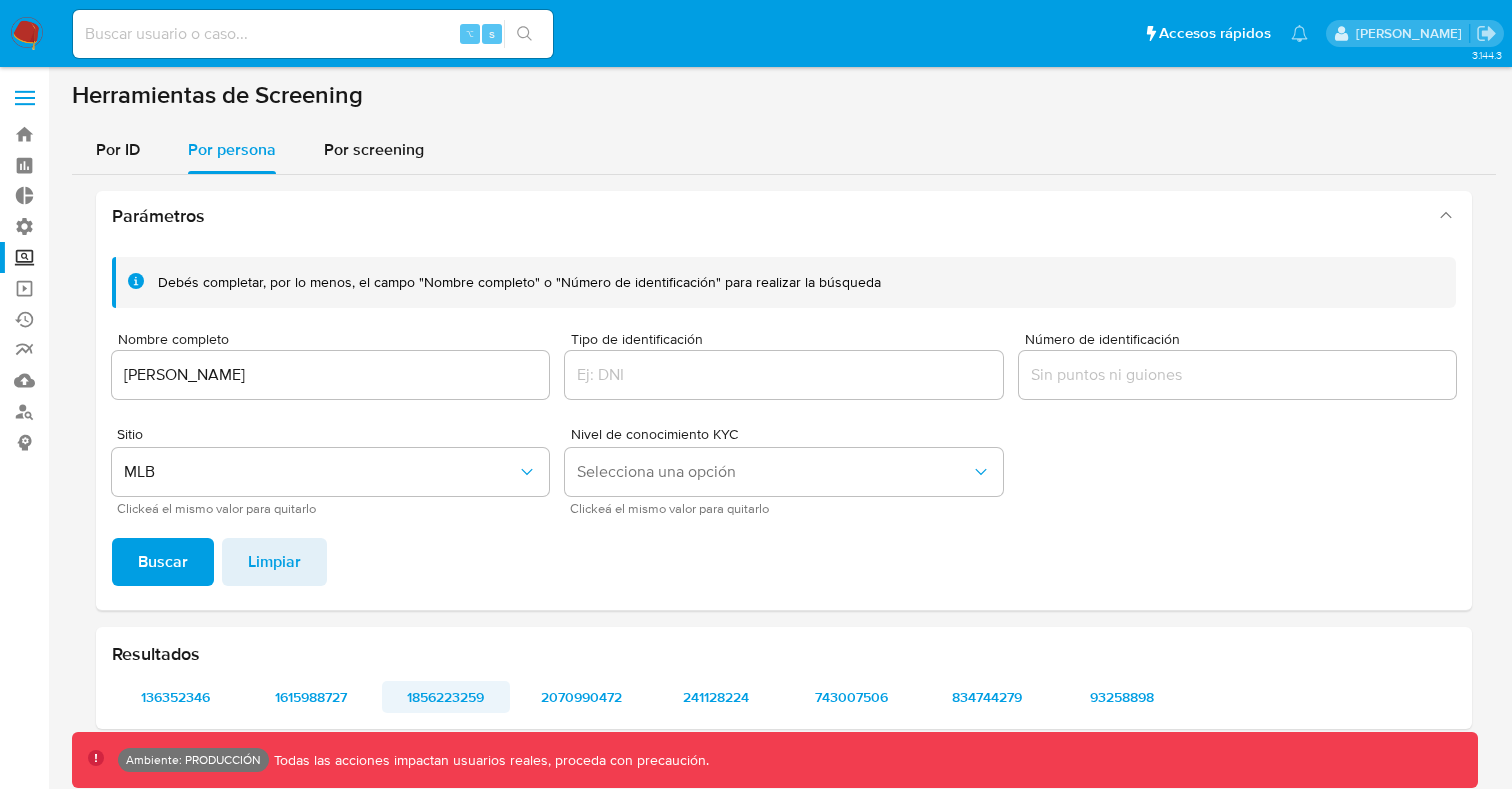 click on "1856223259" at bounding box center [445, 697] 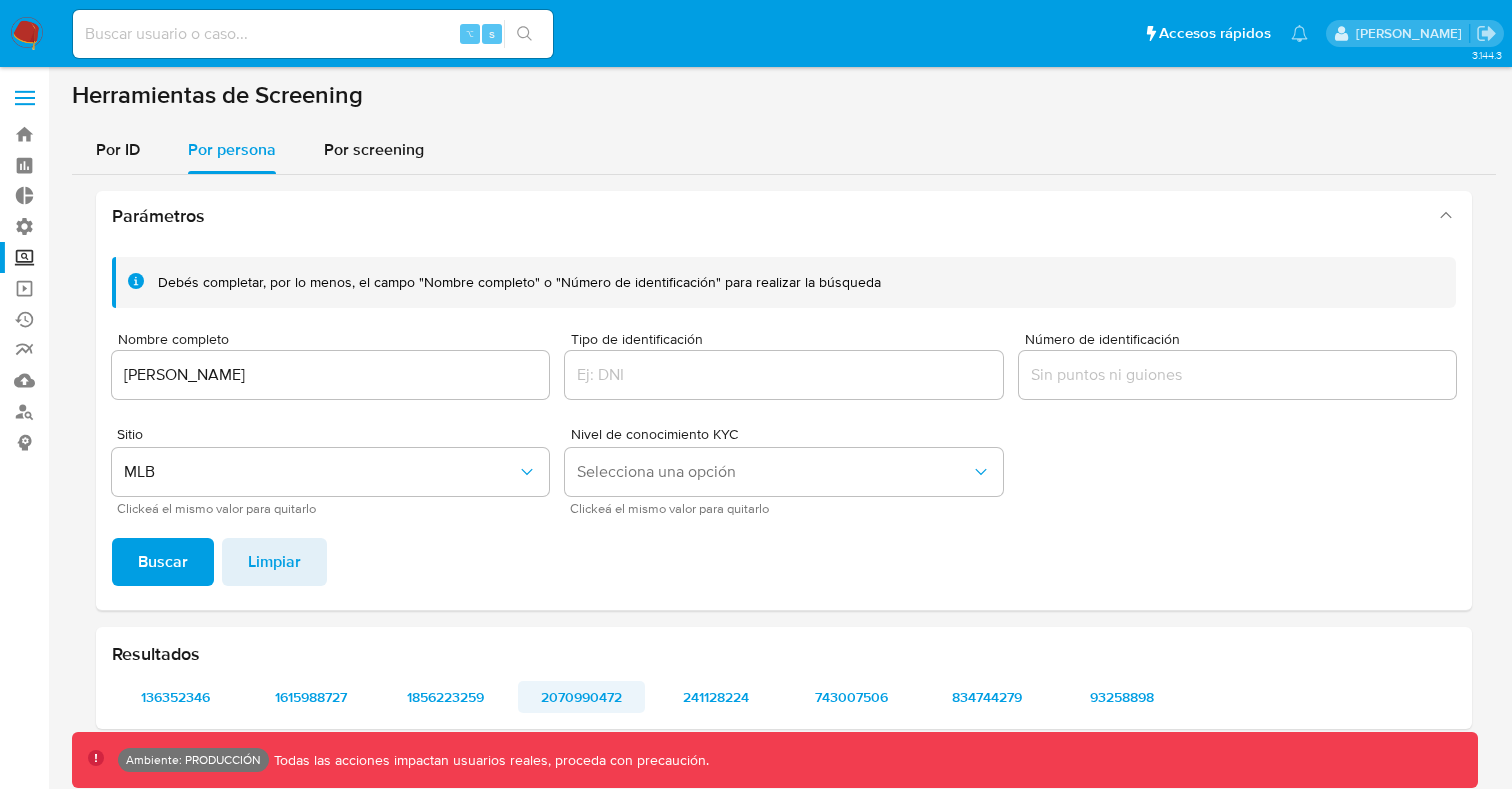 click on "2070990472" at bounding box center [581, 697] 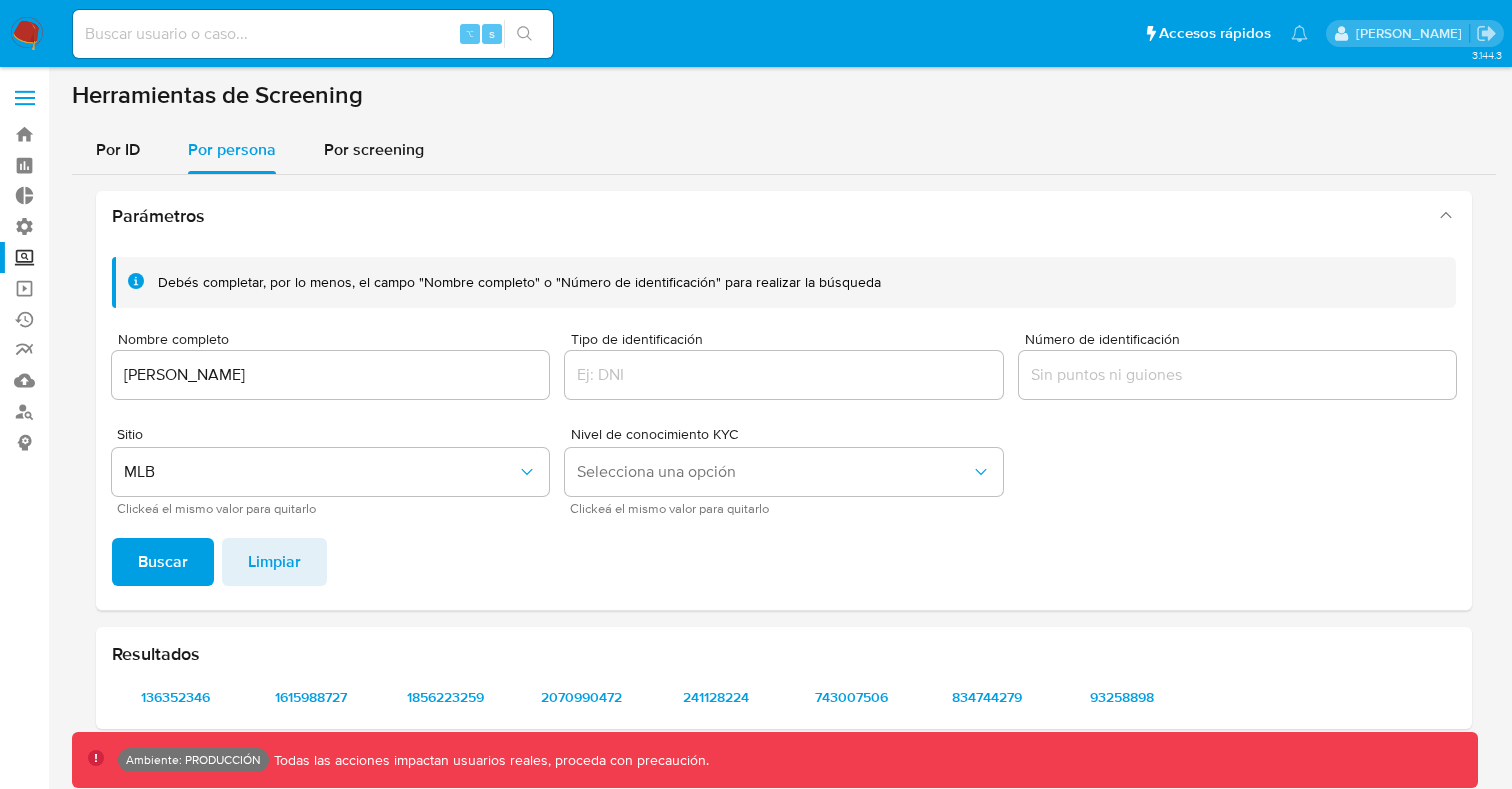 click on "2070990472" at bounding box center (581, 697) 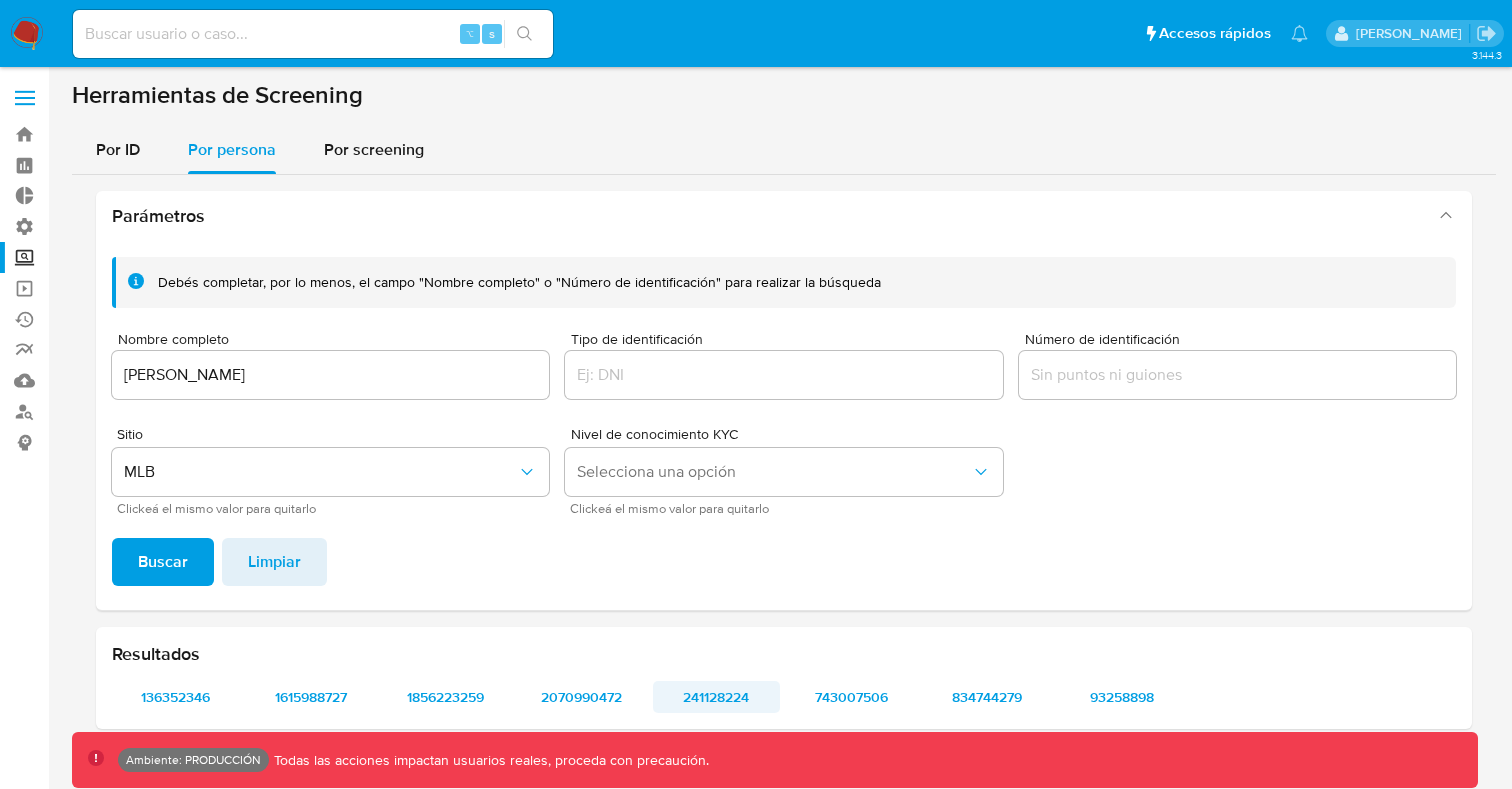 click on "241128224" at bounding box center (716, 697) 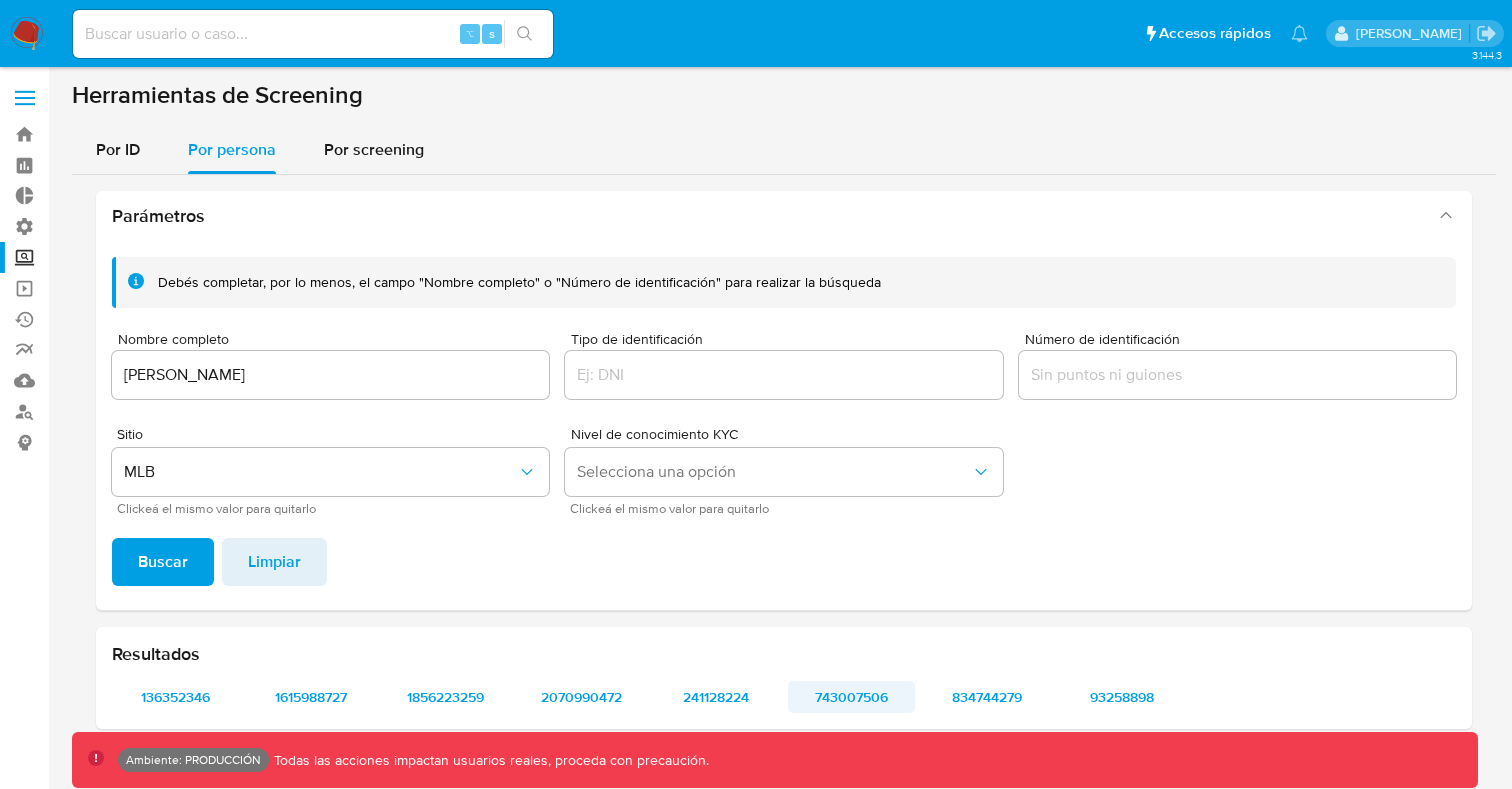 click on "743007506" at bounding box center (851, 697) 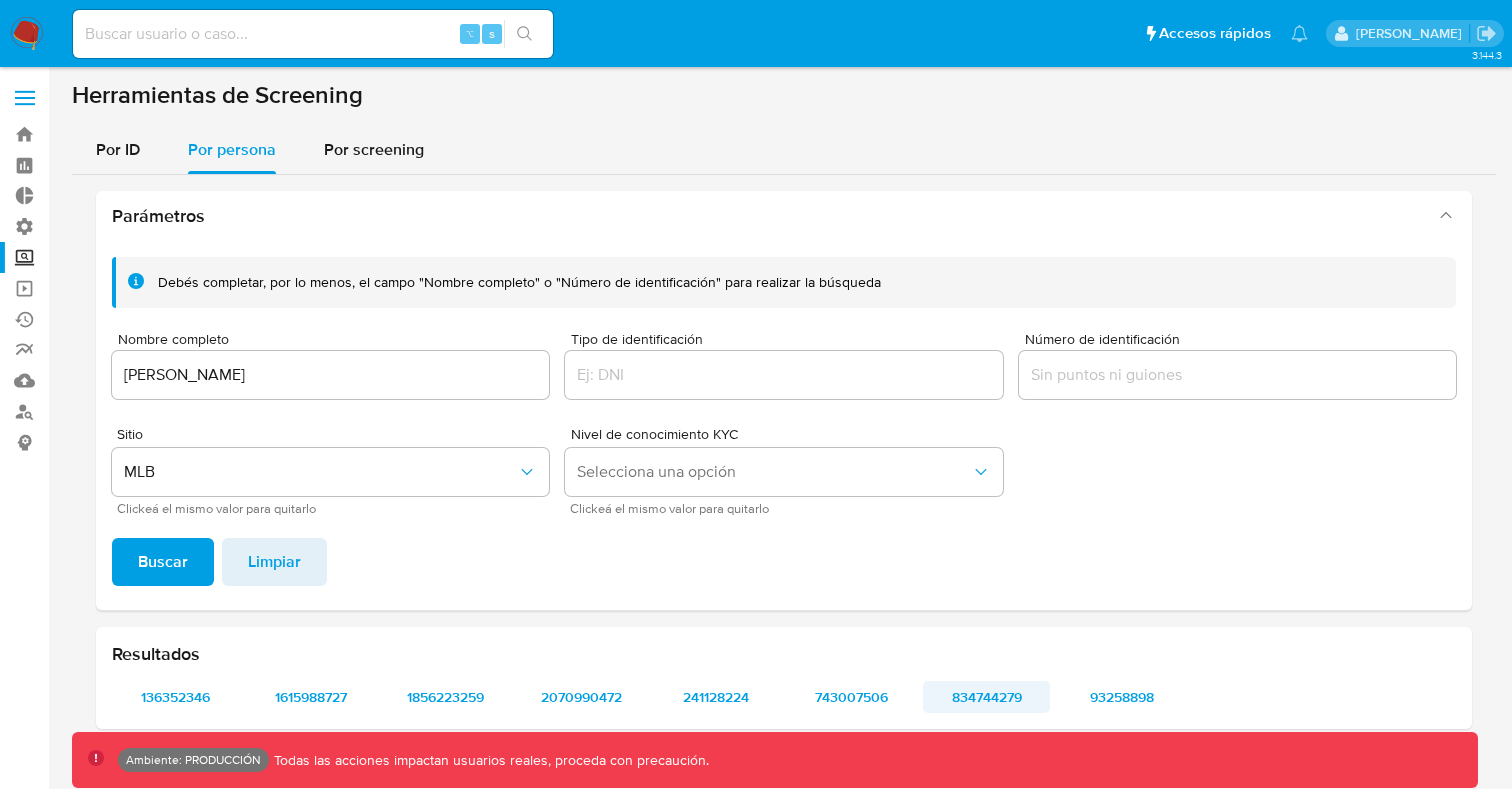 click on "834744279" at bounding box center (986, 697) 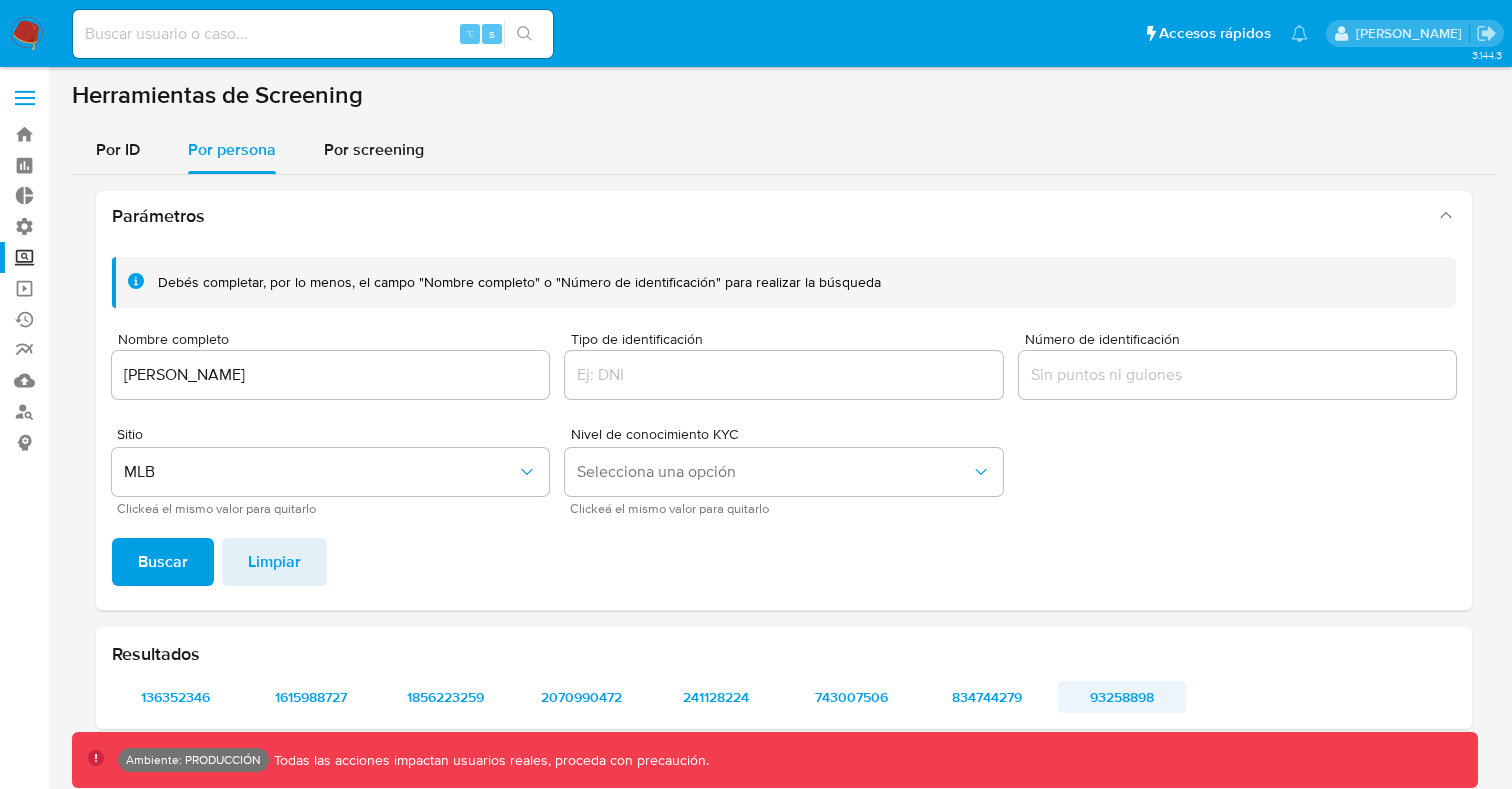 click on "93258898" at bounding box center [1121, 697] 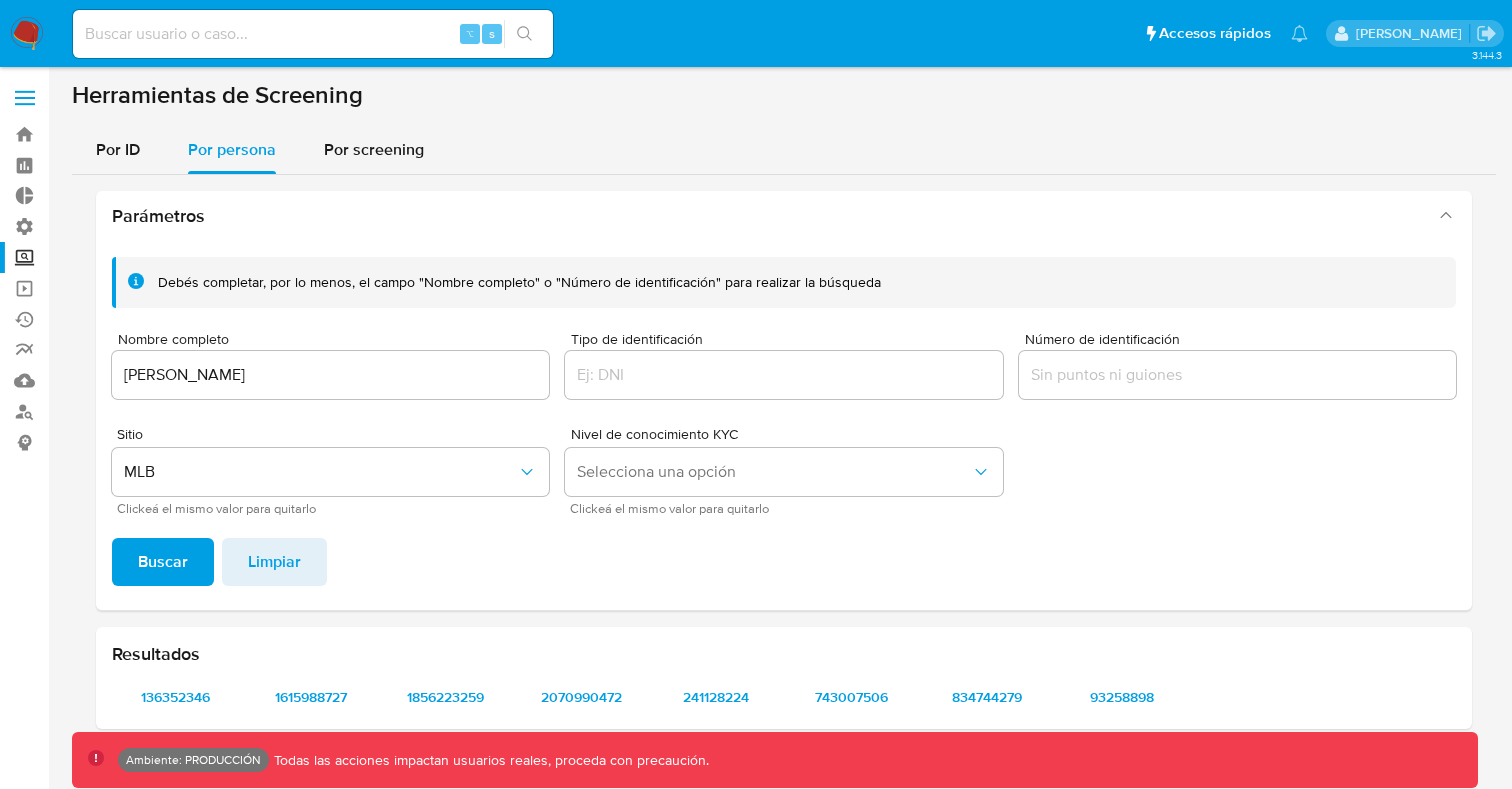 click on "rodrigo rocha de moraes" at bounding box center [330, 375] 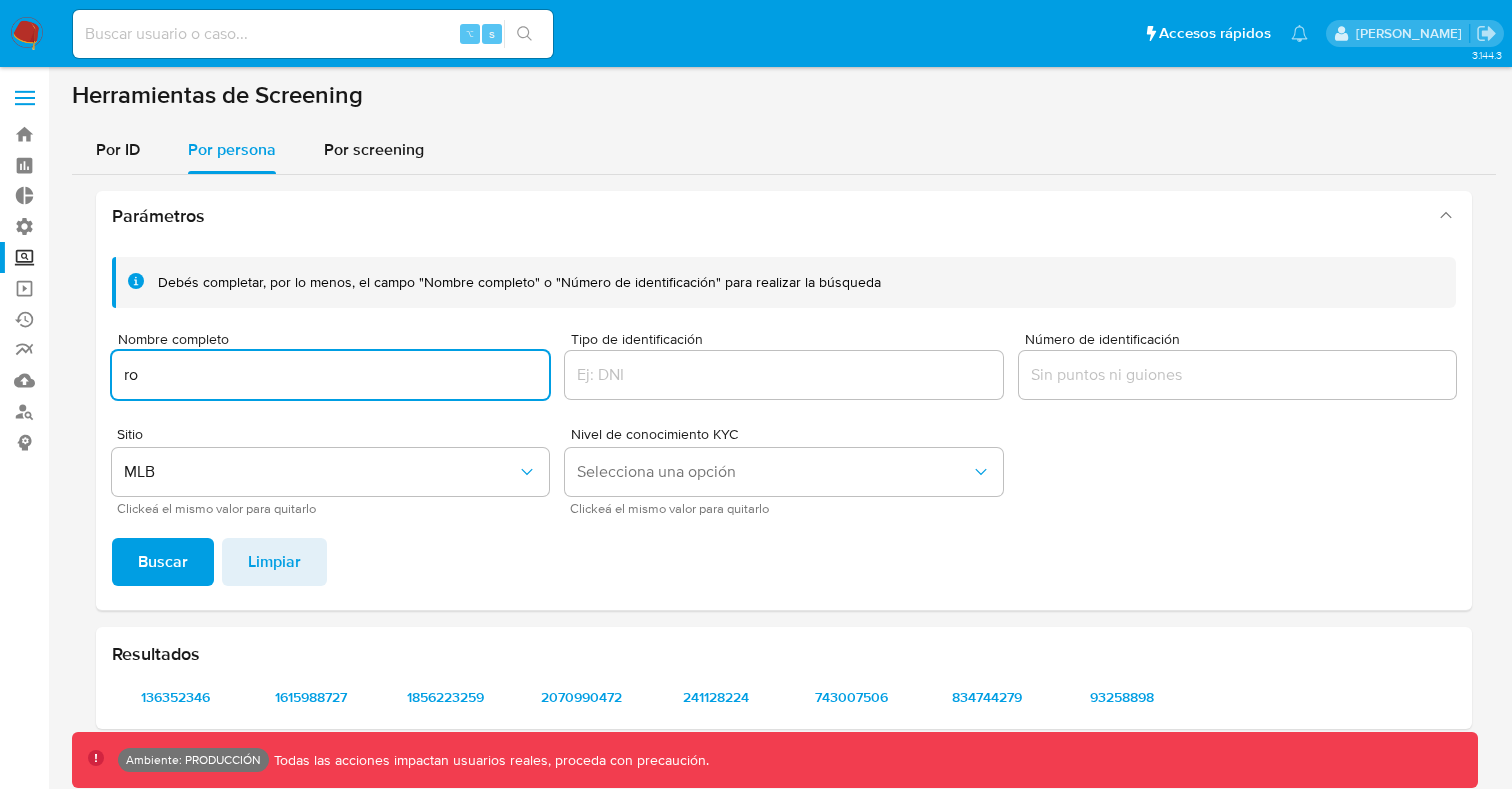 type on "r" 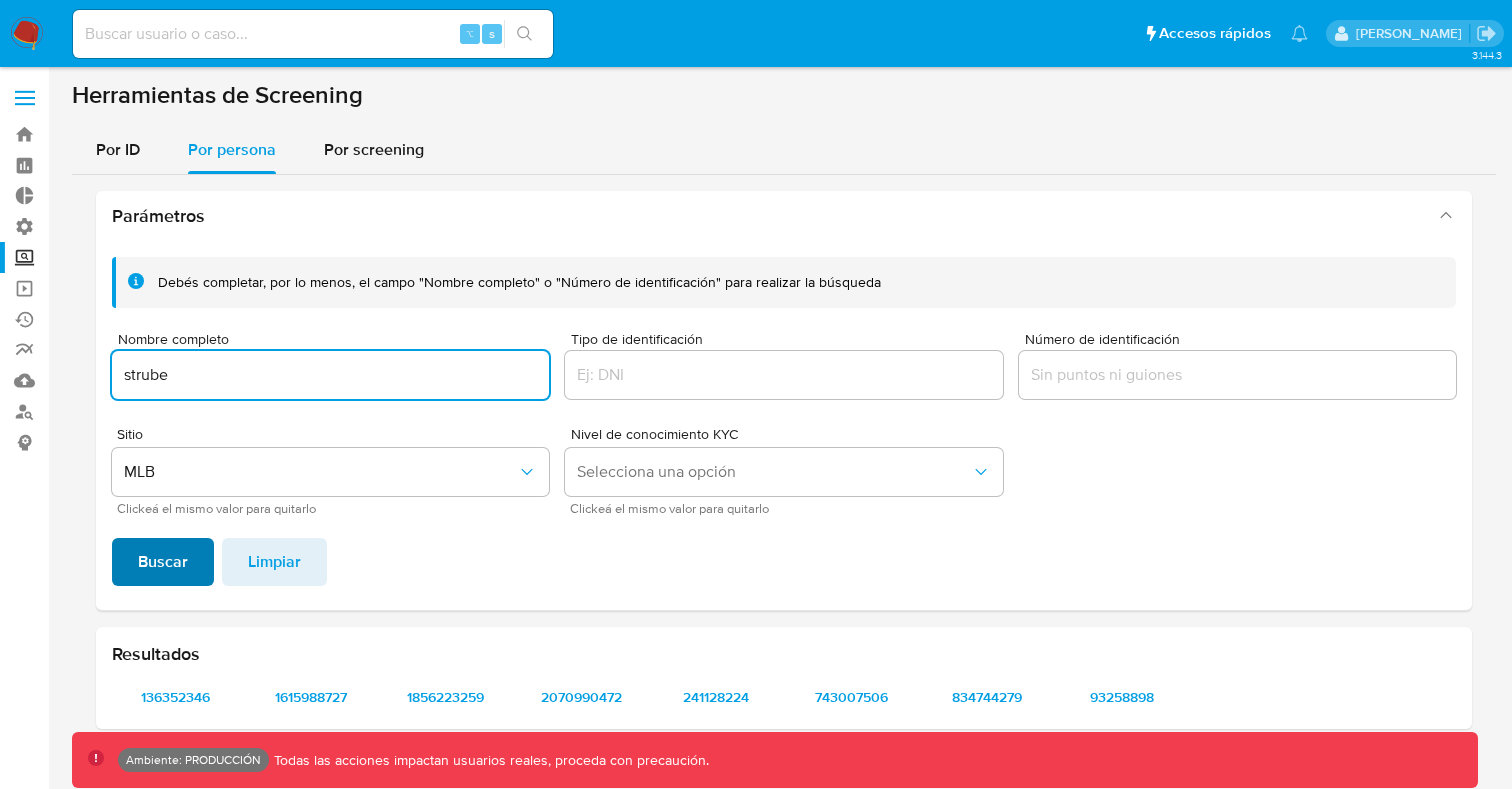 click on "Buscar" at bounding box center (163, 562) 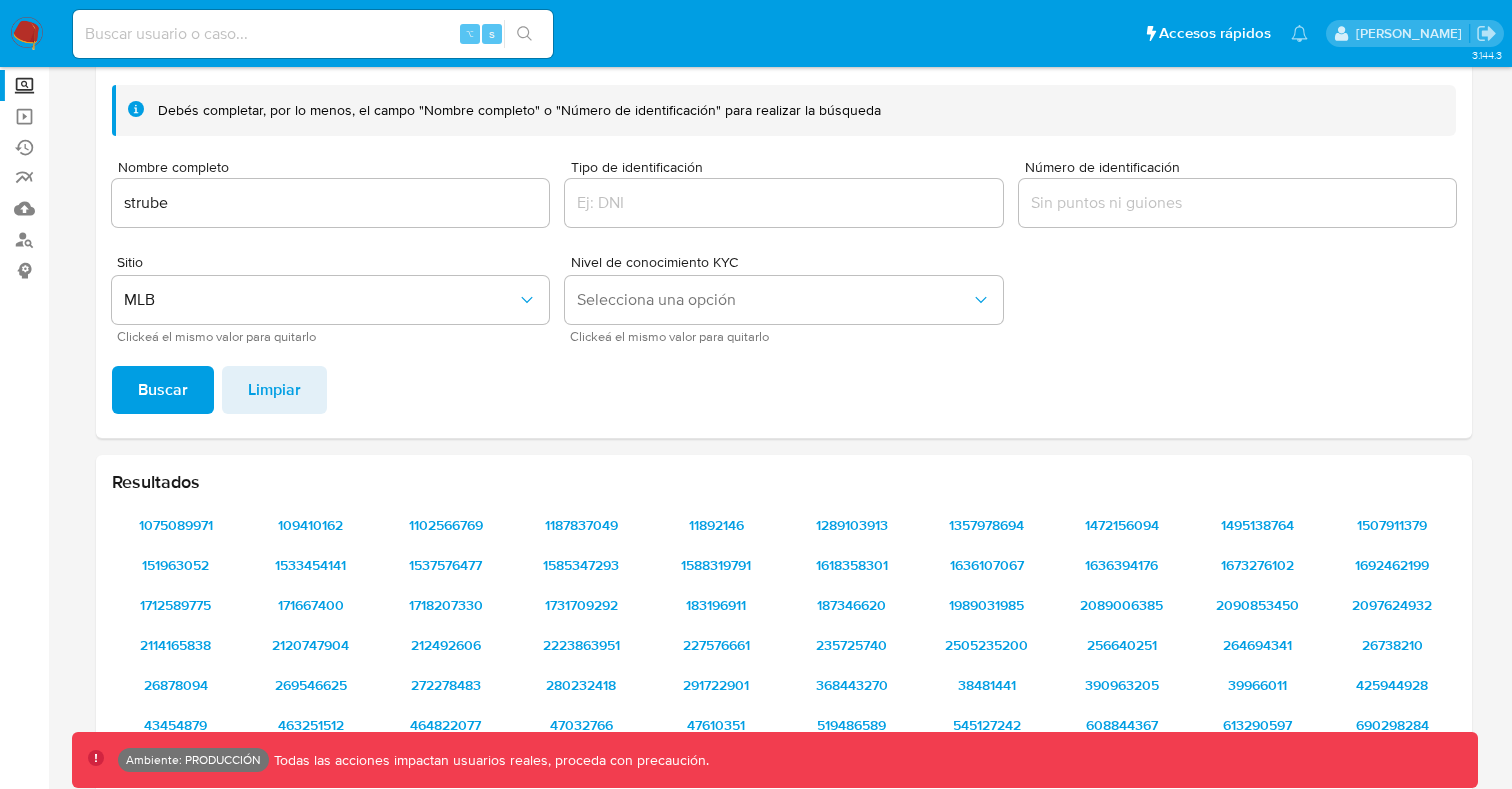 scroll, scrollTop: 208, scrollLeft: 0, axis: vertical 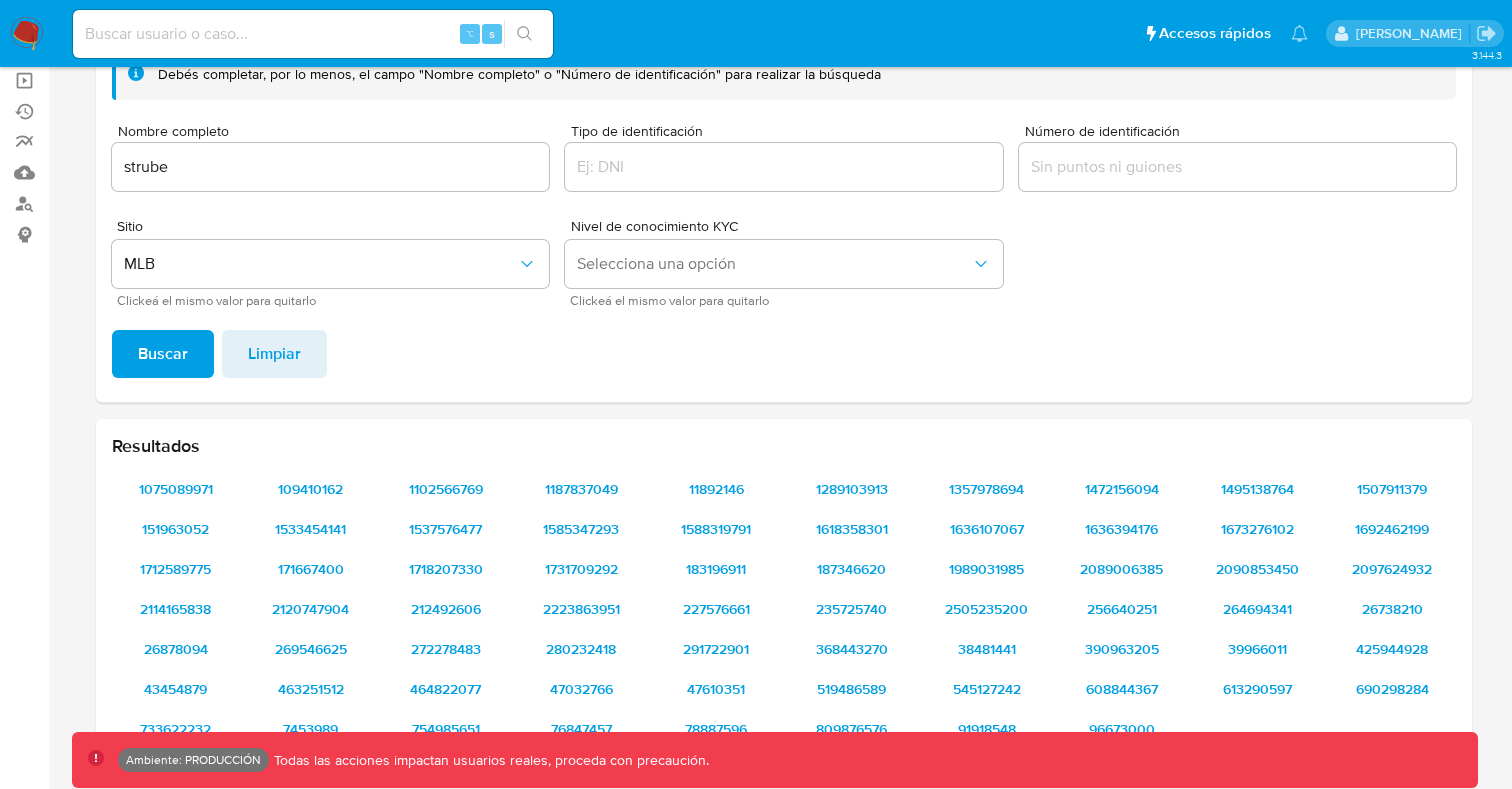 click on "strube" at bounding box center [330, 167] 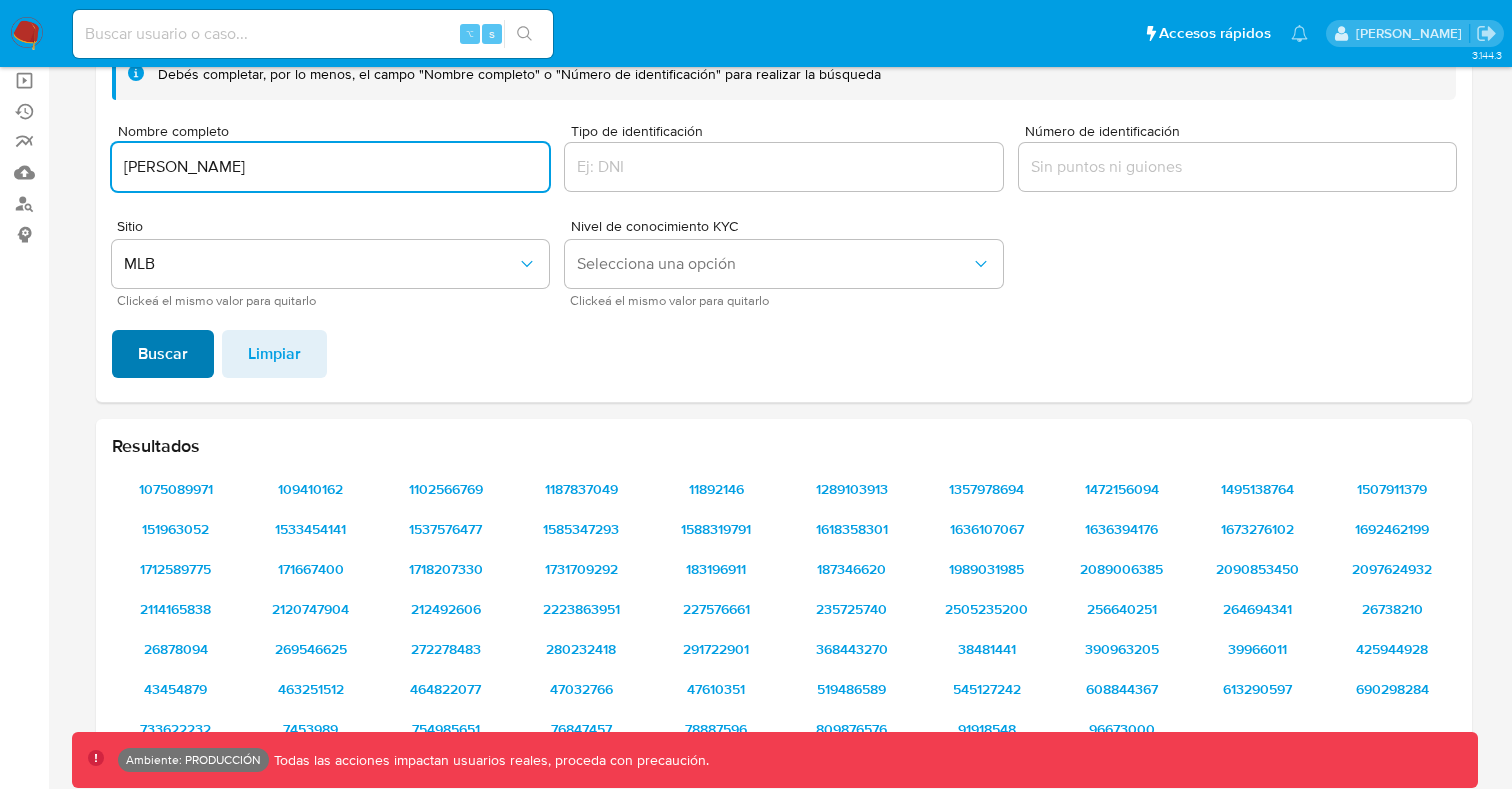 click on "Buscar" at bounding box center (163, 354) 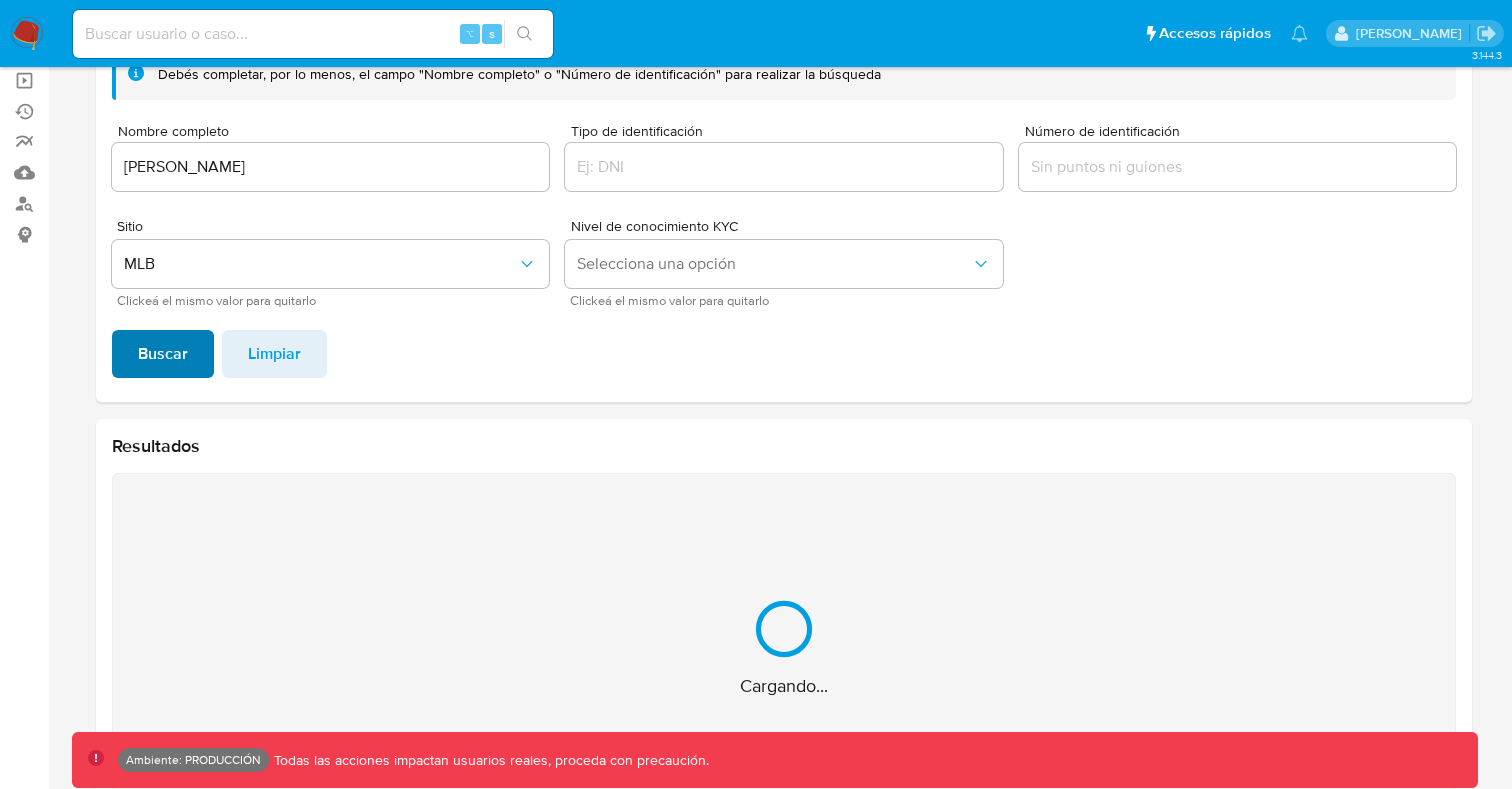 scroll, scrollTop: 0, scrollLeft: 0, axis: both 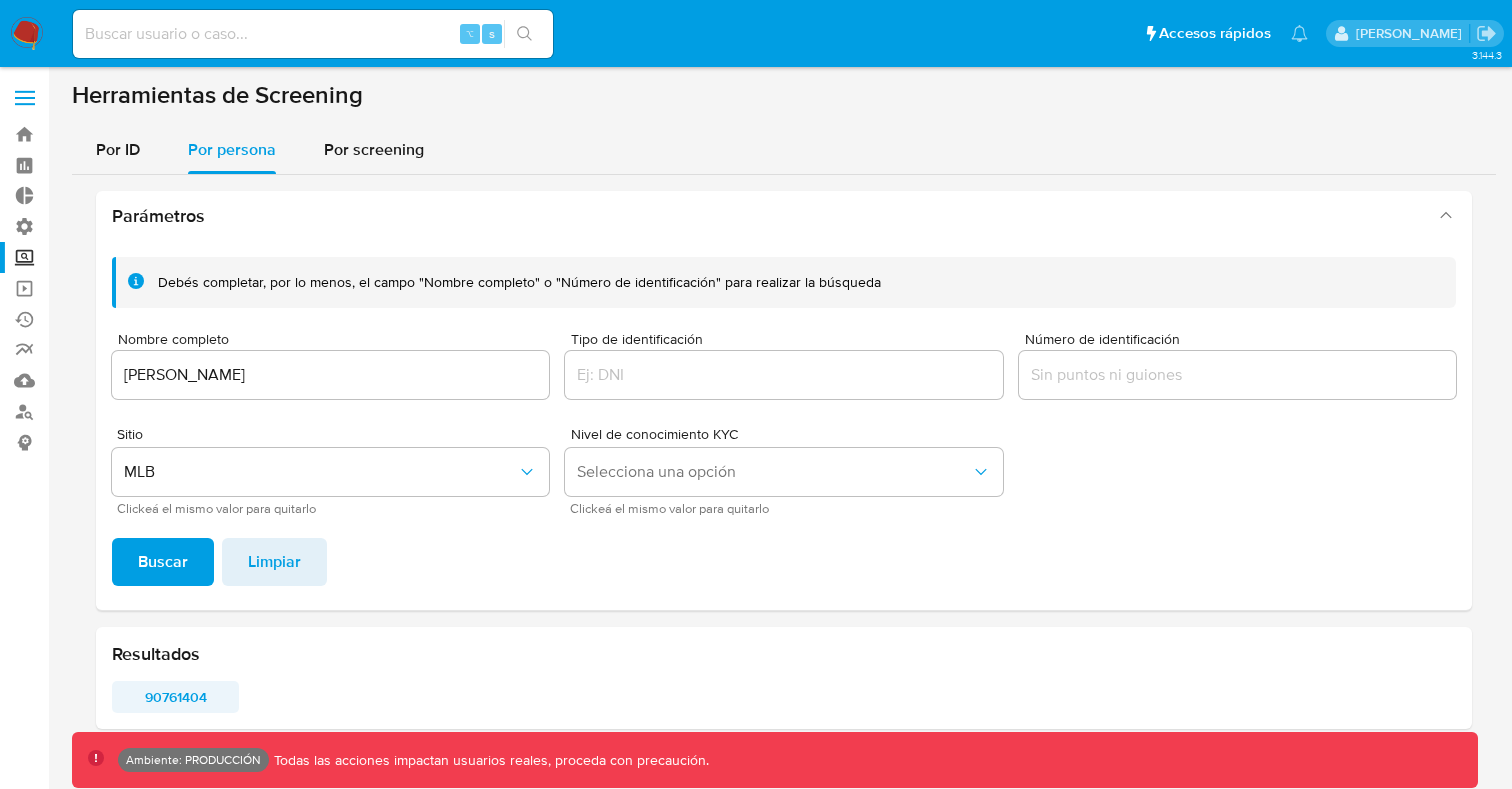 click on "90761404" at bounding box center (175, 697) 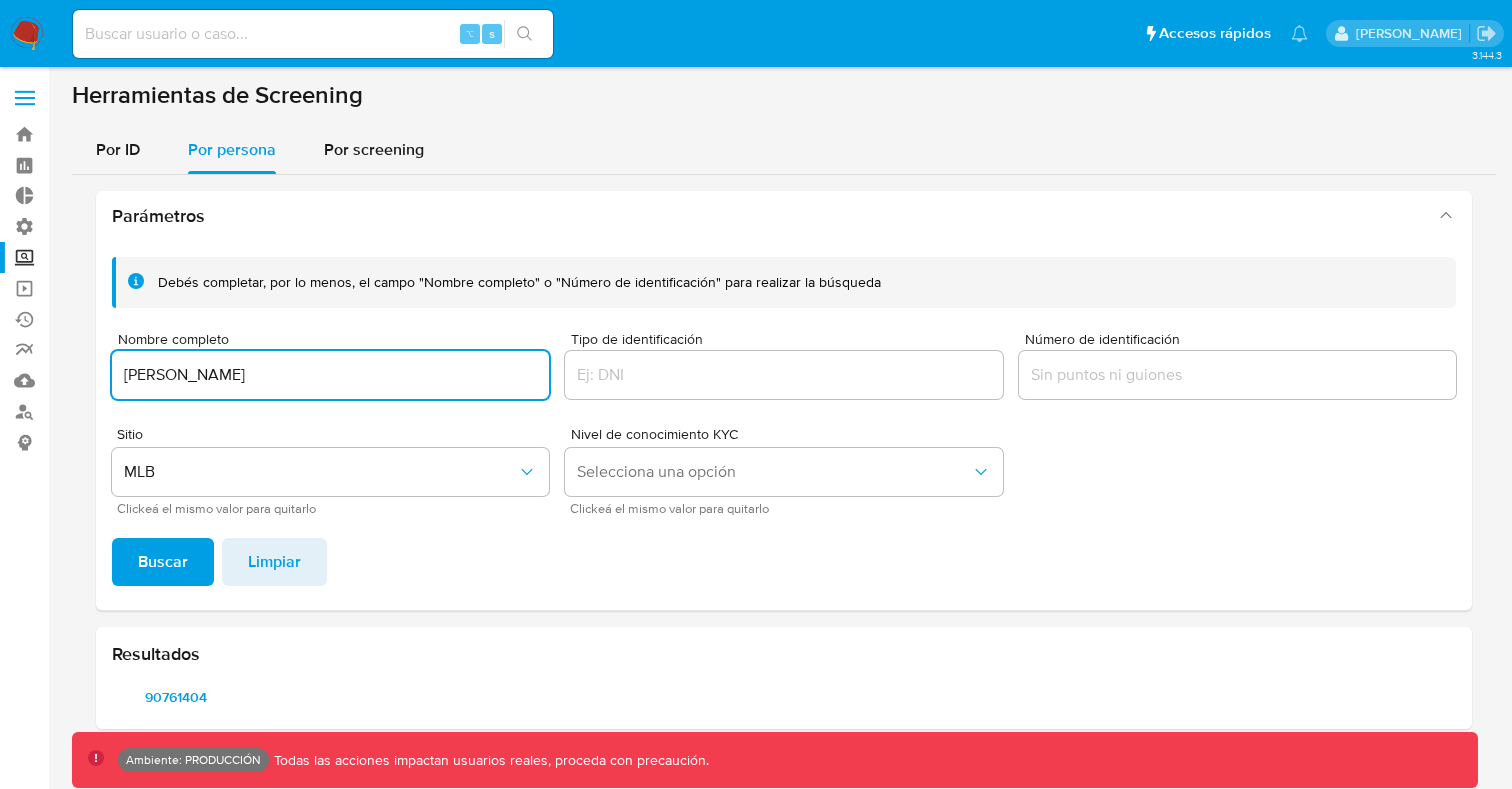 scroll, scrollTop: 0, scrollLeft: 0, axis: both 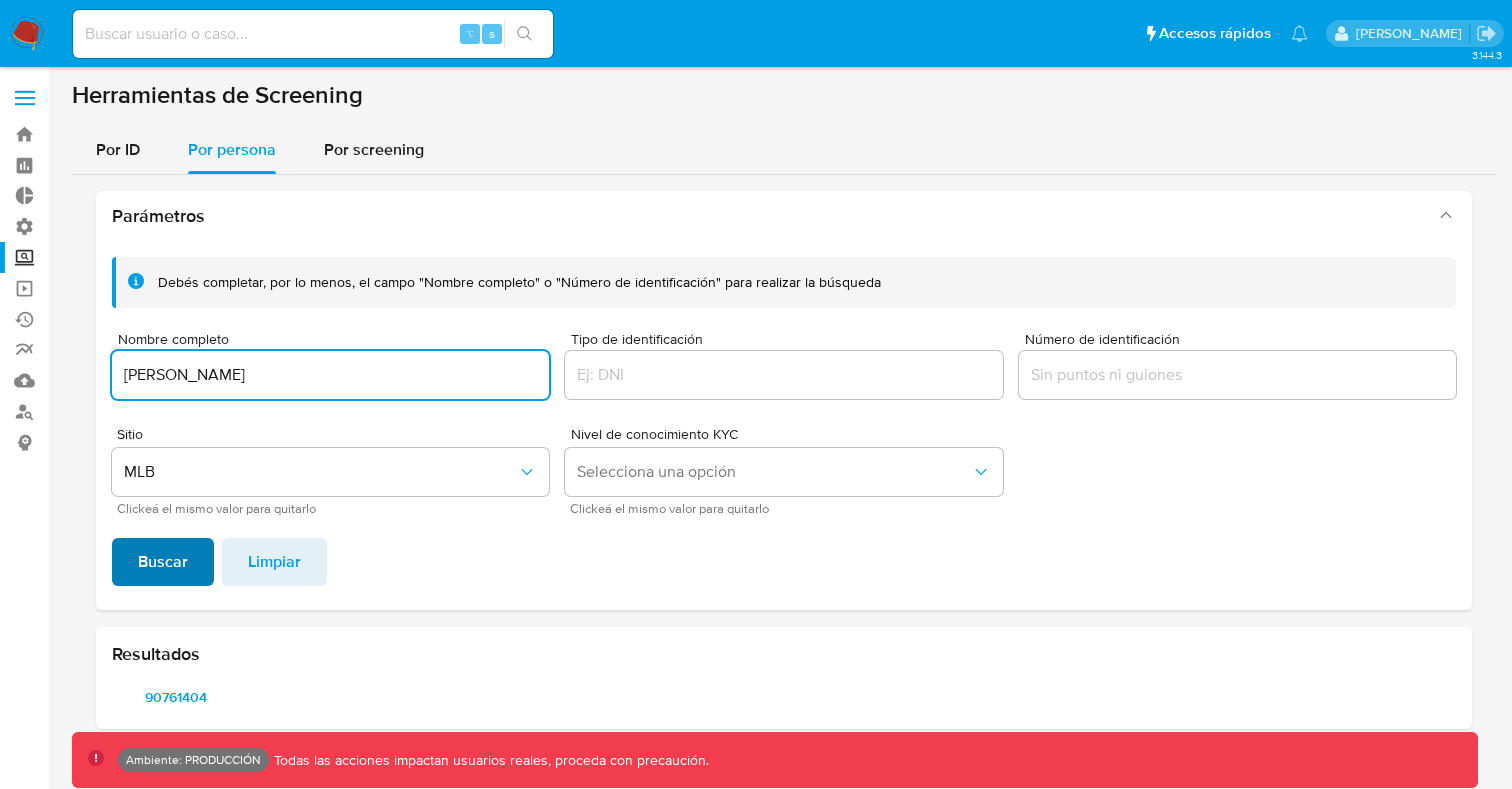 type on "ana carolina mantovani" 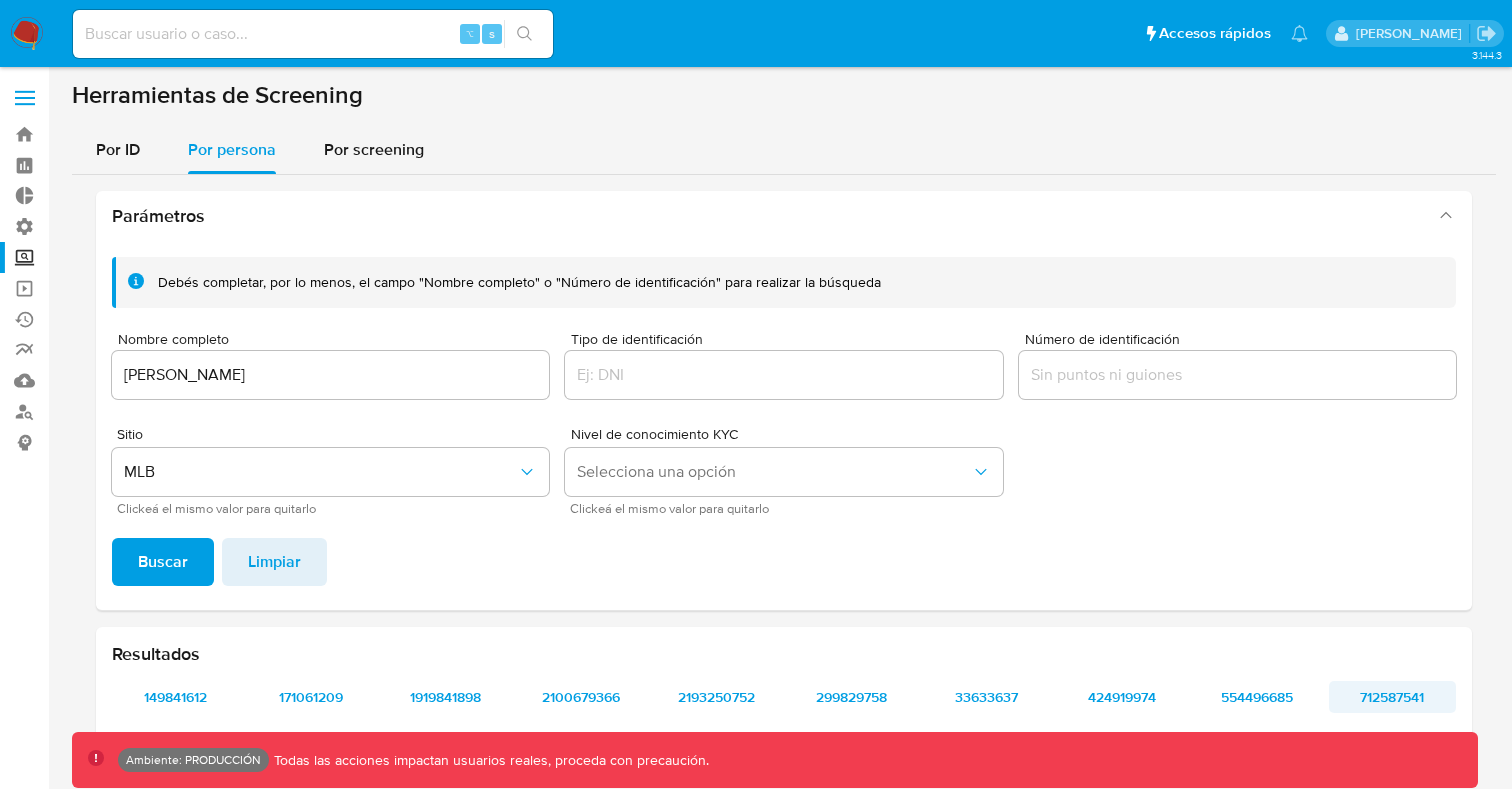 scroll, scrollTop: 8, scrollLeft: 0, axis: vertical 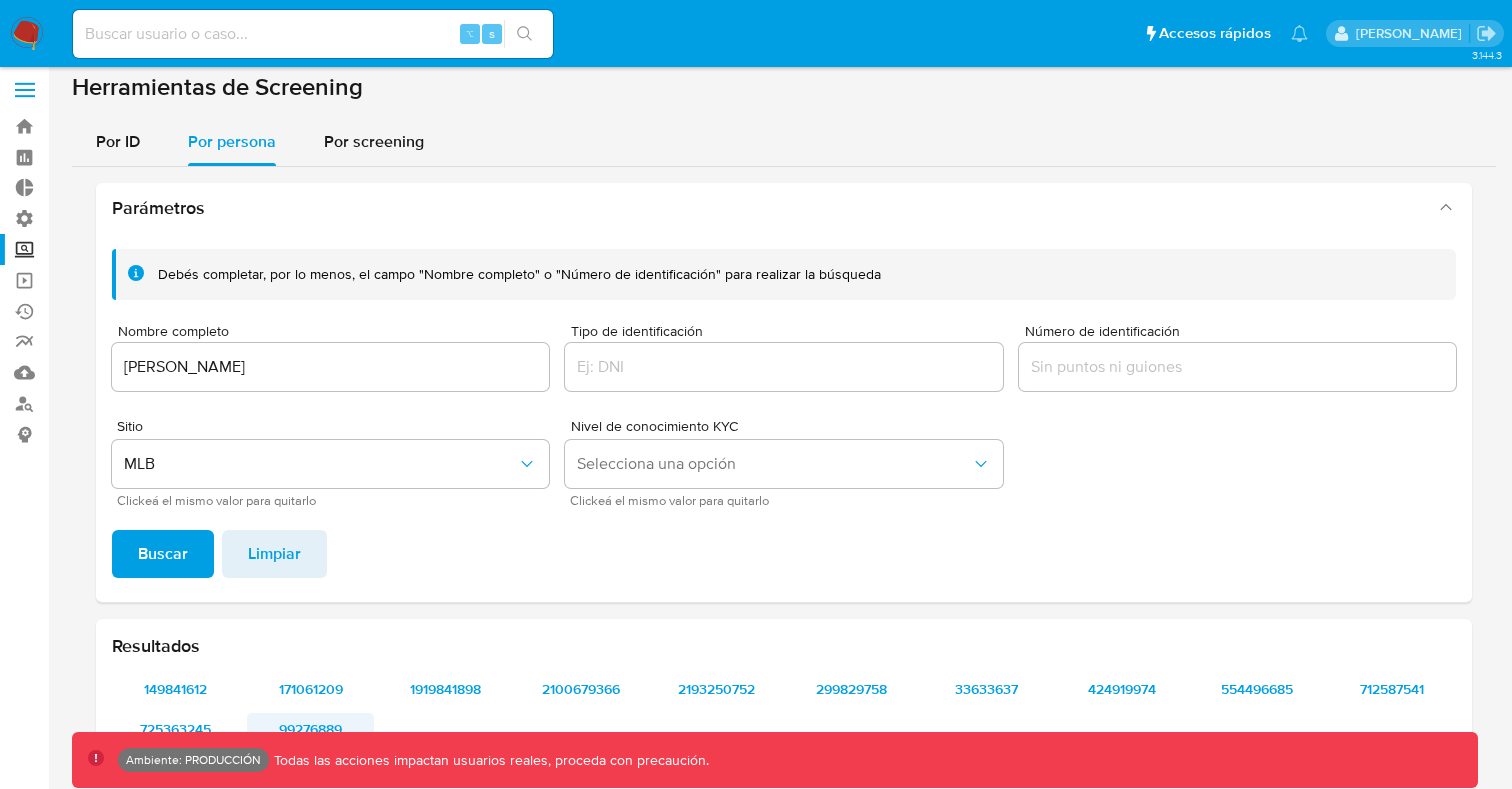 click on "99276889" at bounding box center [310, 729] 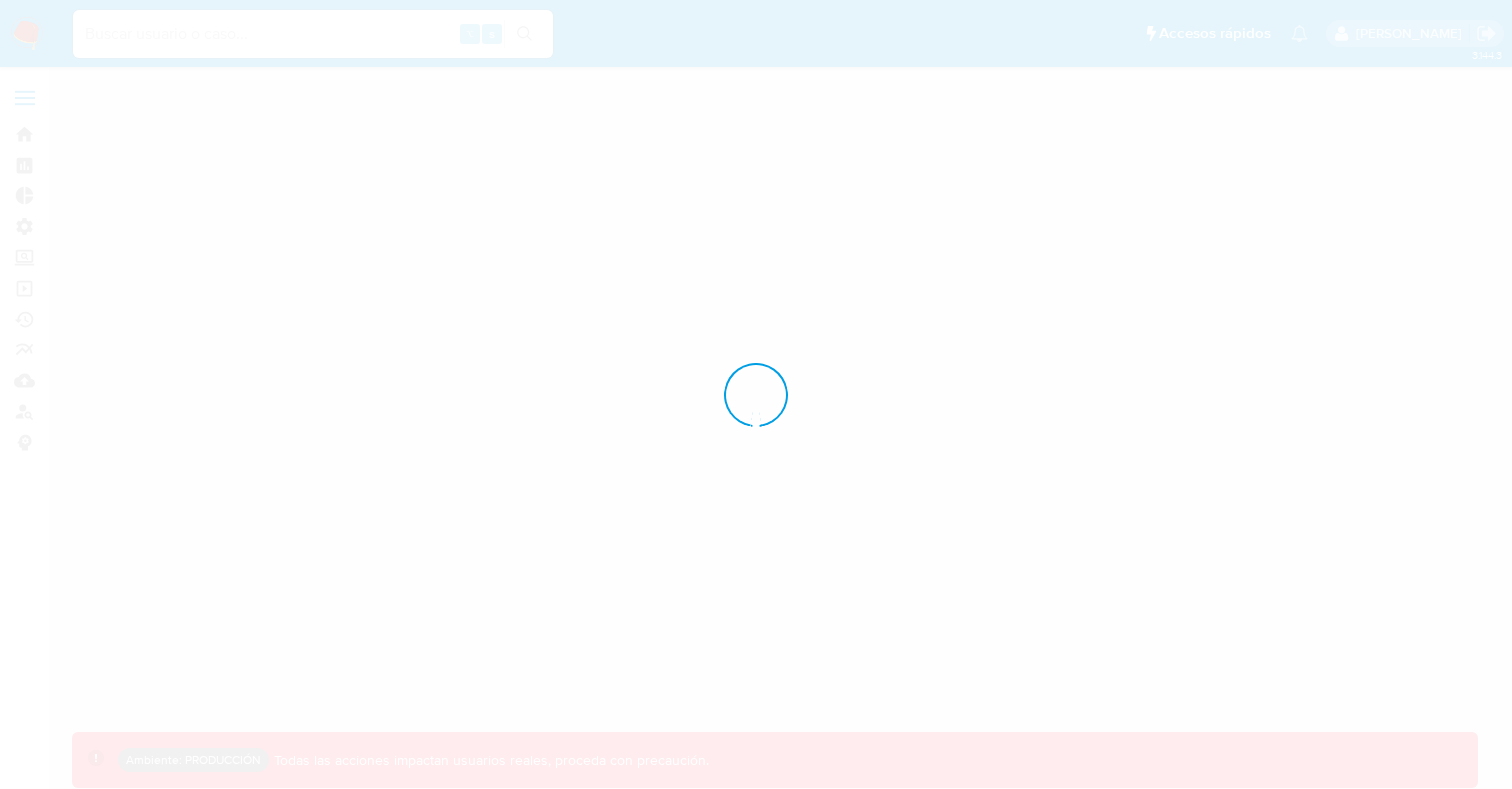 scroll, scrollTop: 0, scrollLeft: 0, axis: both 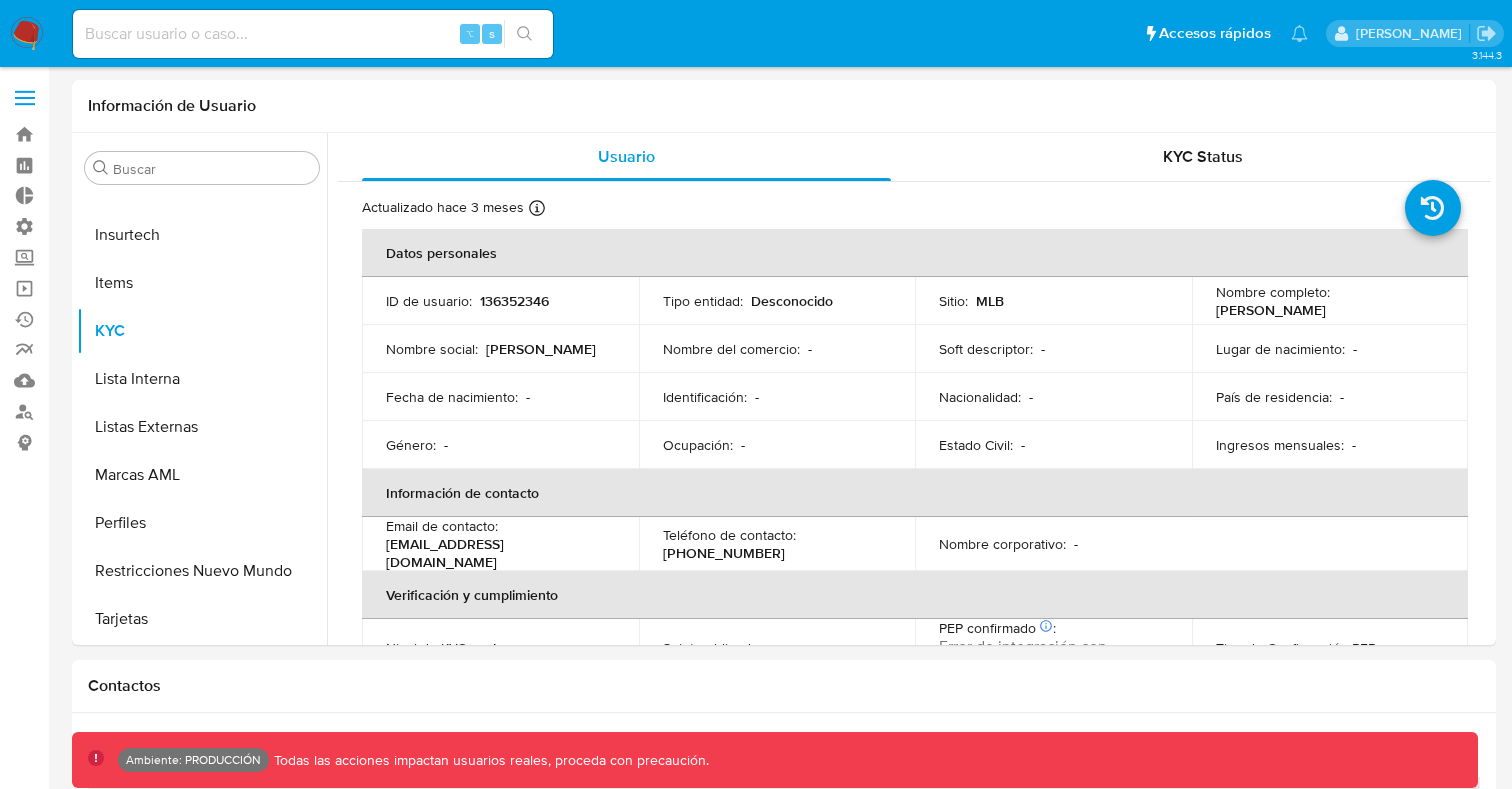 select on "10" 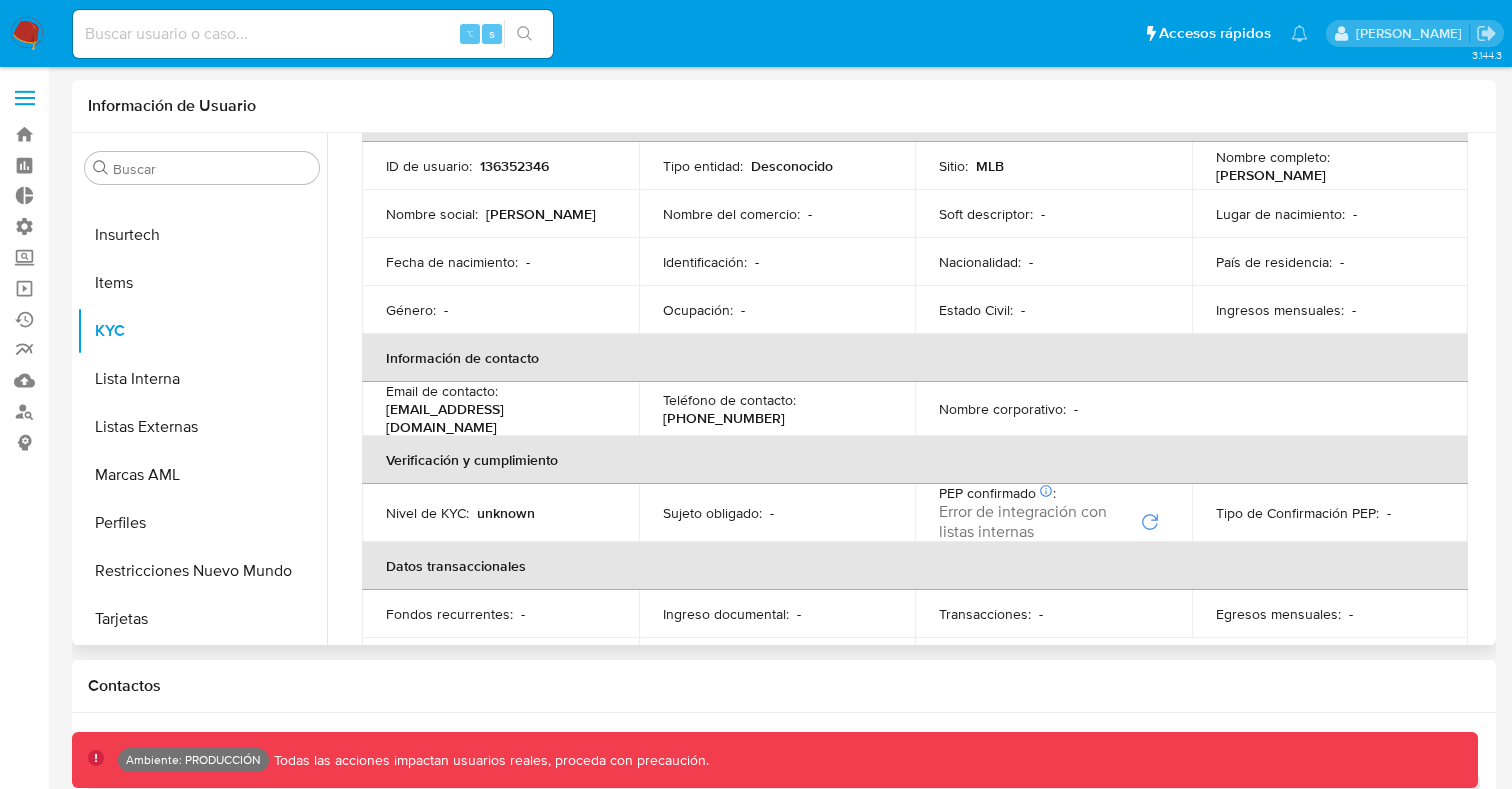 scroll, scrollTop: 0, scrollLeft: 0, axis: both 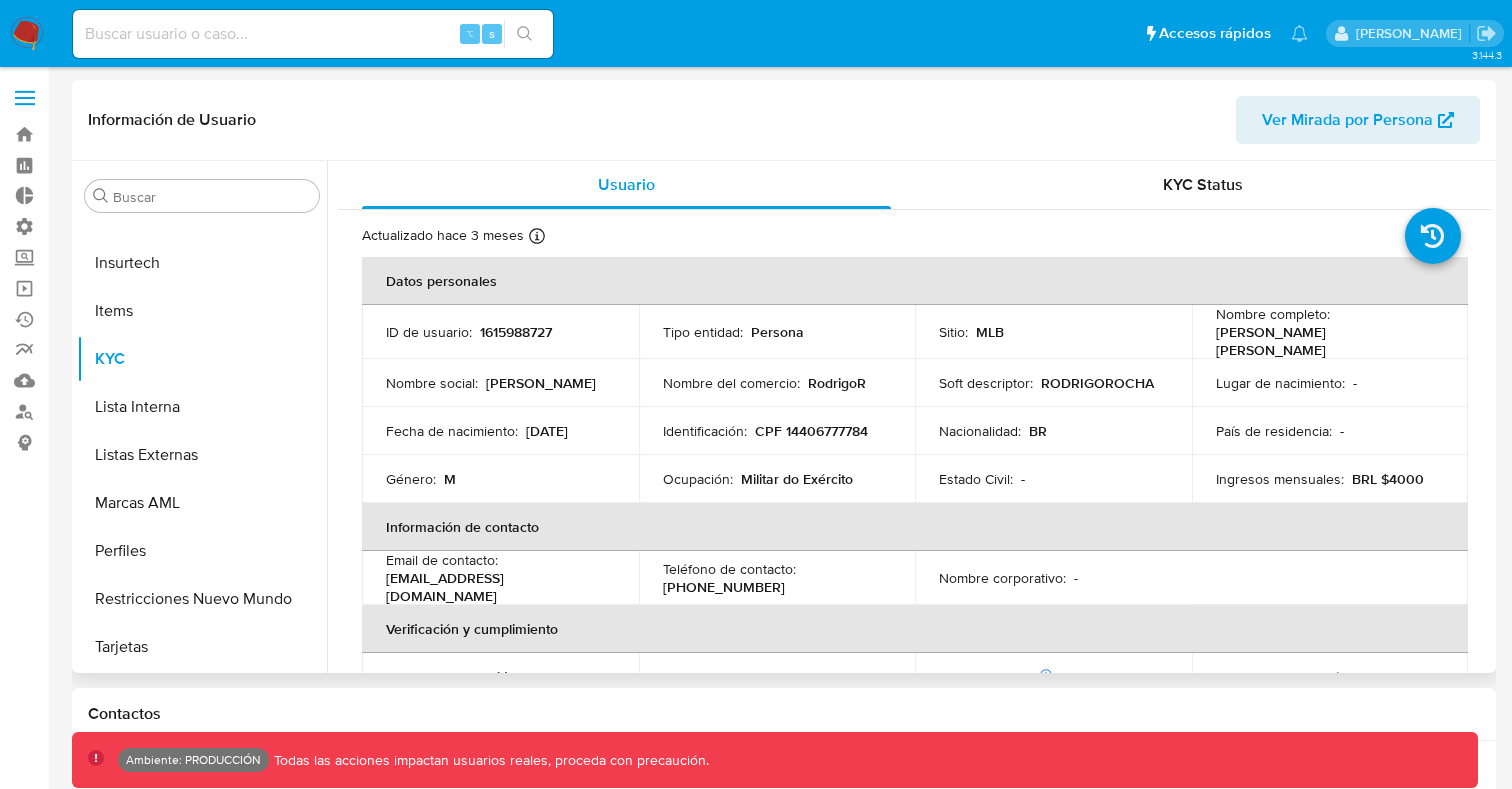 select on "10" 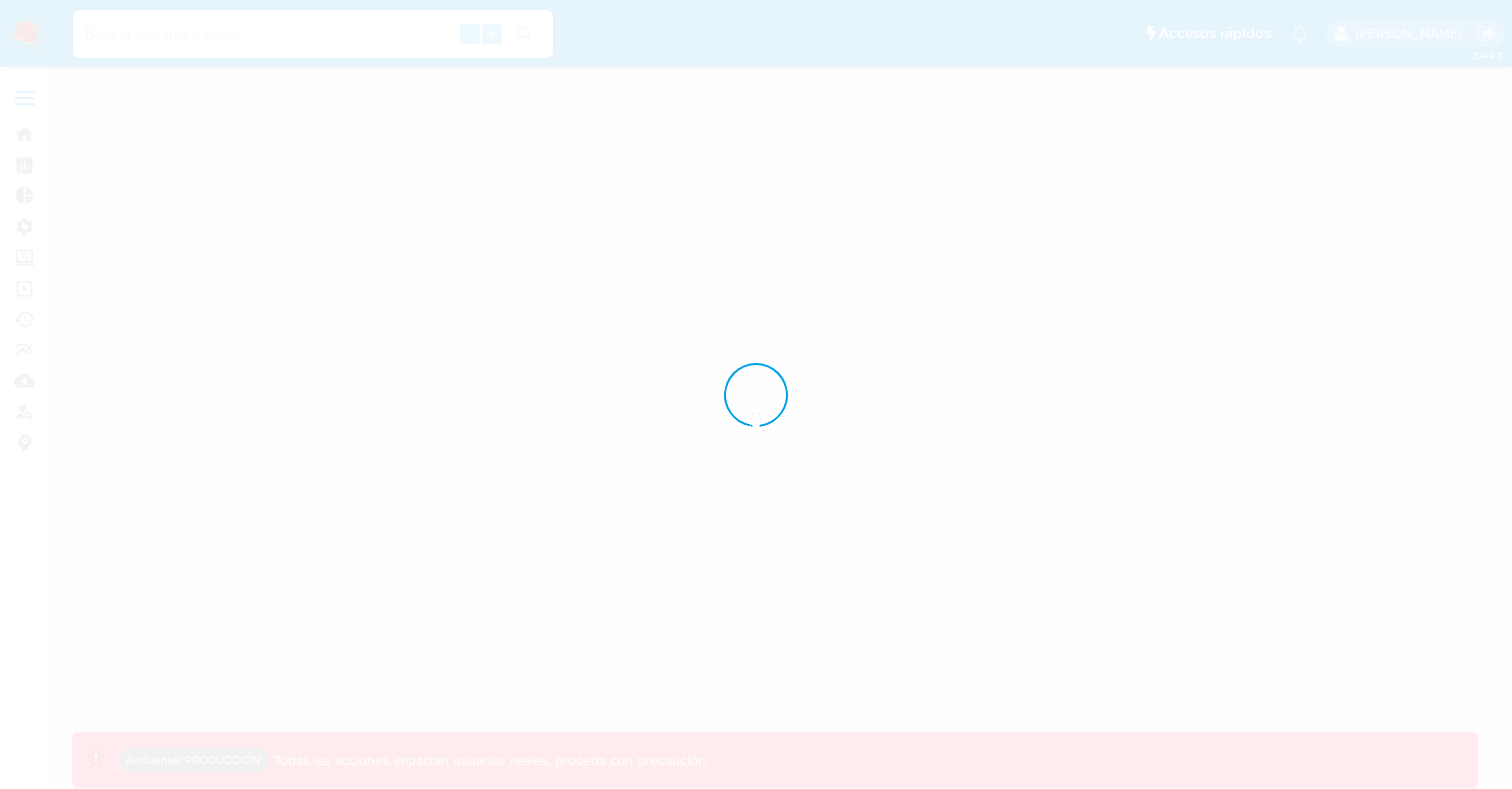 scroll, scrollTop: 0, scrollLeft: 0, axis: both 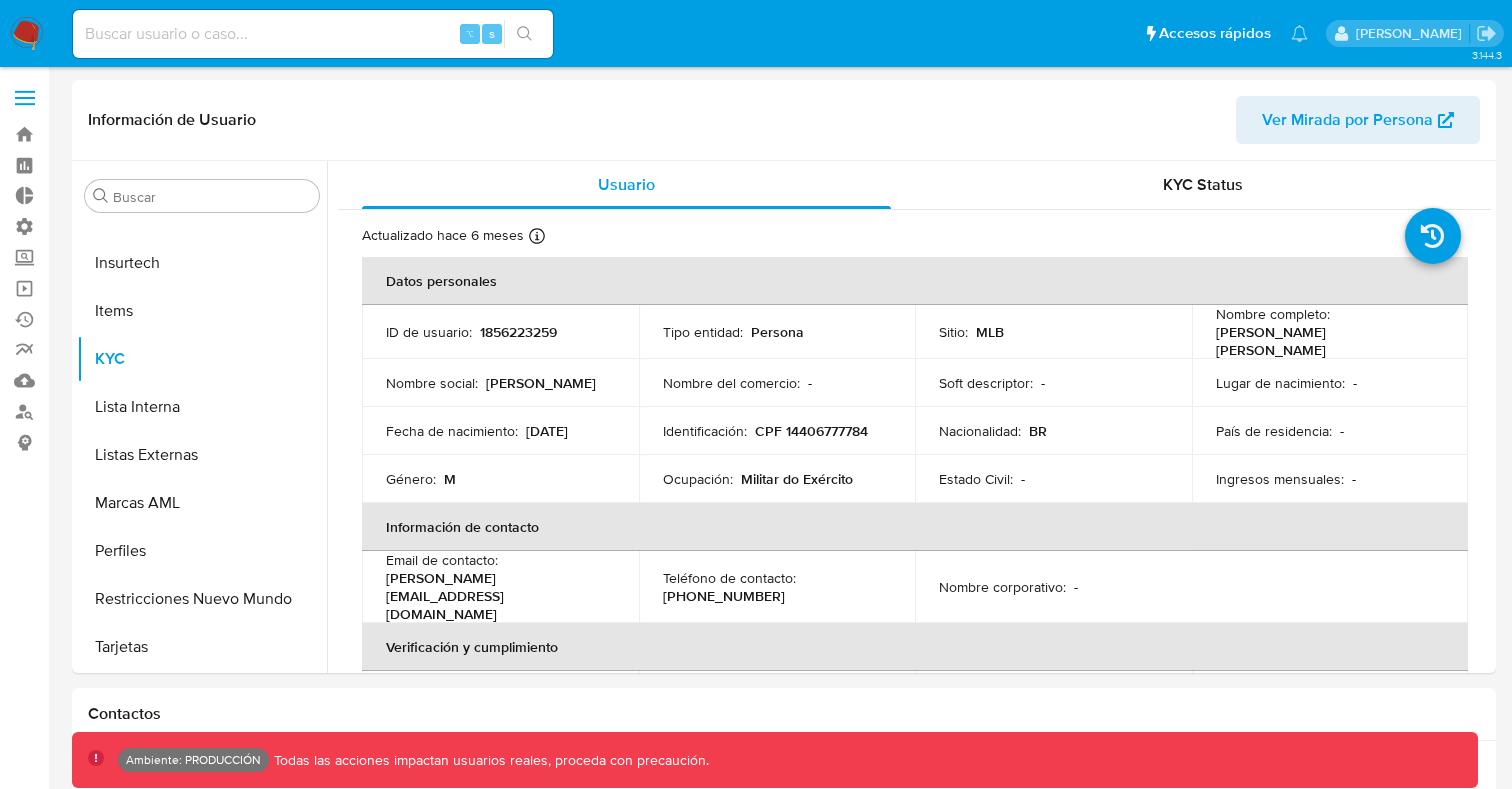 select on "10" 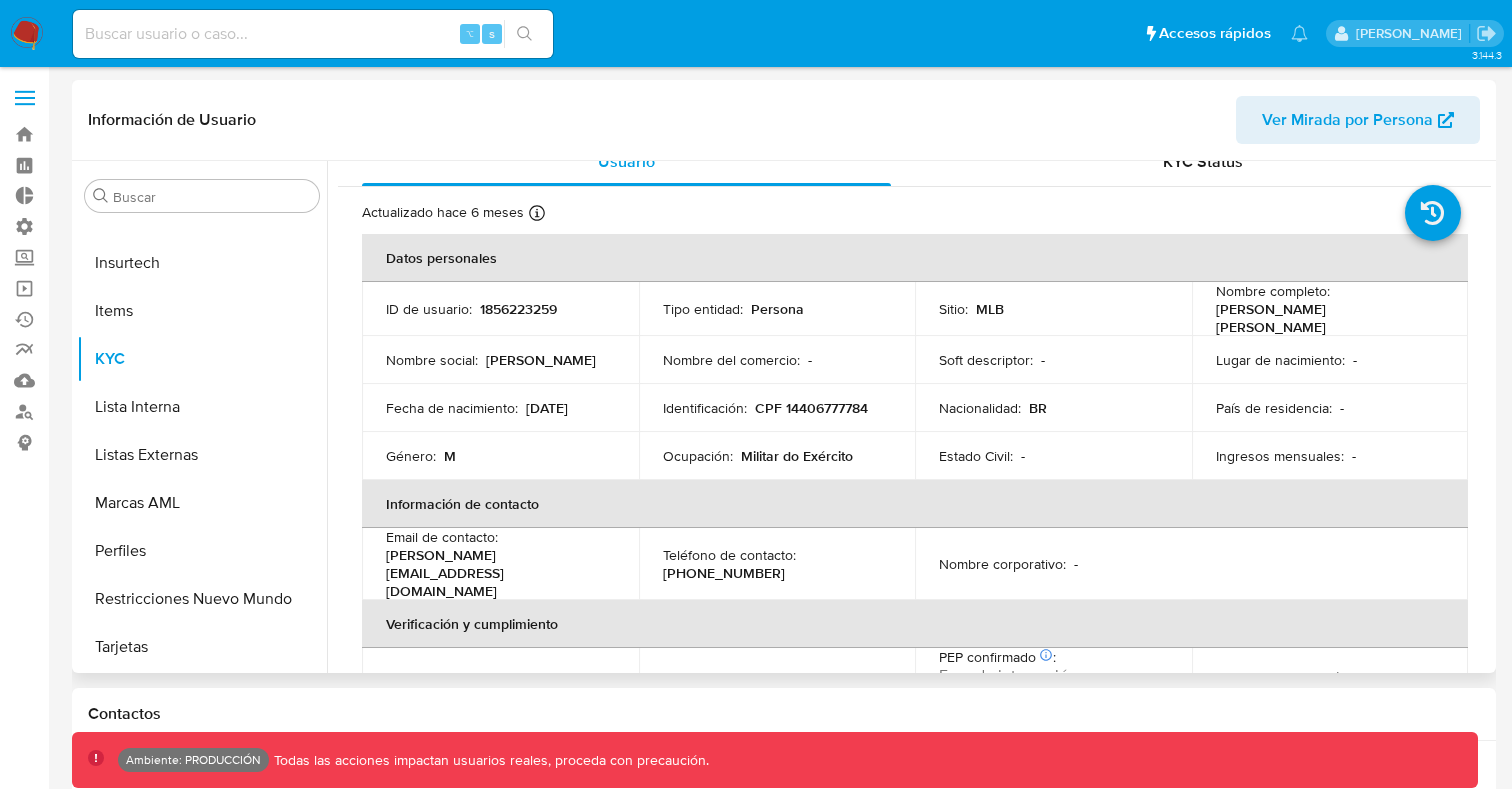 scroll, scrollTop: 0, scrollLeft: 0, axis: both 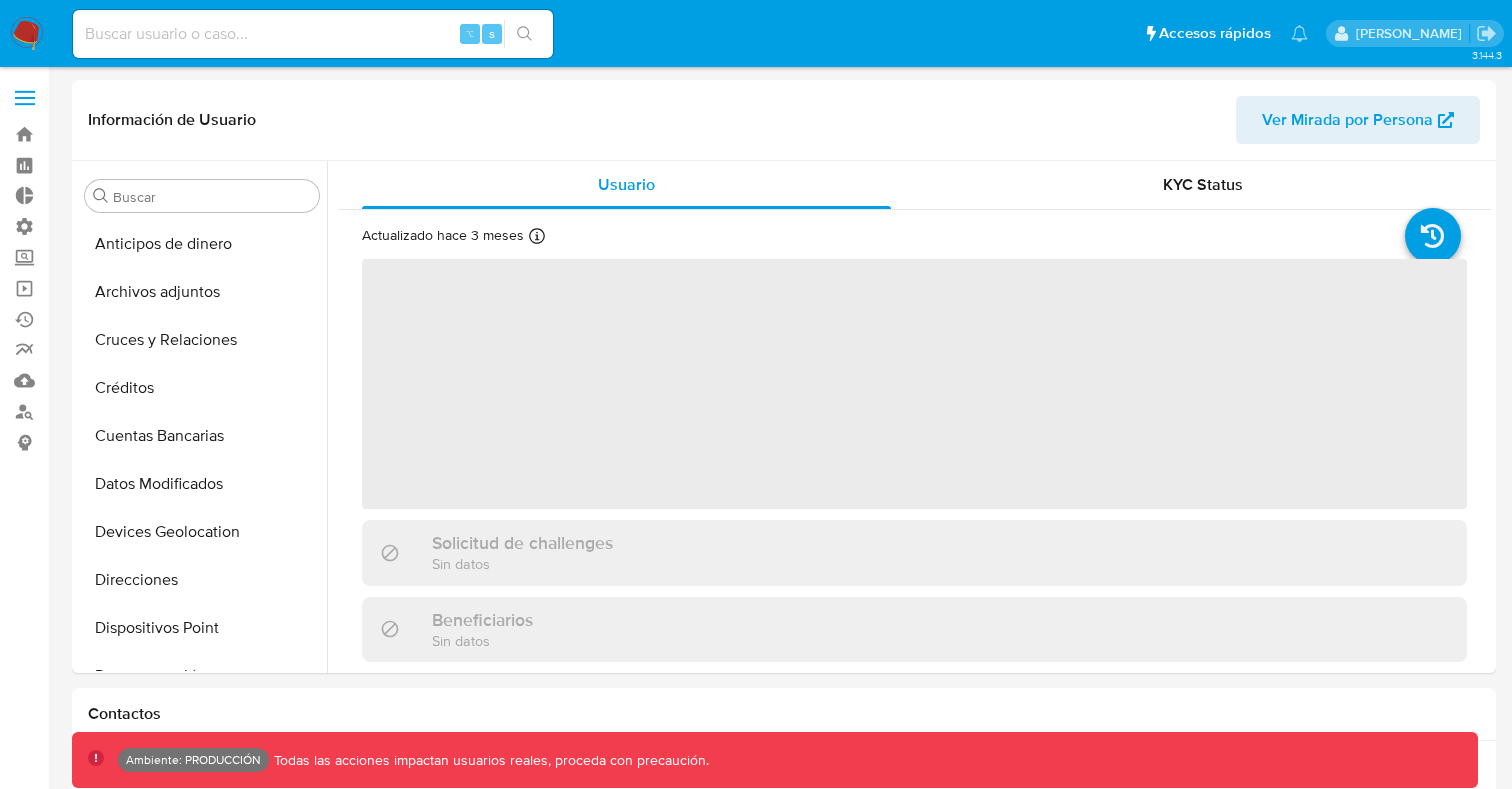 select on "10" 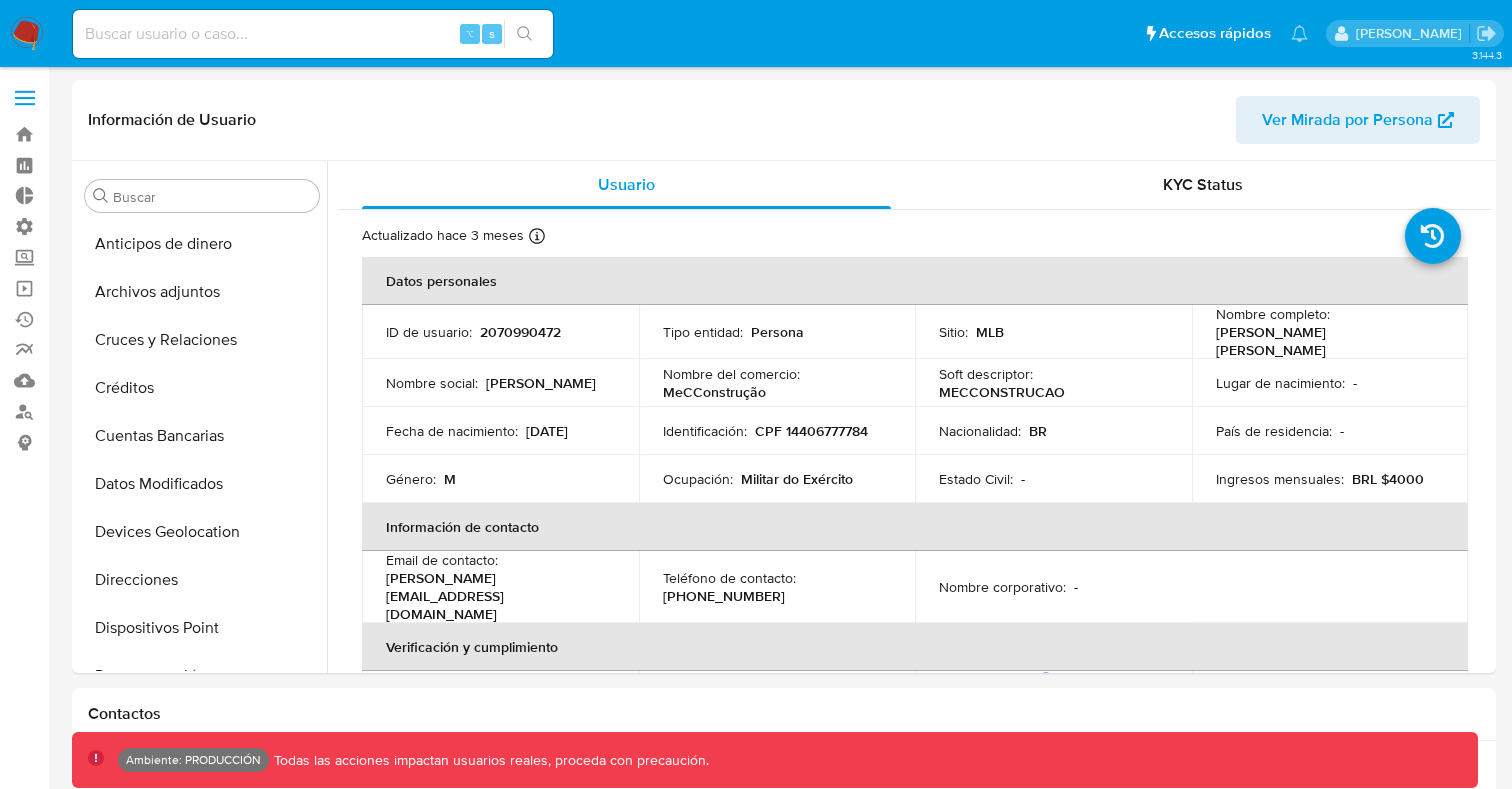 scroll, scrollTop: 845, scrollLeft: 0, axis: vertical 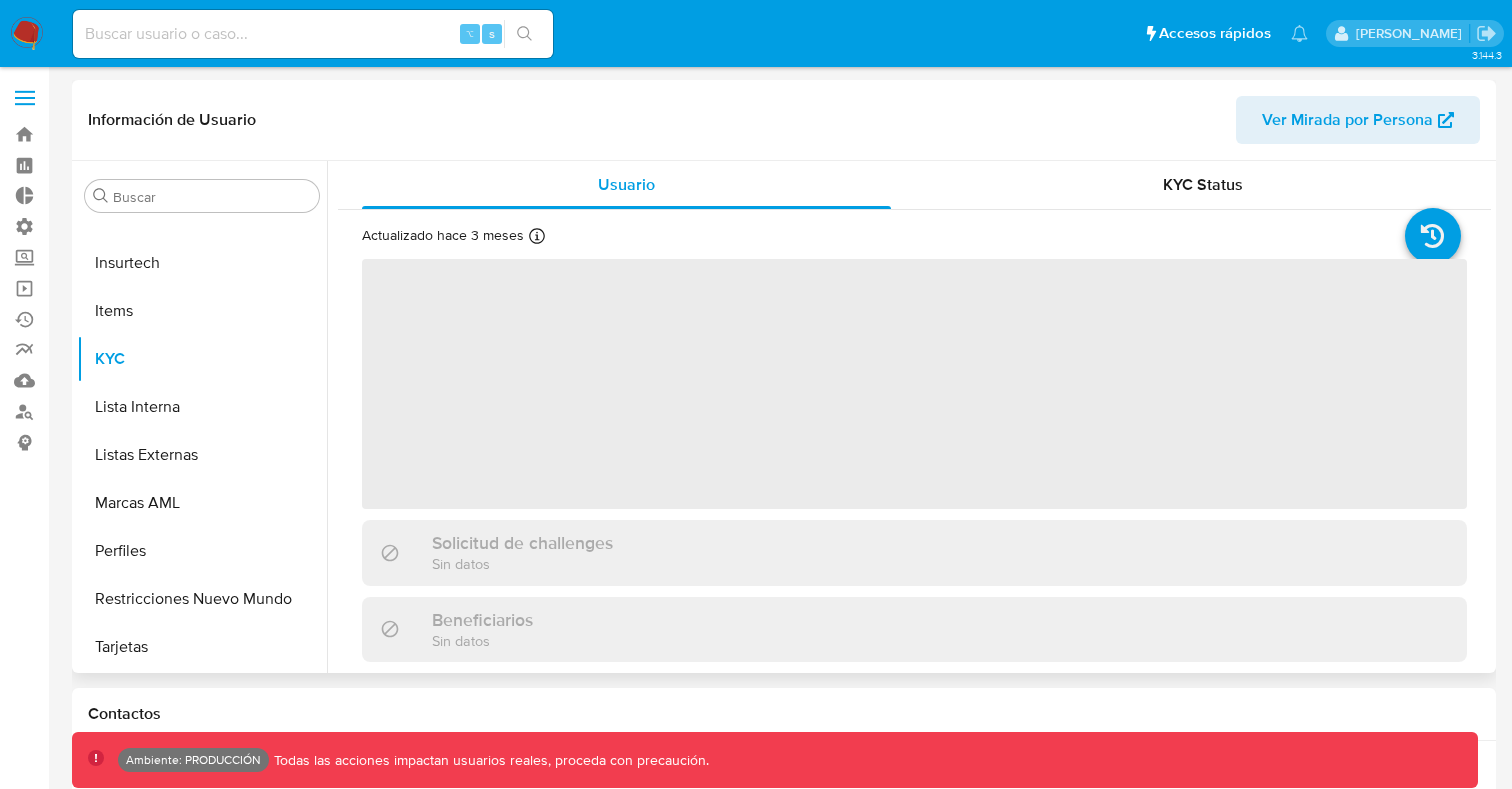 select on "10" 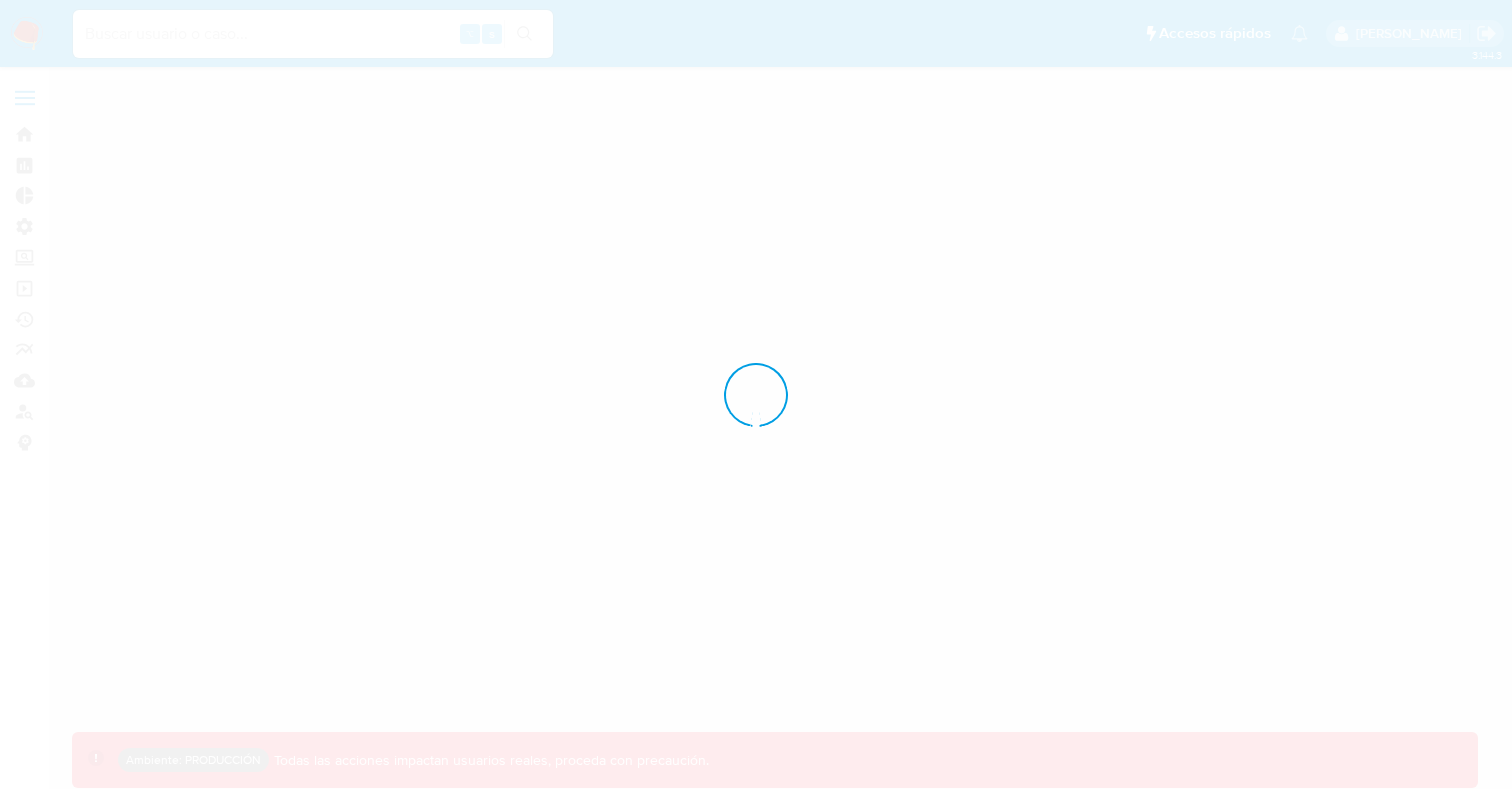 scroll, scrollTop: 0, scrollLeft: 0, axis: both 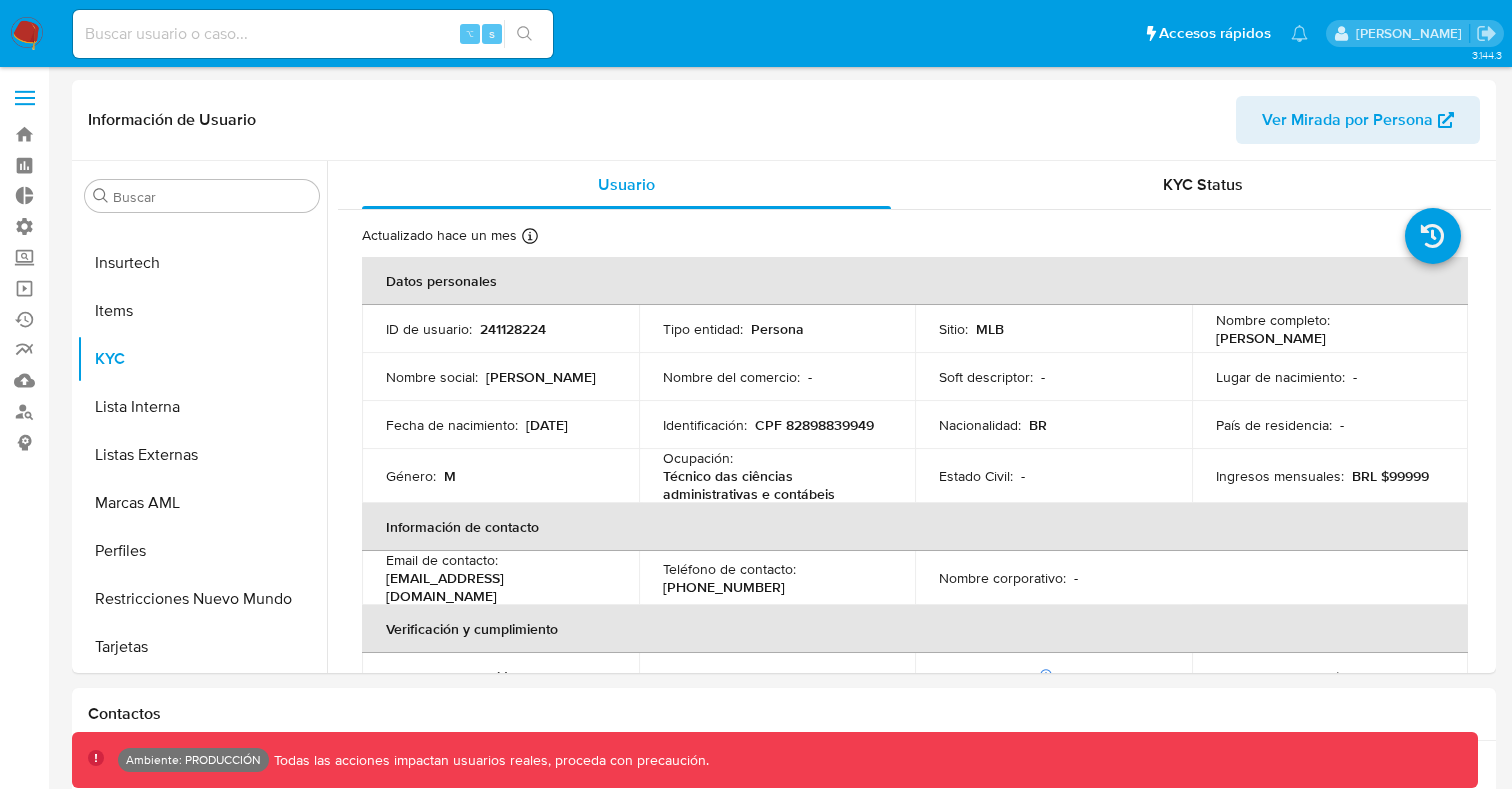 select on "10" 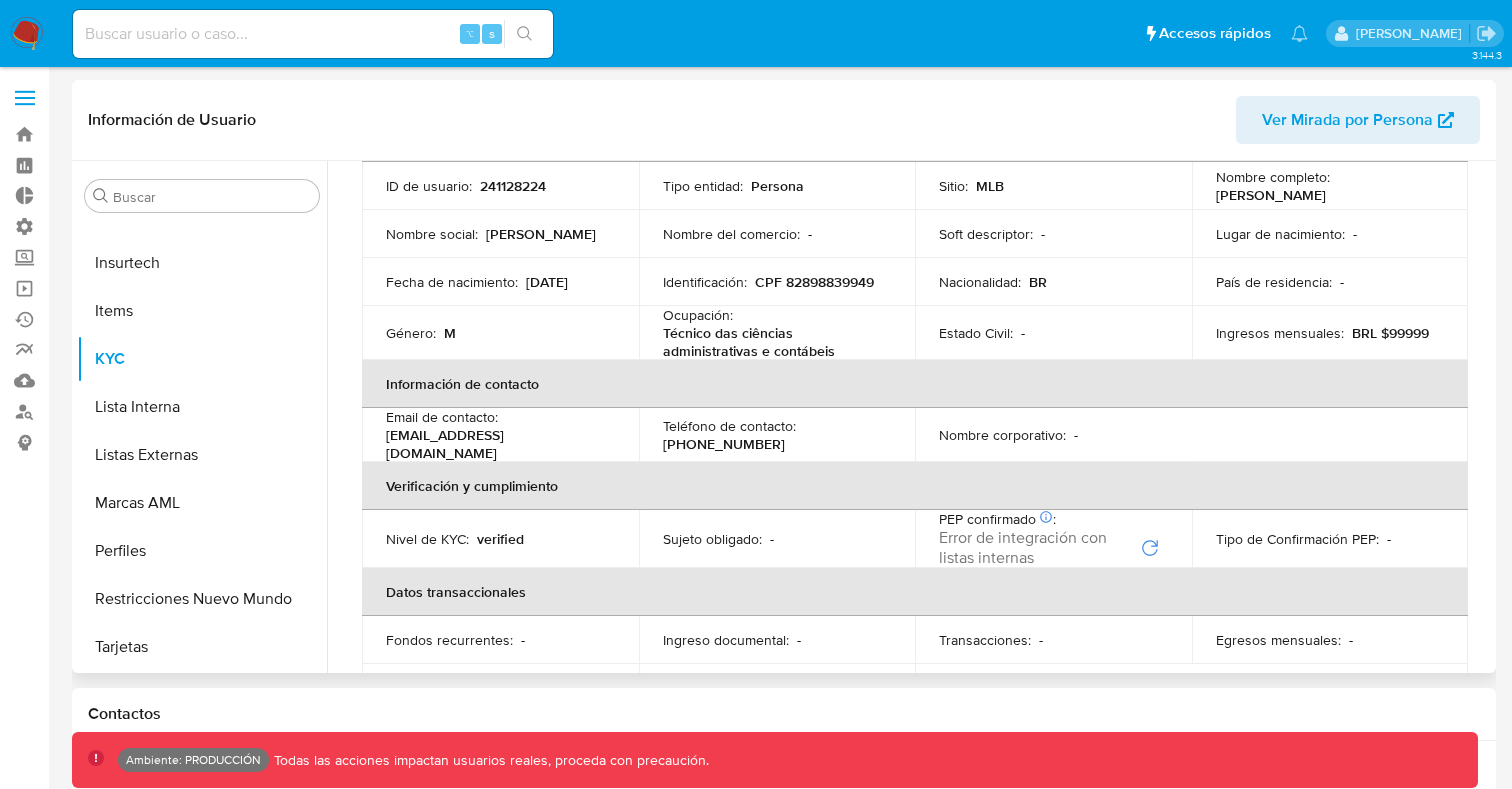 scroll, scrollTop: 0, scrollLeft: 0, axis: both 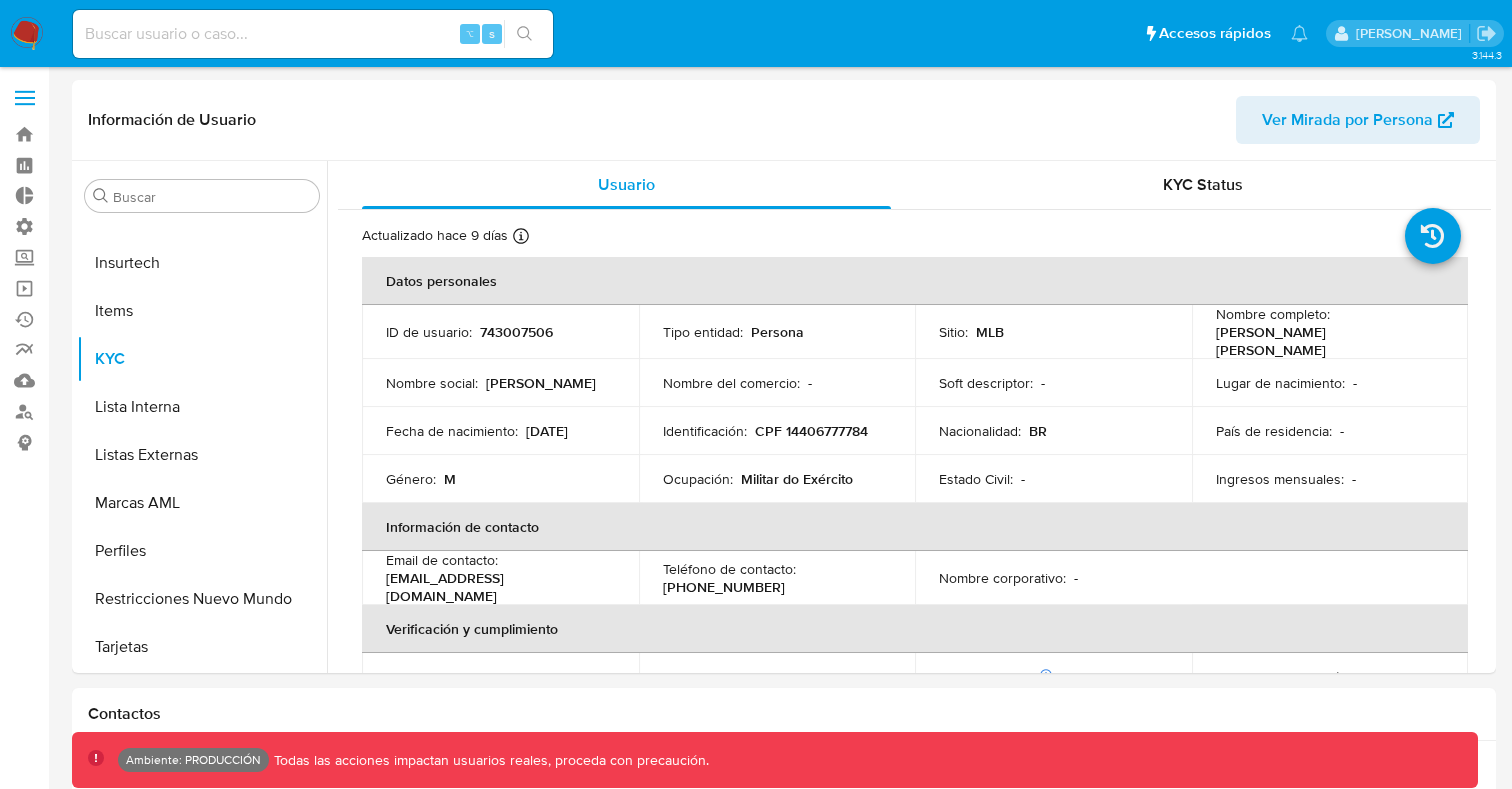 select on "10" 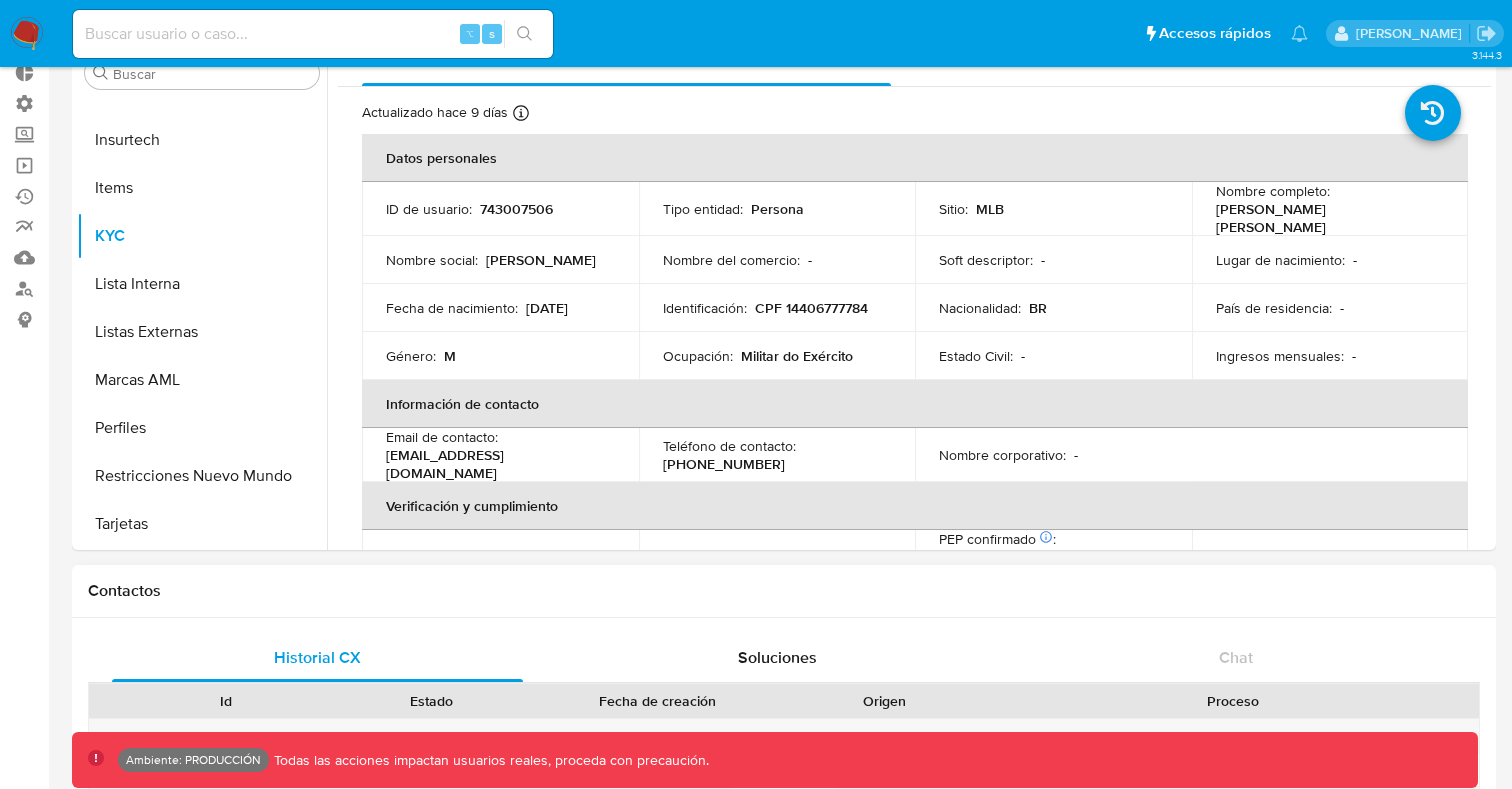 scroll, scrollTop: 119, scrollLeft: 0, axis: vertical 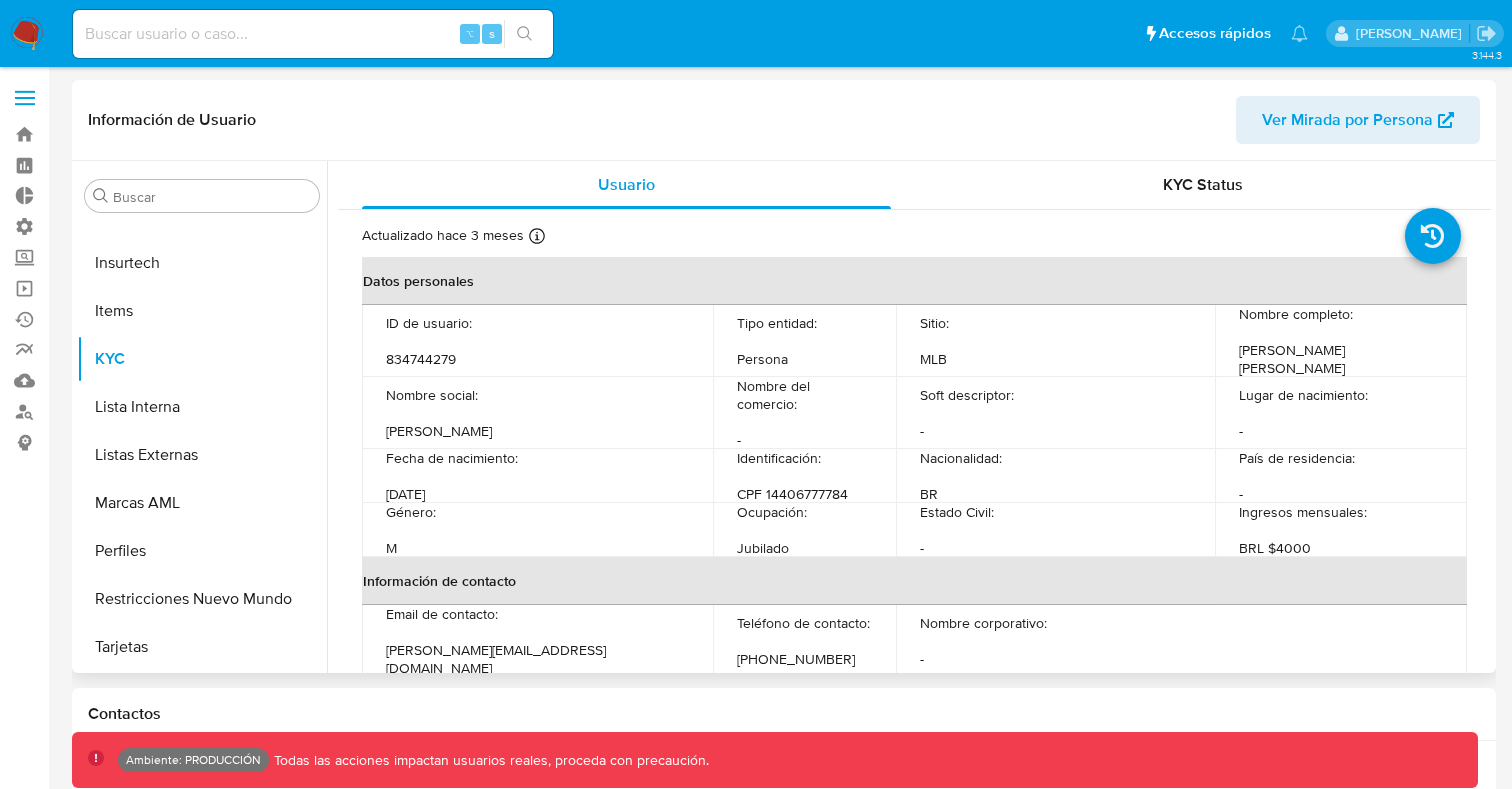 select on "10" 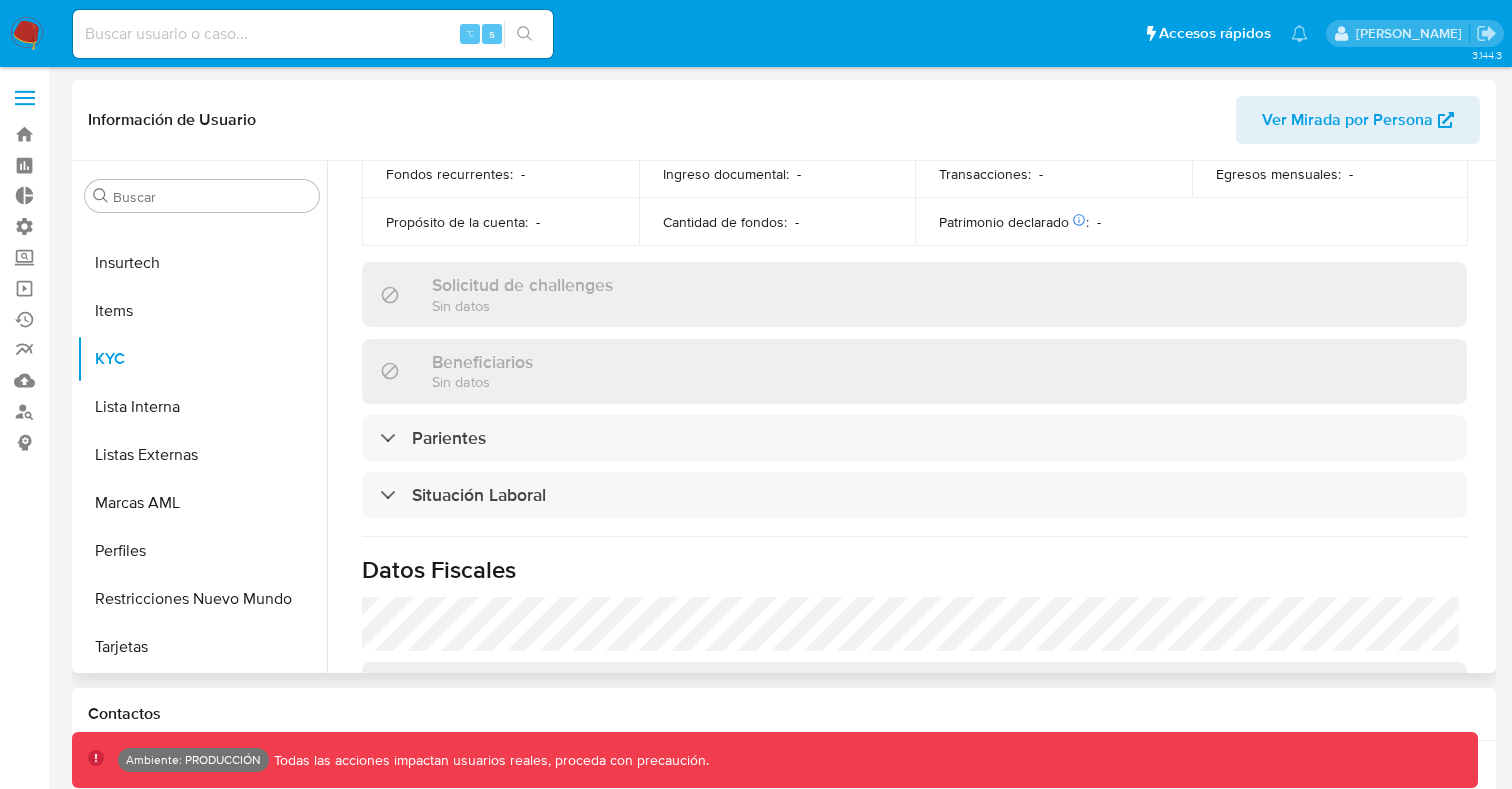 scroll, scrollTop: 898, scrollLeft: 0, axis: vertical 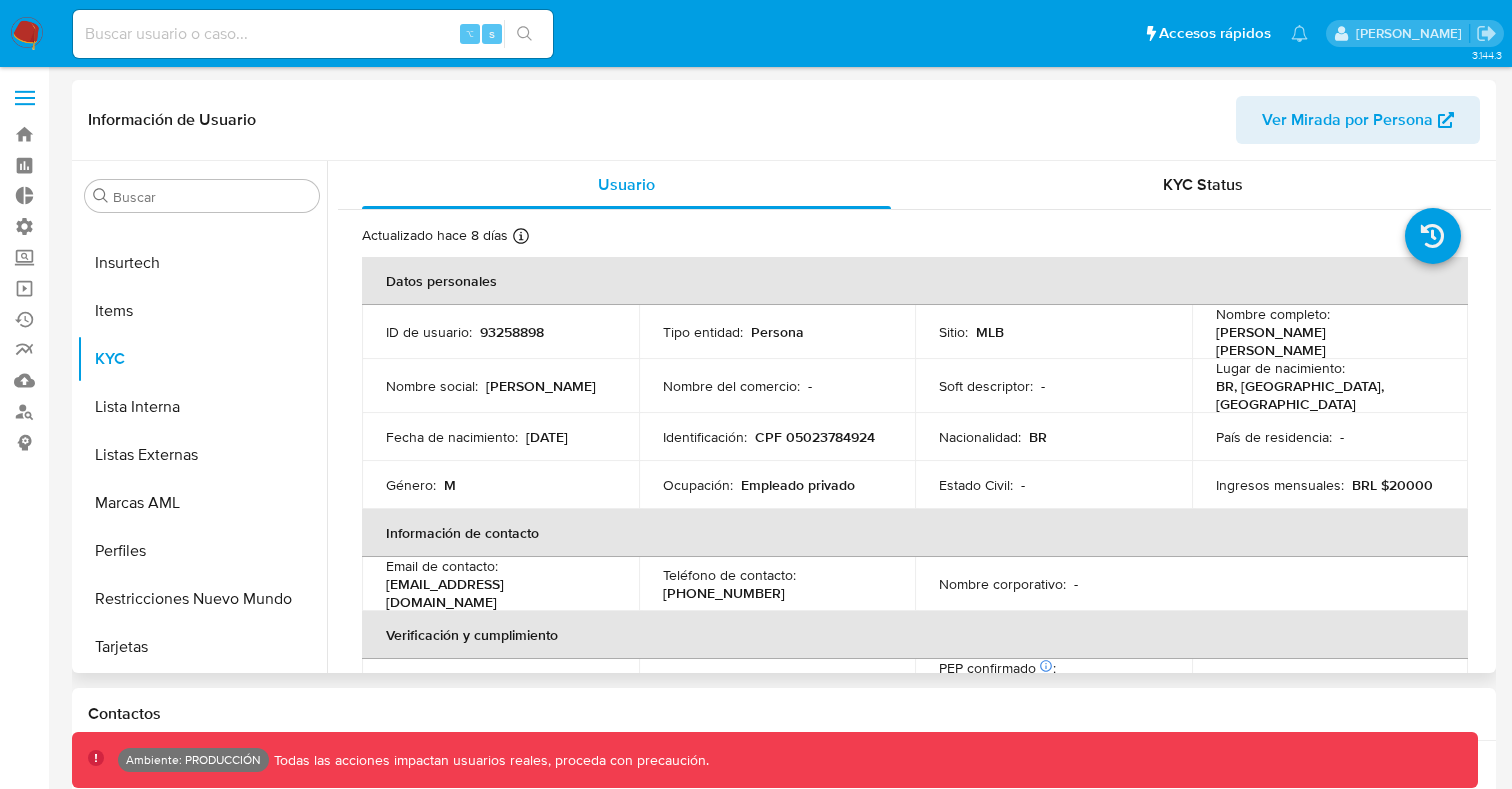 select on "10" 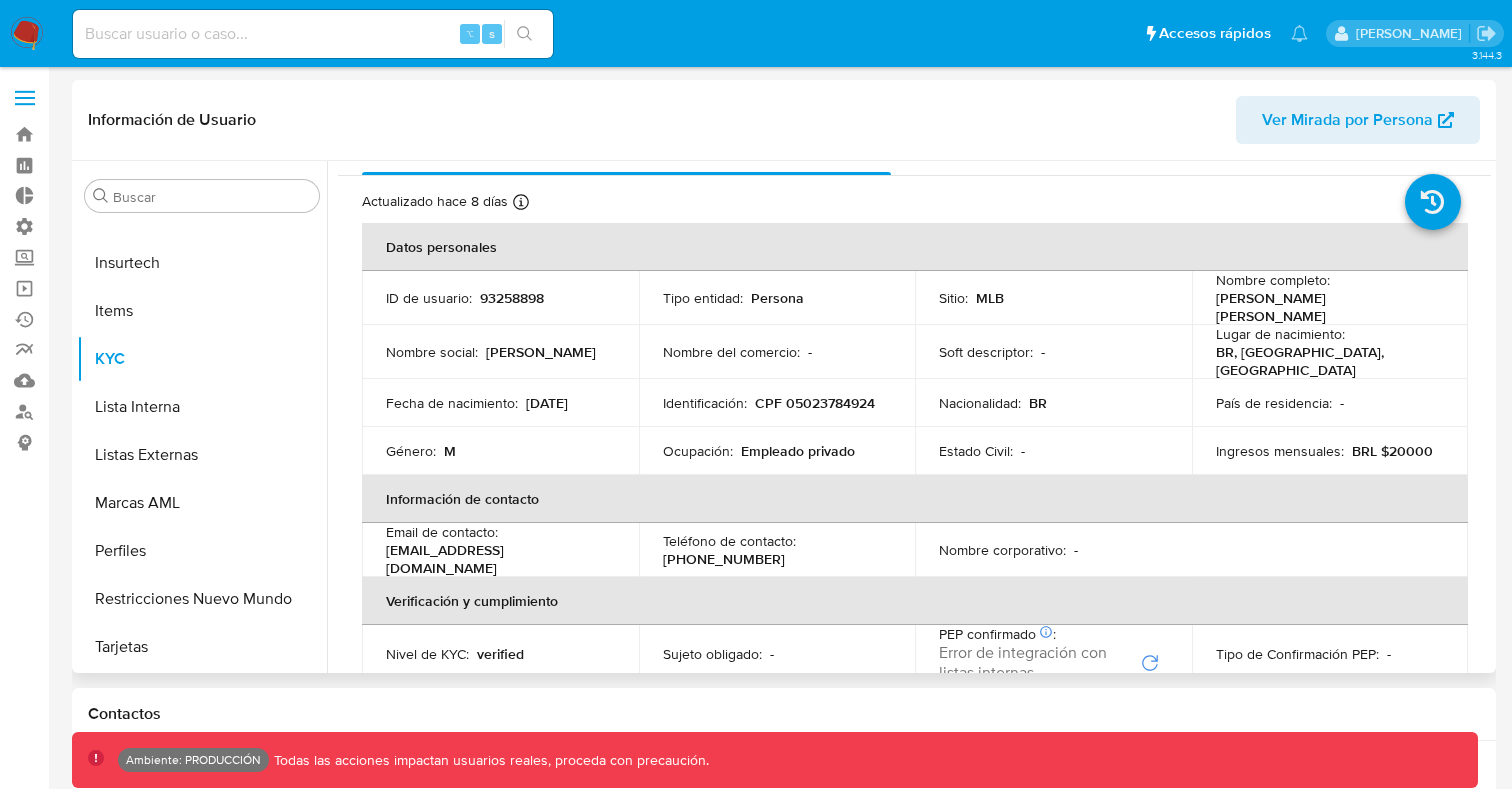 scroll, scrollTop: 0, scrollLeft: 0, axis: both 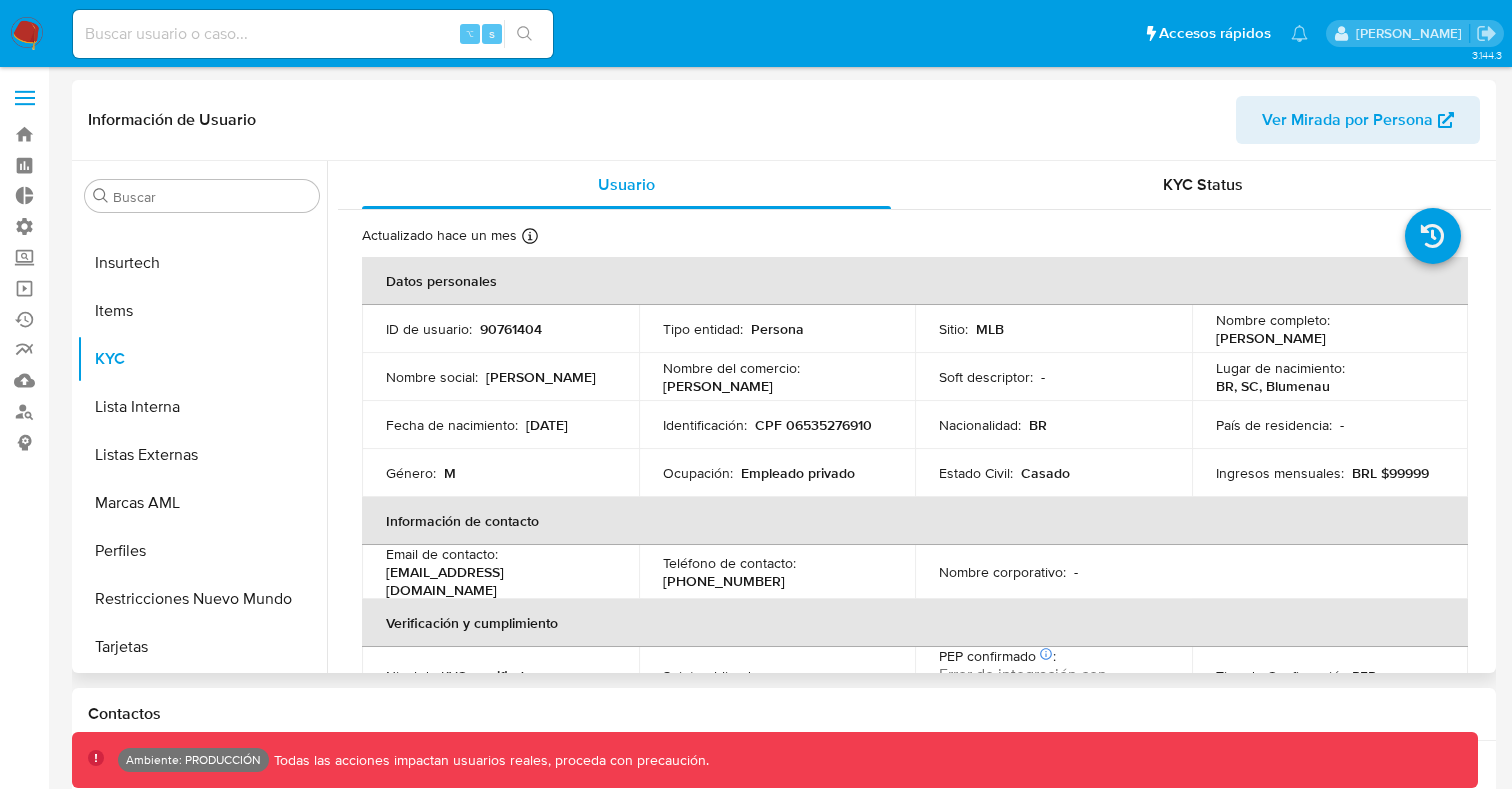 select on "10" 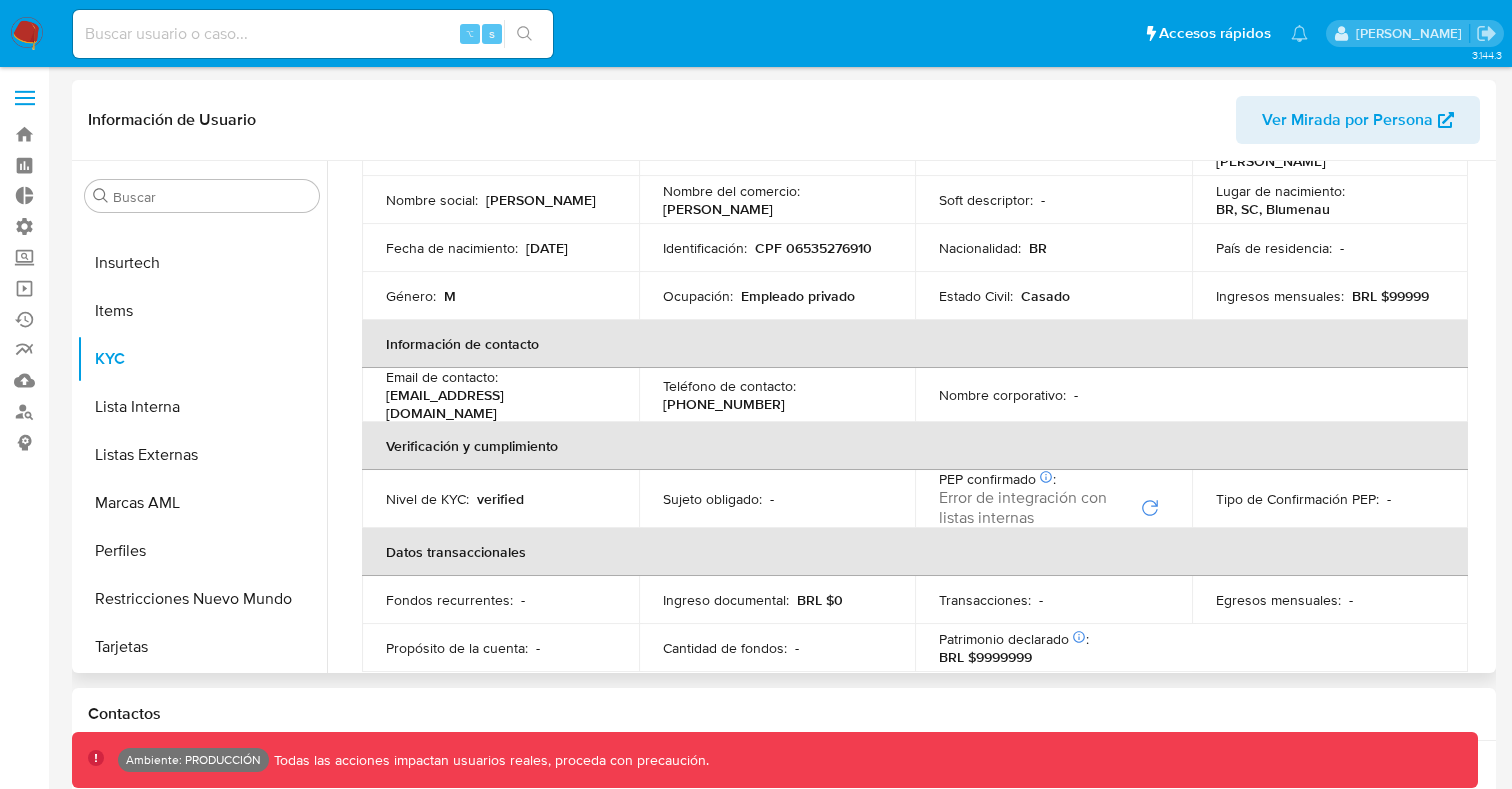 scroll, scrollTop: 0, scrollLeft: 0, axis: both 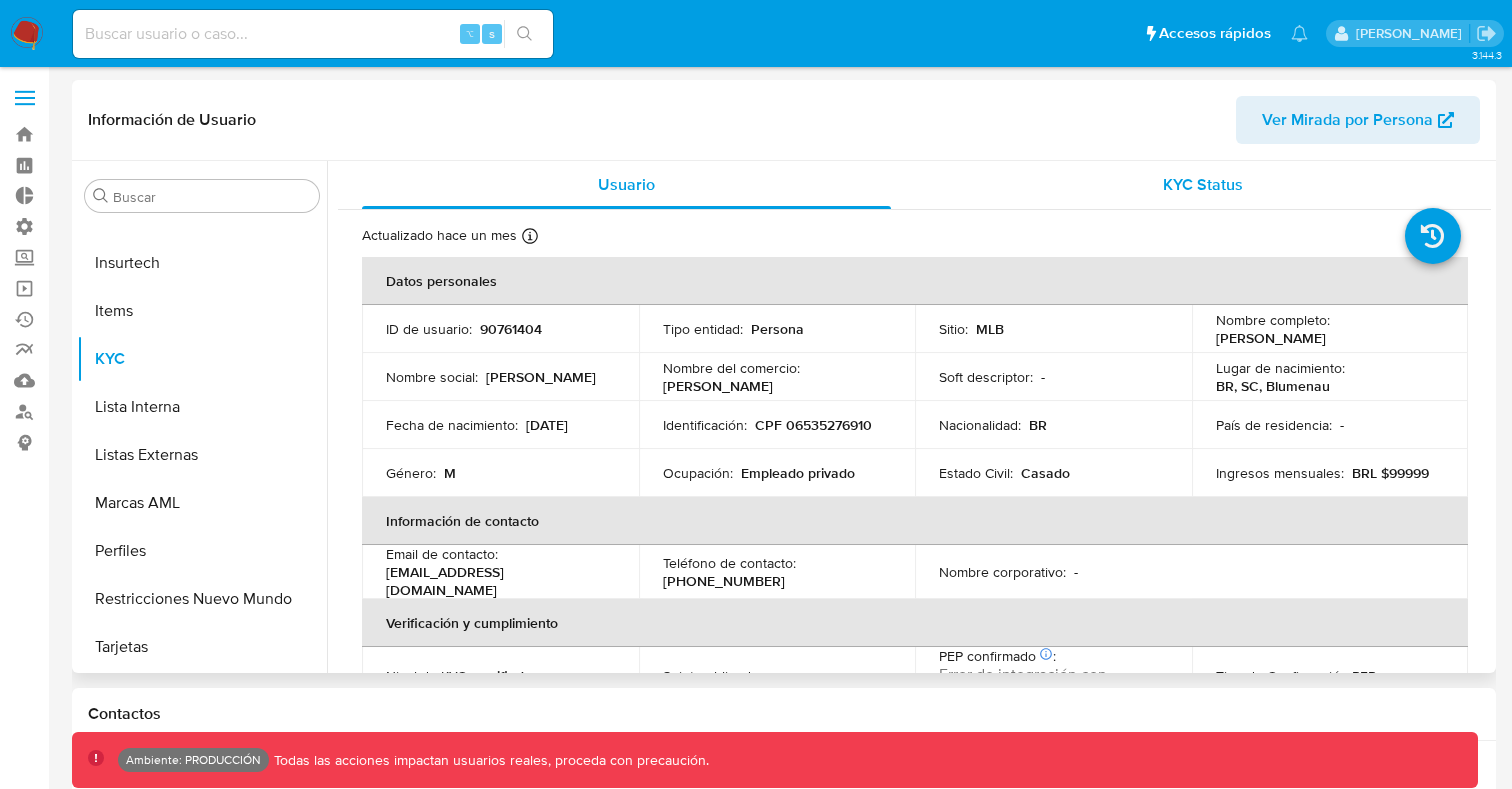 click on "KYC Status" at bounding box center [1203, 184] 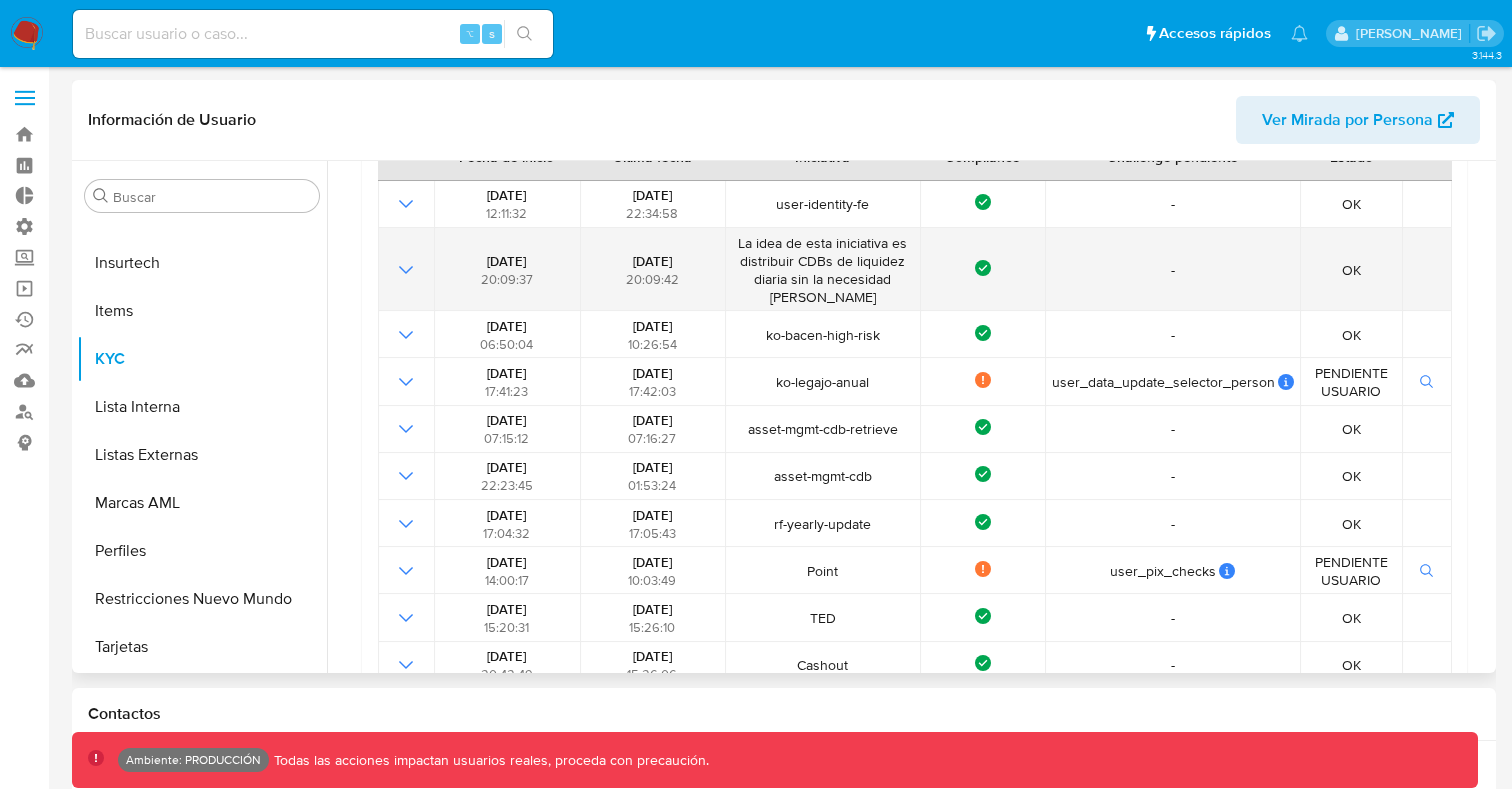 scroll, scrollTop: 0, scrollLeft: 0, axis: both 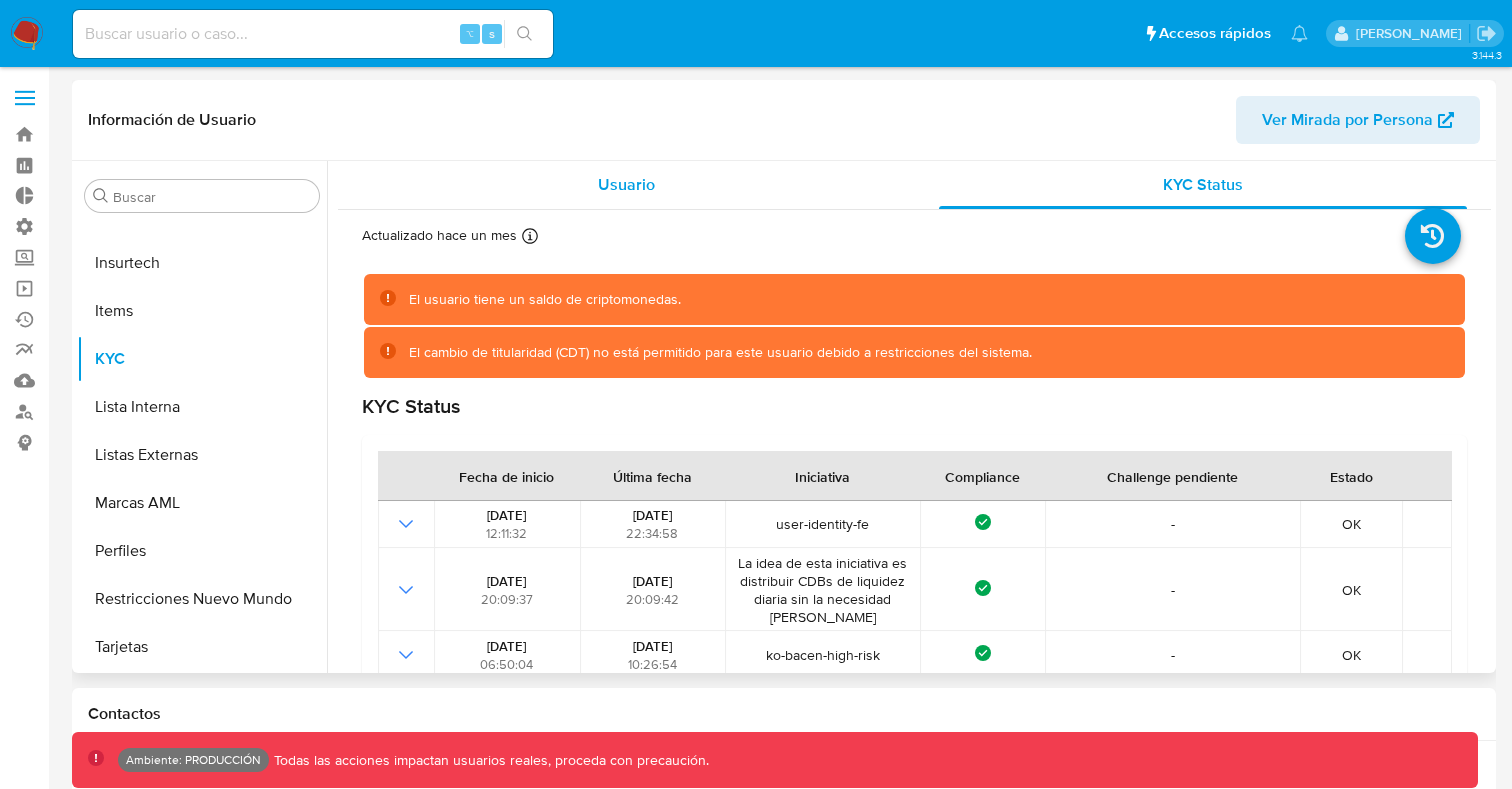 click on "Usuario" at bounding box center (626, 184) 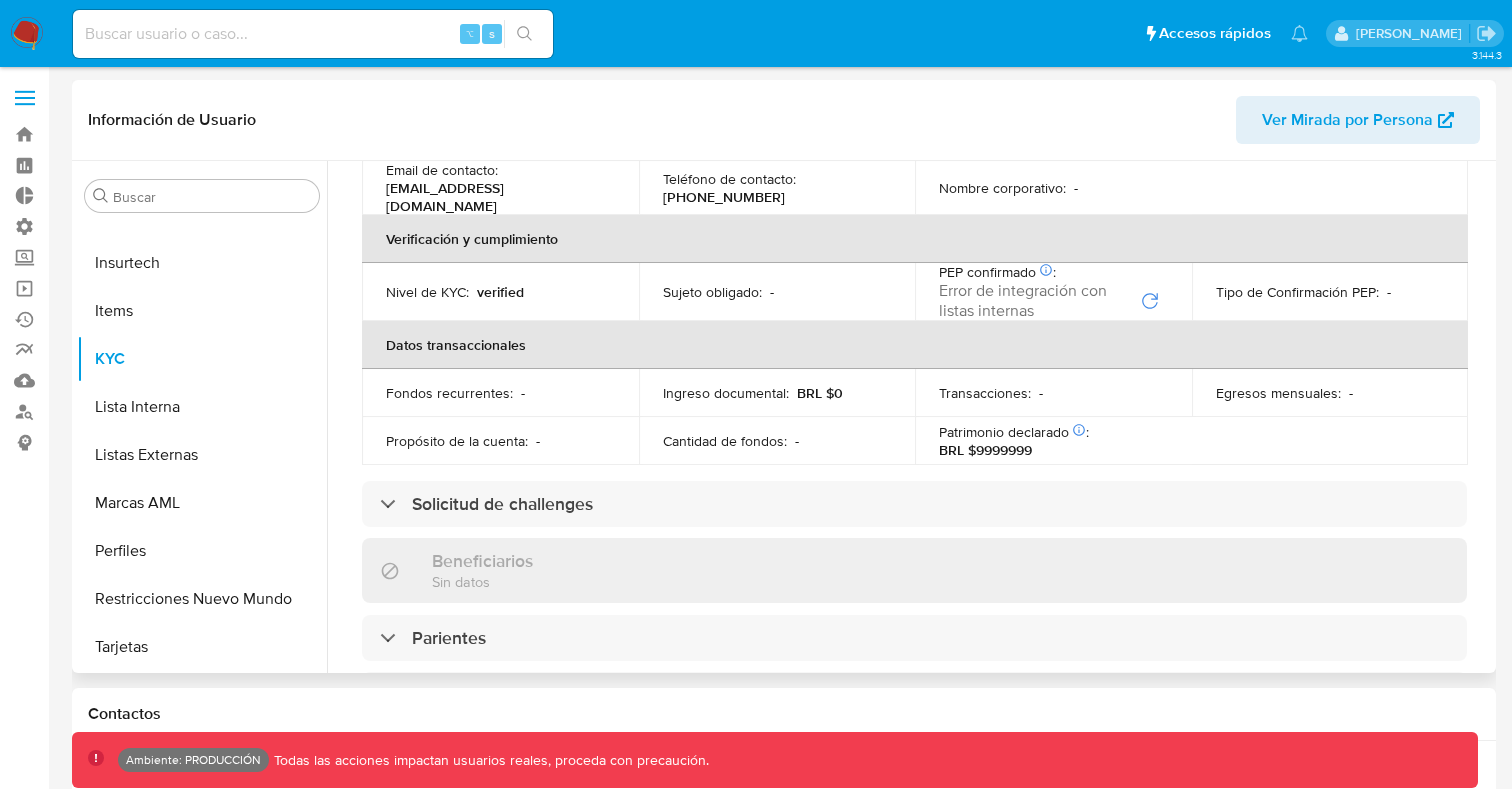 scroll, scrollTop: 389, scrollLeft: 0, axis: vertical 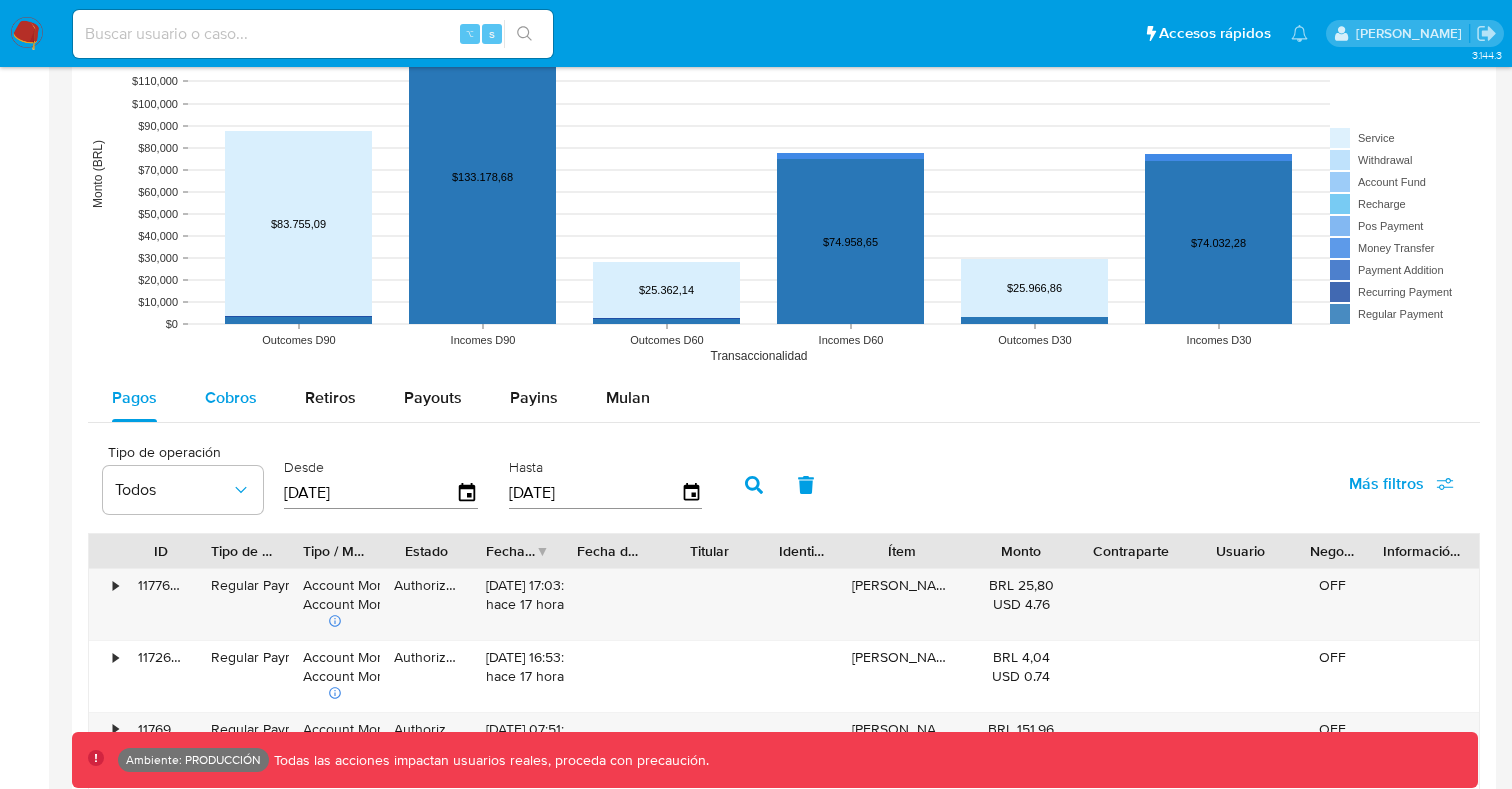 click on "Cobros" at bounding box center (231, 397) 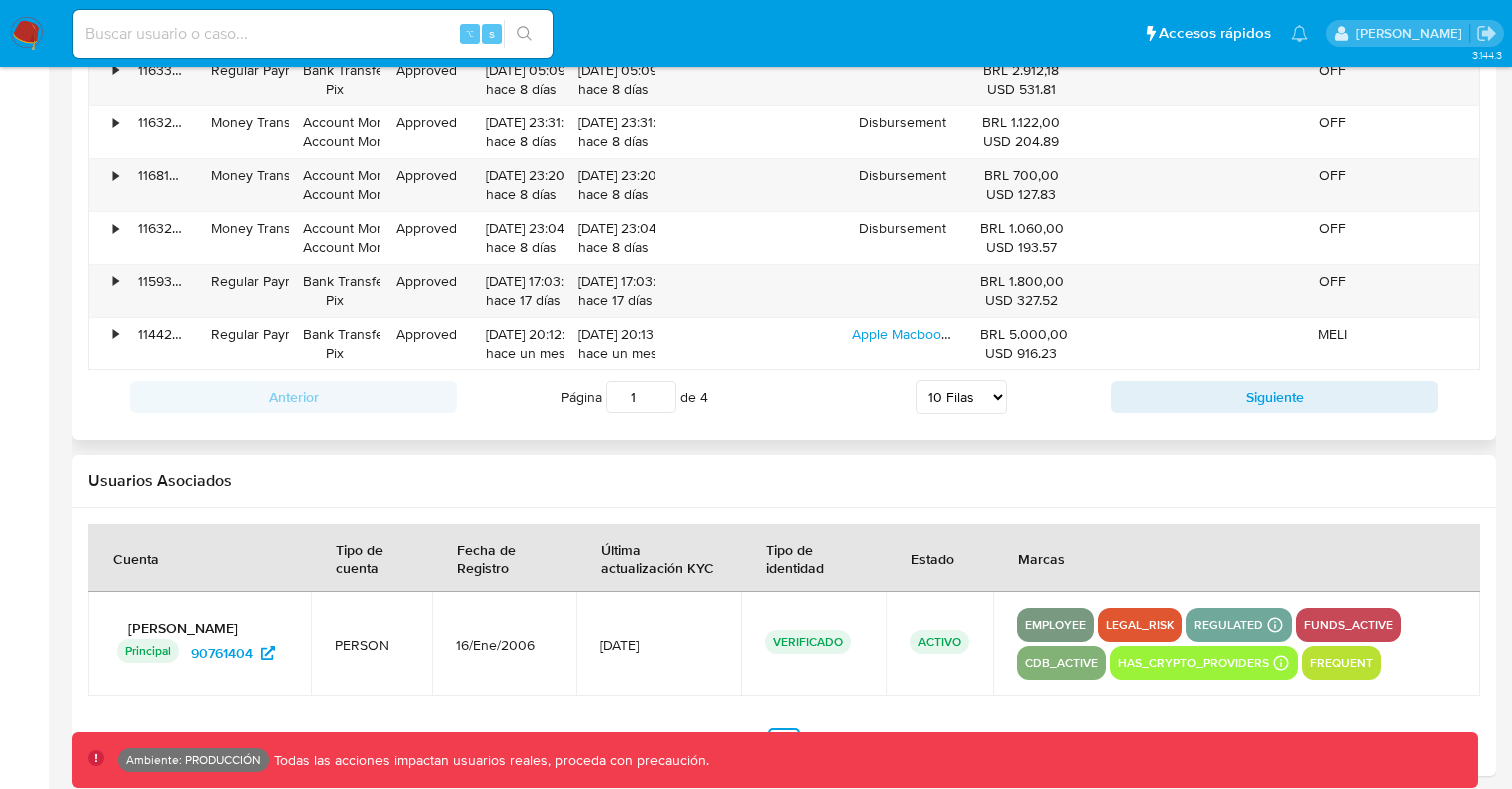 scroll, scrollTop: 2193, scrollLeft: 0, axis: vertical 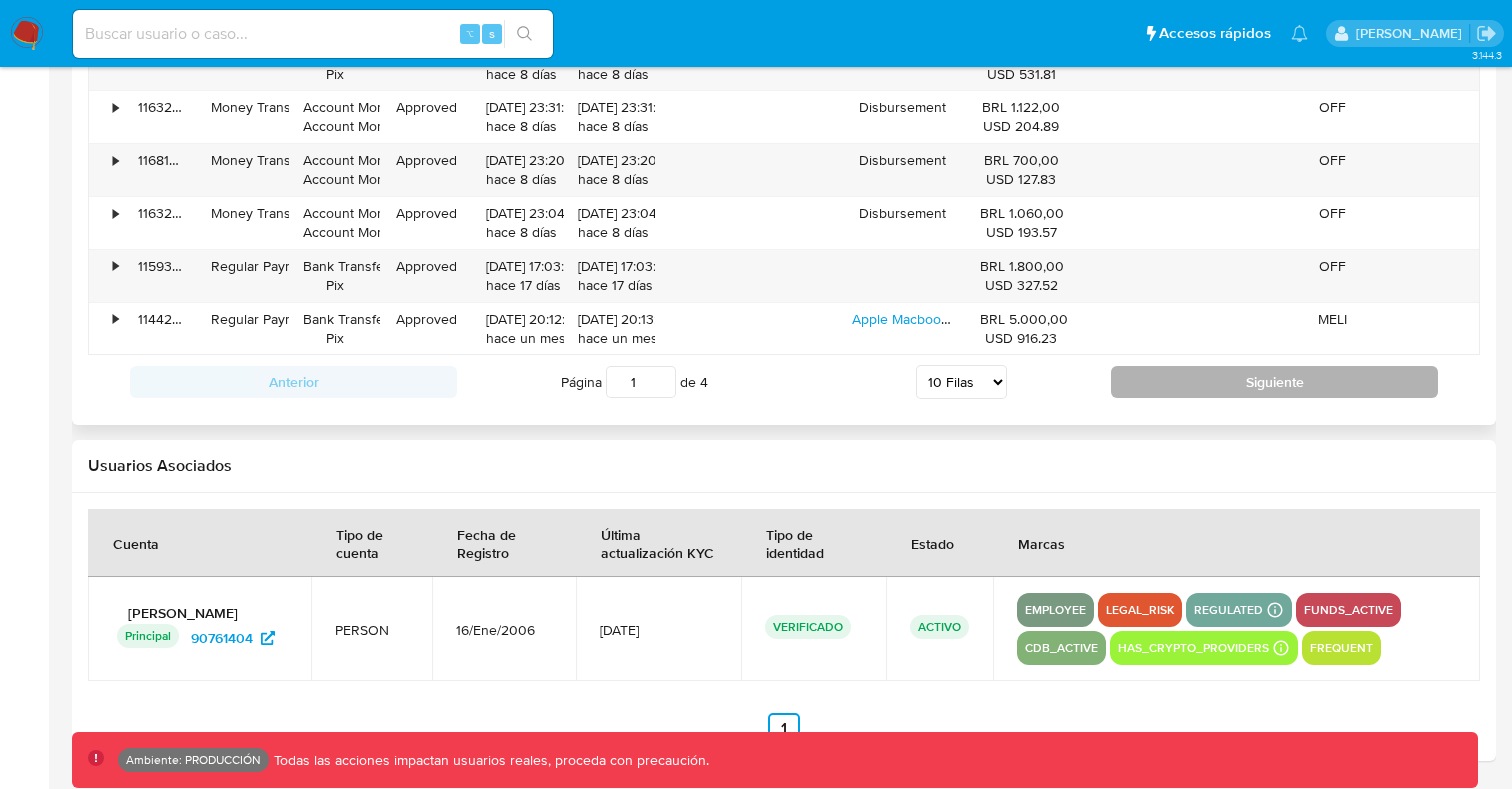 click on "Siguiente" at bounding box center (1274, 382) 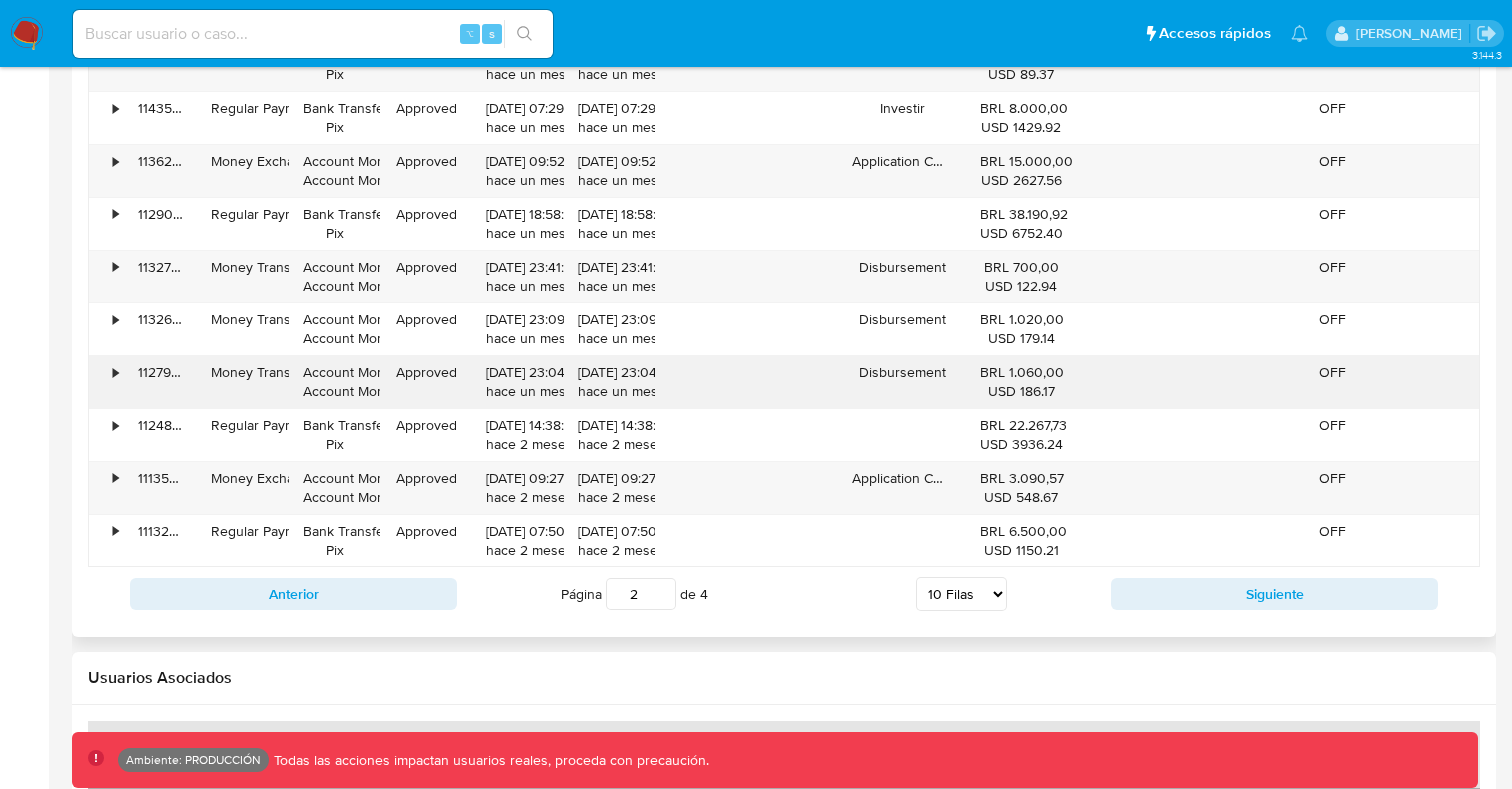 scroll, scrollTop: 1980, scrollLeft: 0, axis: vertical 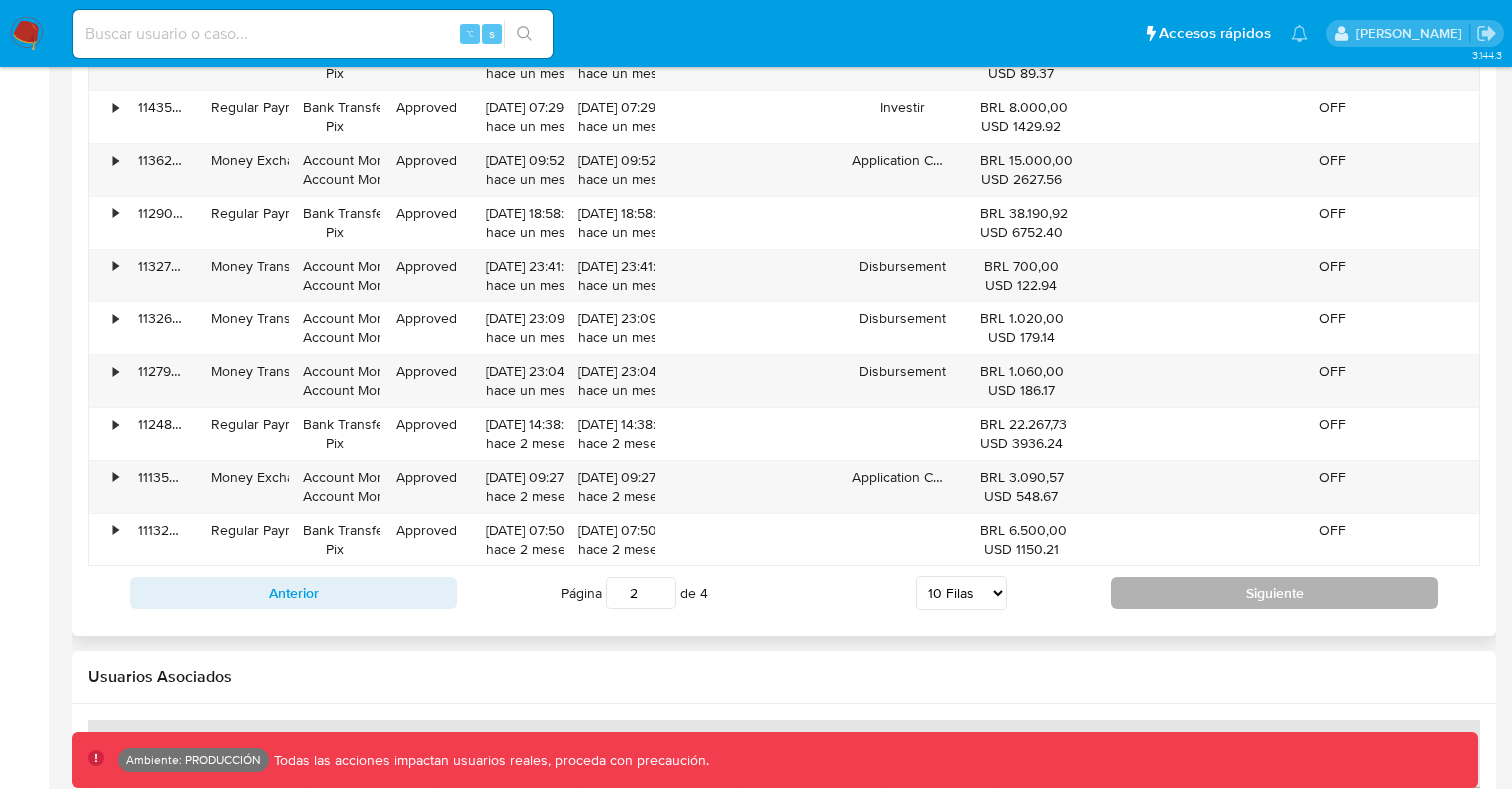 click on "Siguiente" at bounding box center (1274, 593) 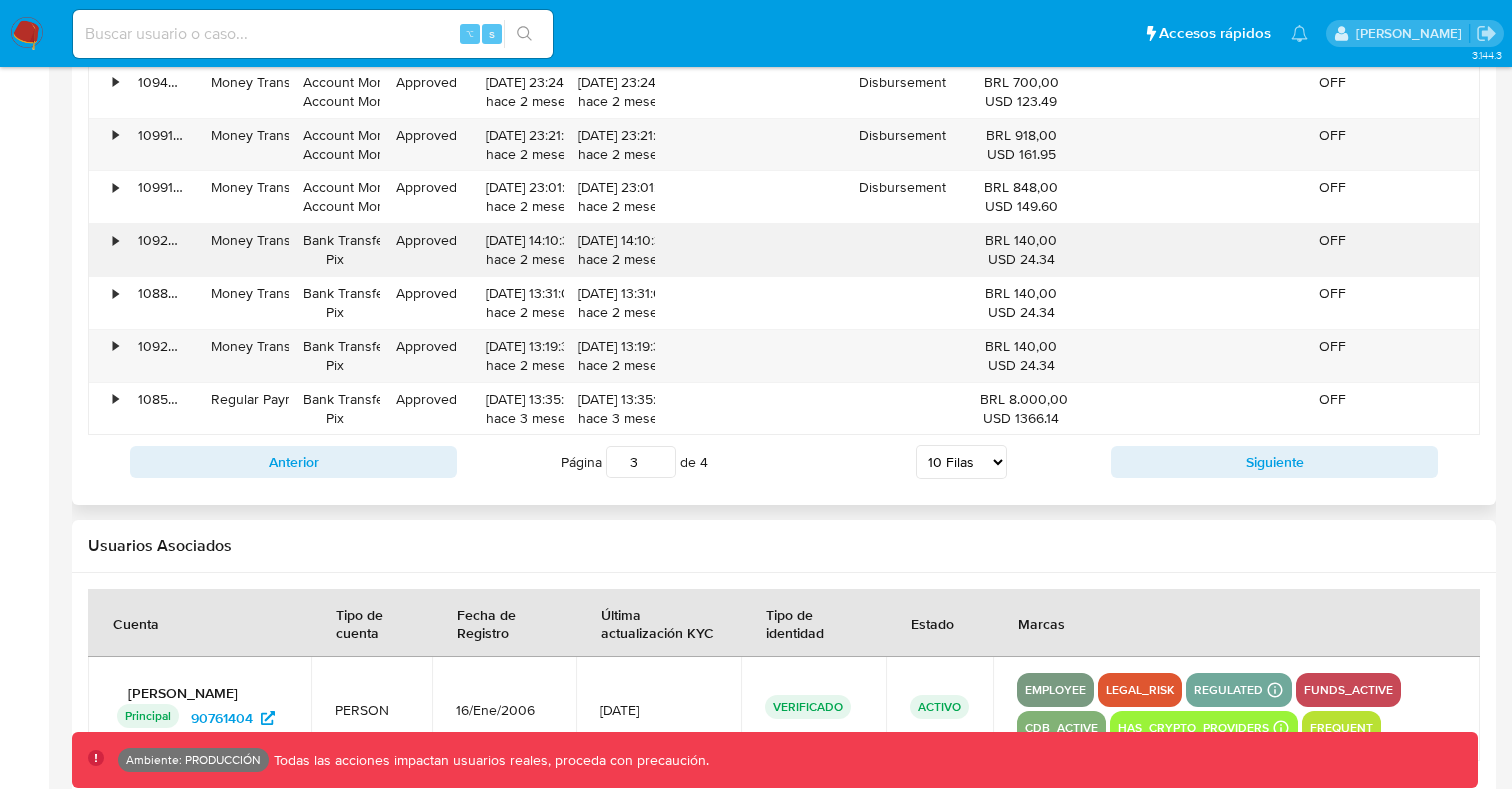 scroll, scrollTop: 2193, scrollLeft: 0, axis: vertical 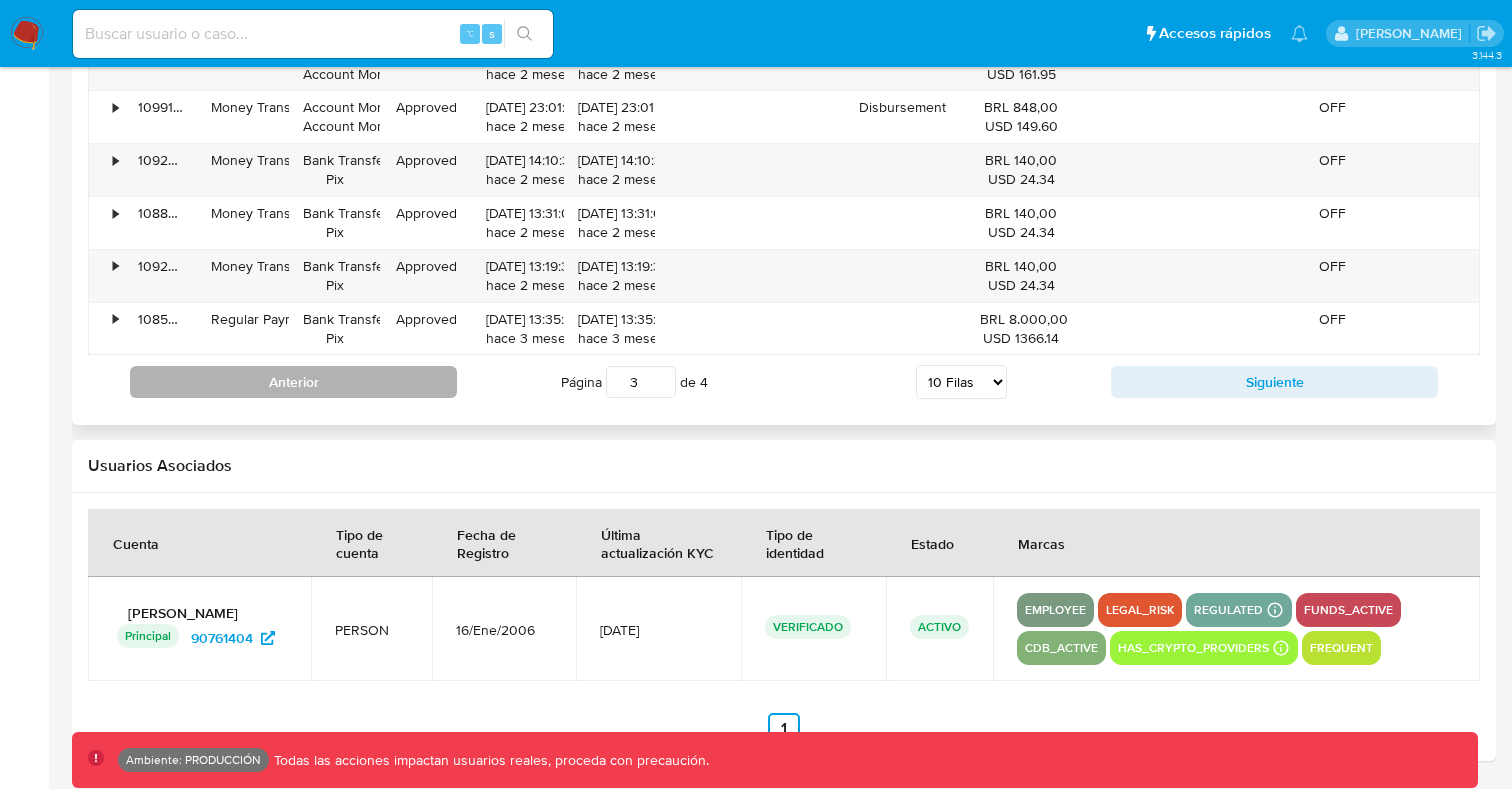 click on "Anterior" at bounding box center (293, 382) 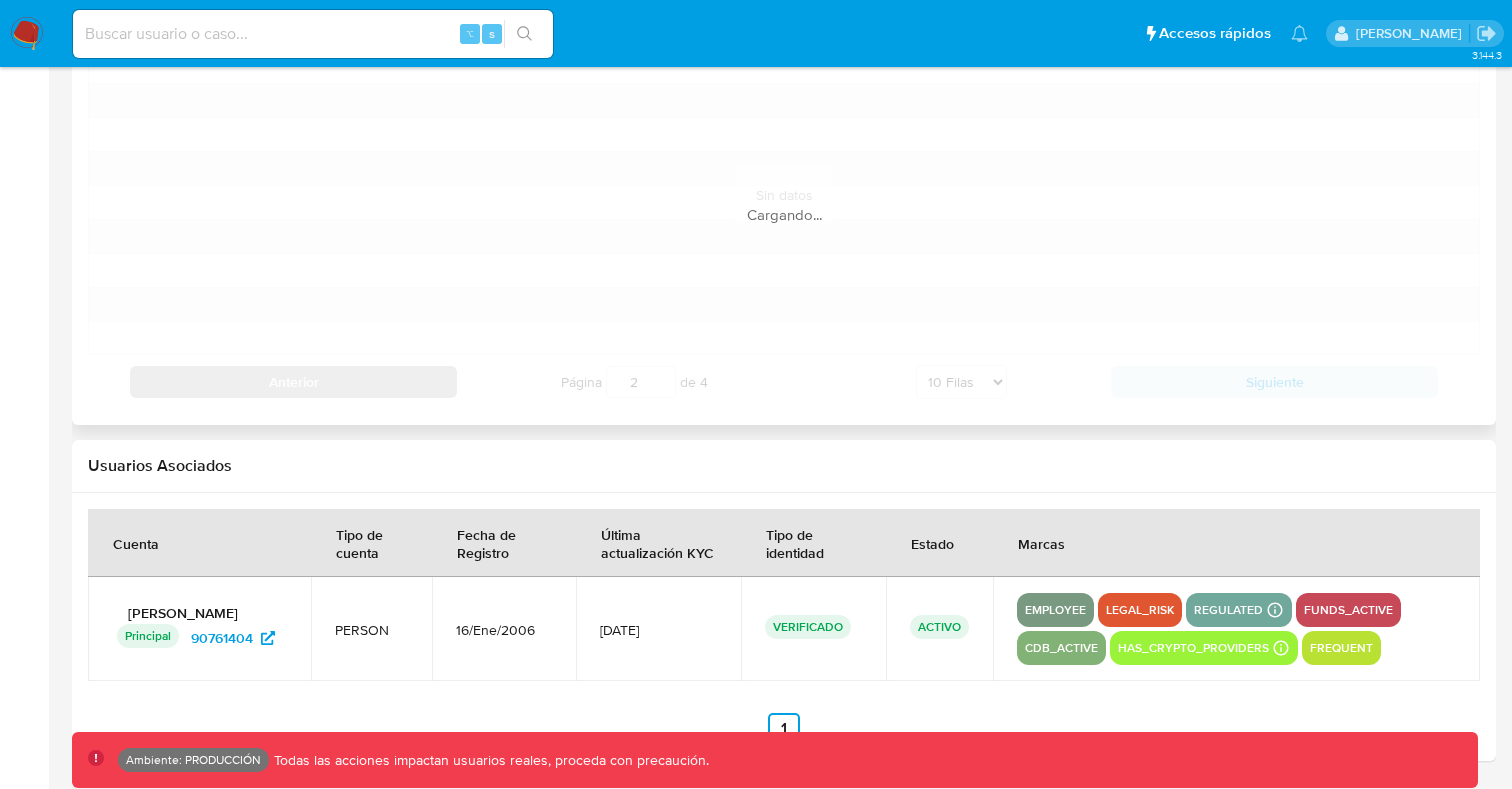 scroll, scrollTop: 2193, scrollLeft: 0, axis: vertical 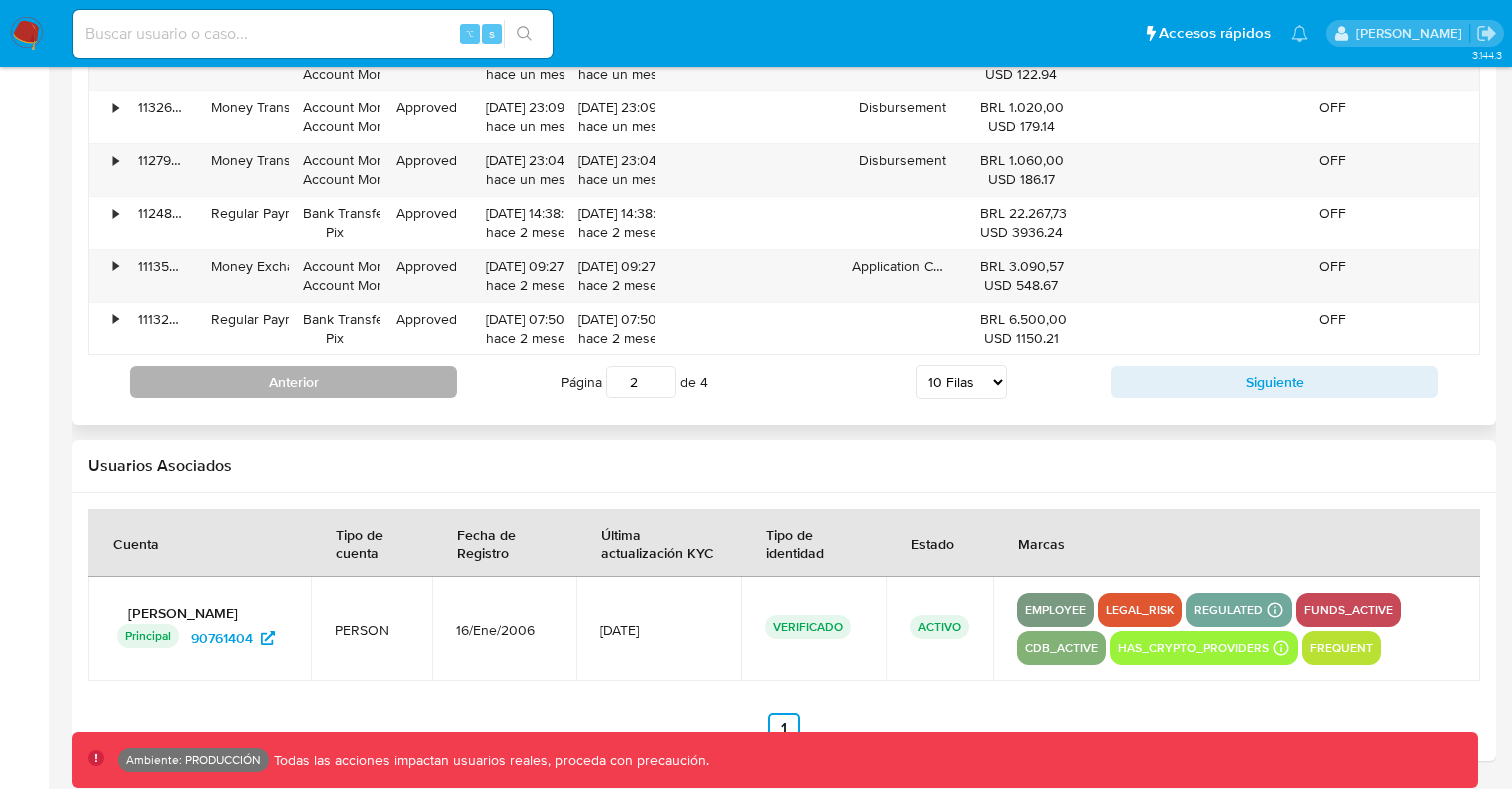 click on "Anterior" at bounding box center (293, 382) 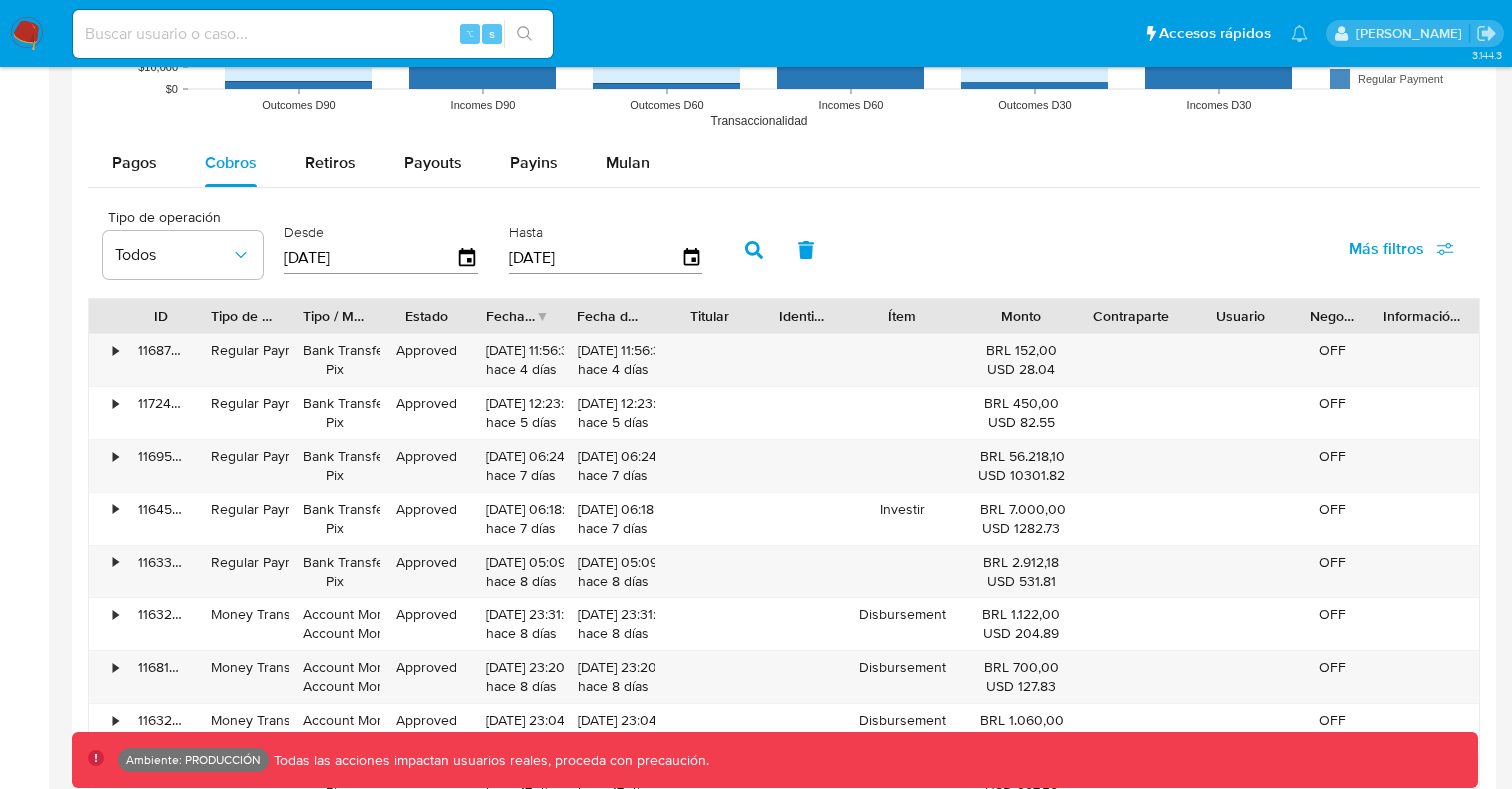scroll, scrollTop: 1683, scrollLeft: 0, axis: vertical 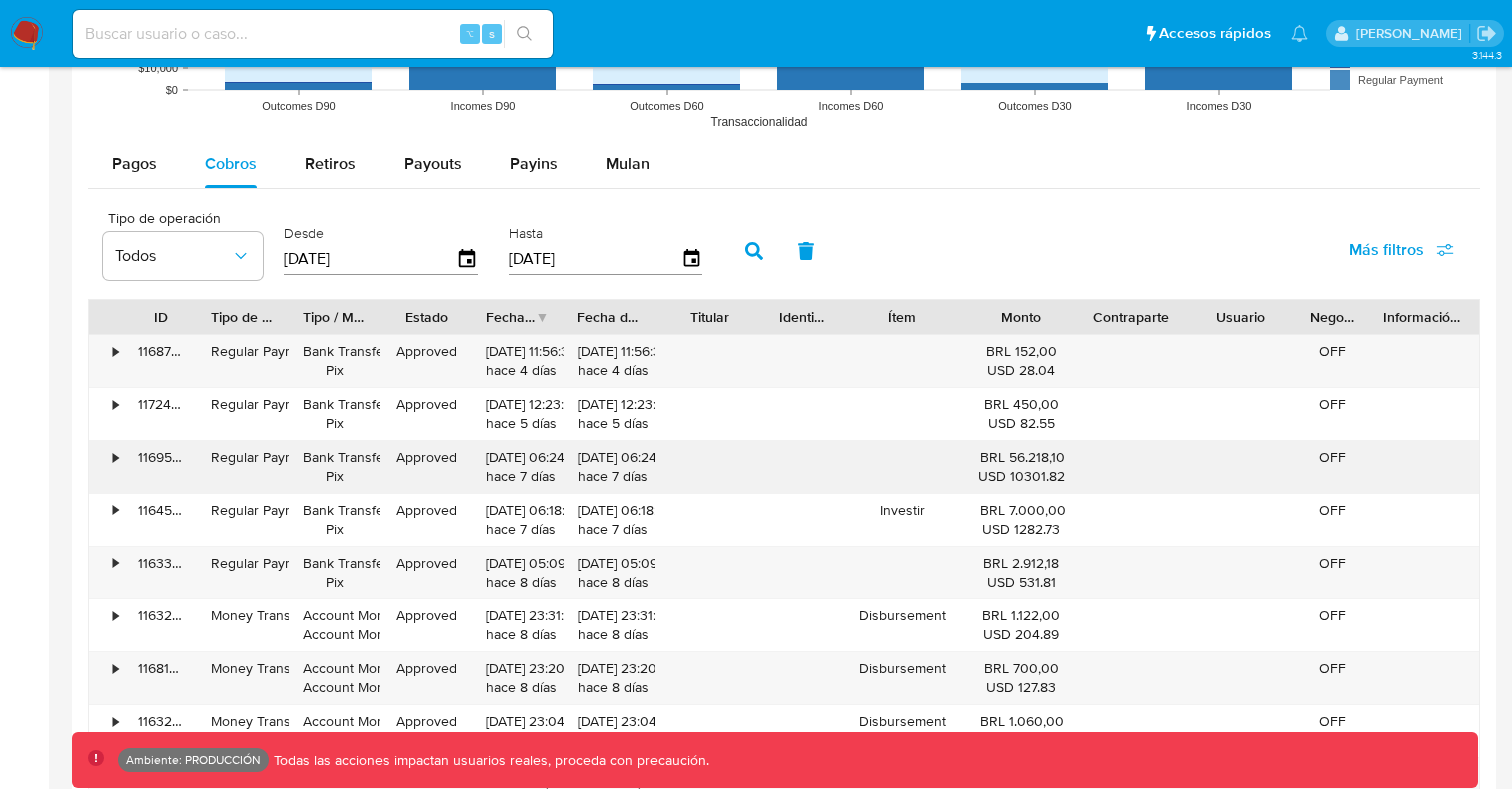 click on "•" at bounding box center (115, 457) 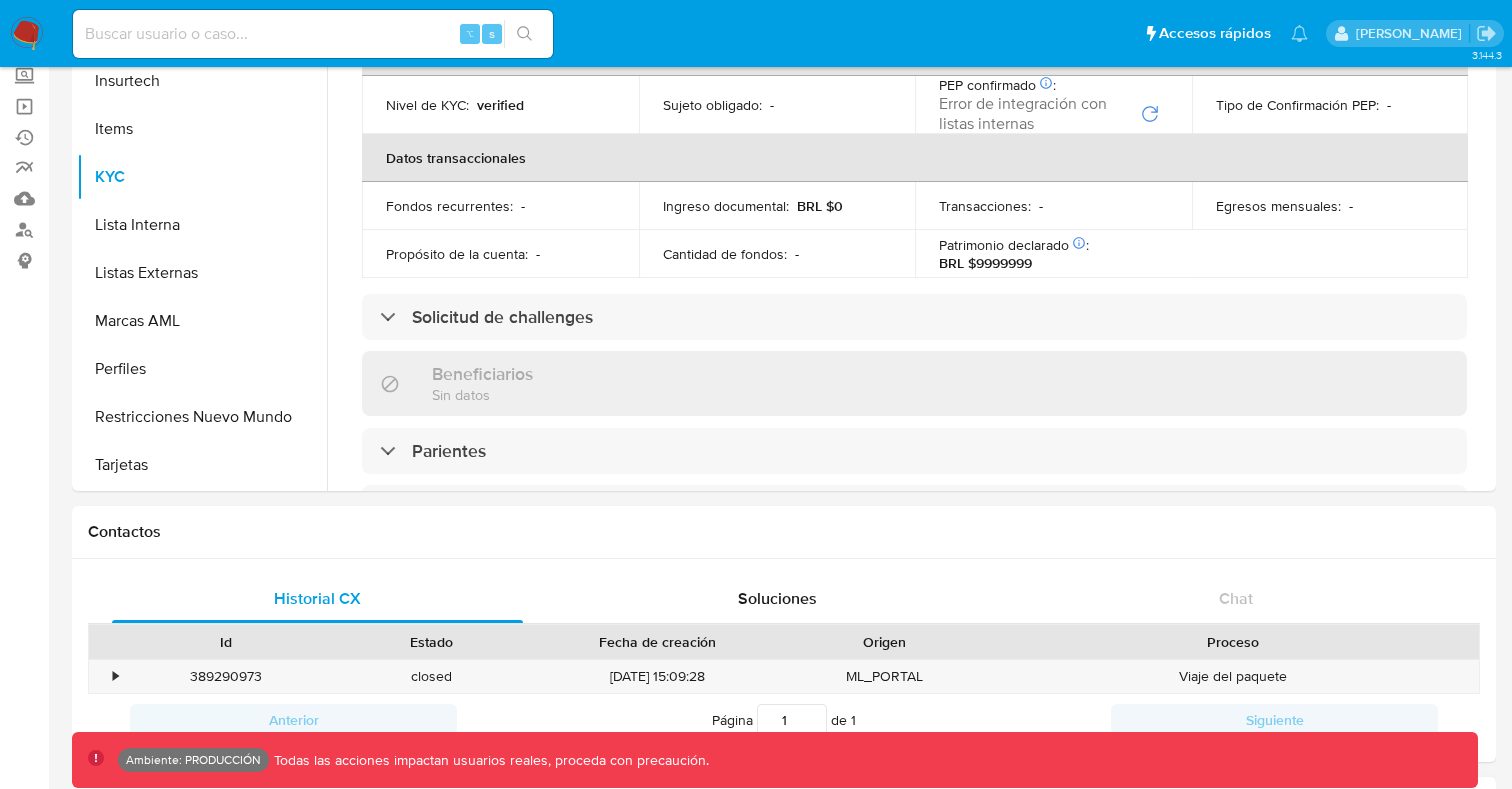 scroll, scrollTop: 0, scrollLeft: 0, axis: both 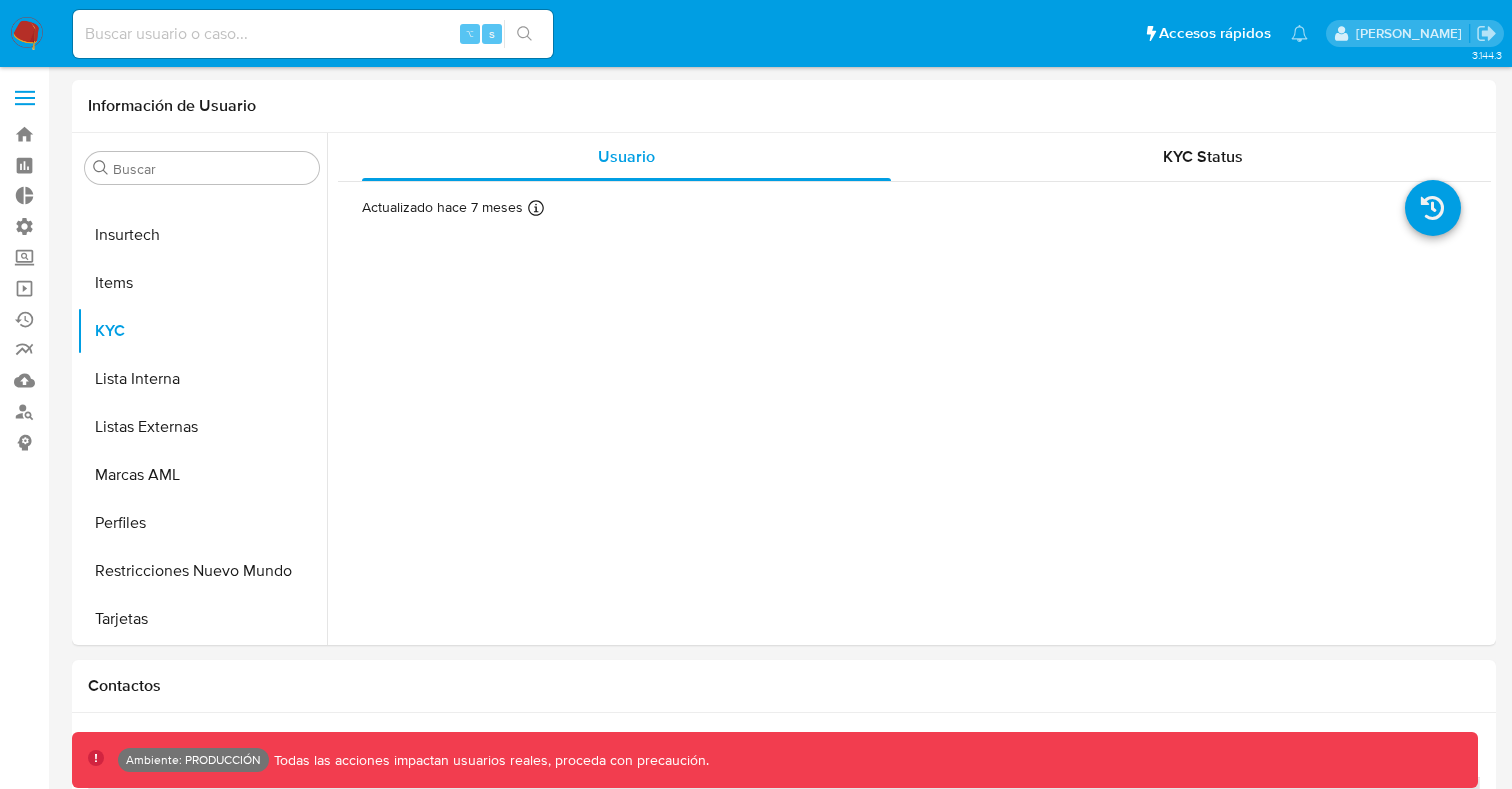 select on "10" 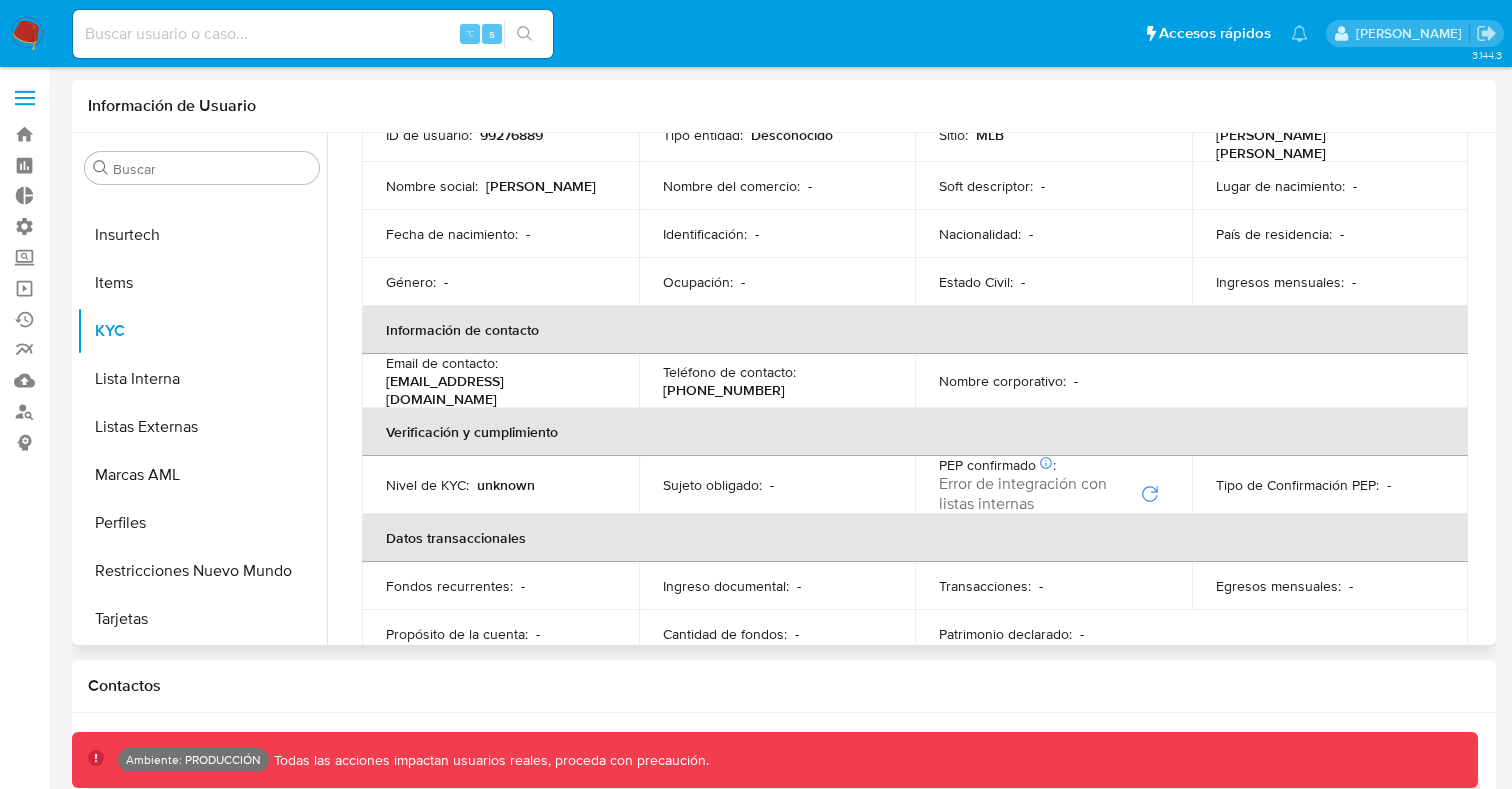 scroll, scrollTop: 202, scrollLeft: 0, axis: vertical 